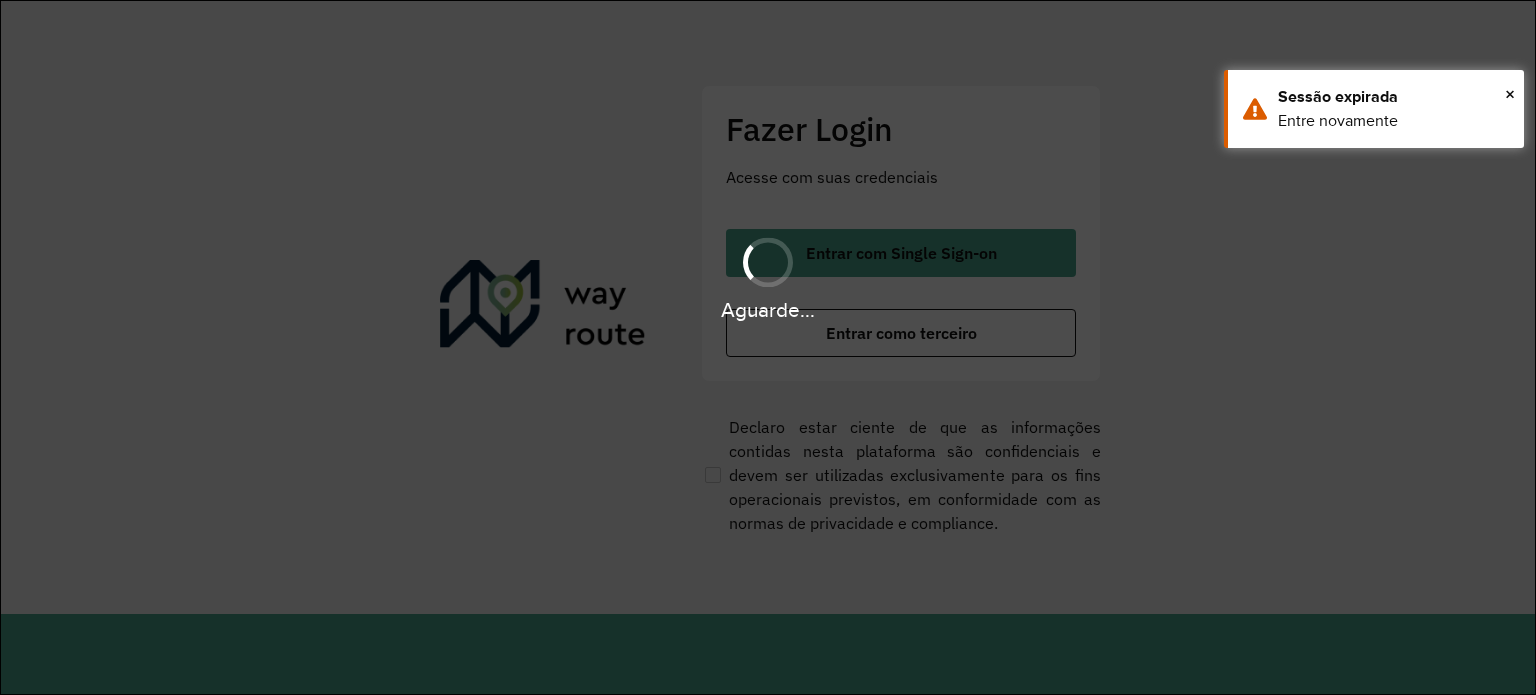 scroll, scrollTop: 0, scrollLeft: 0, axis: both 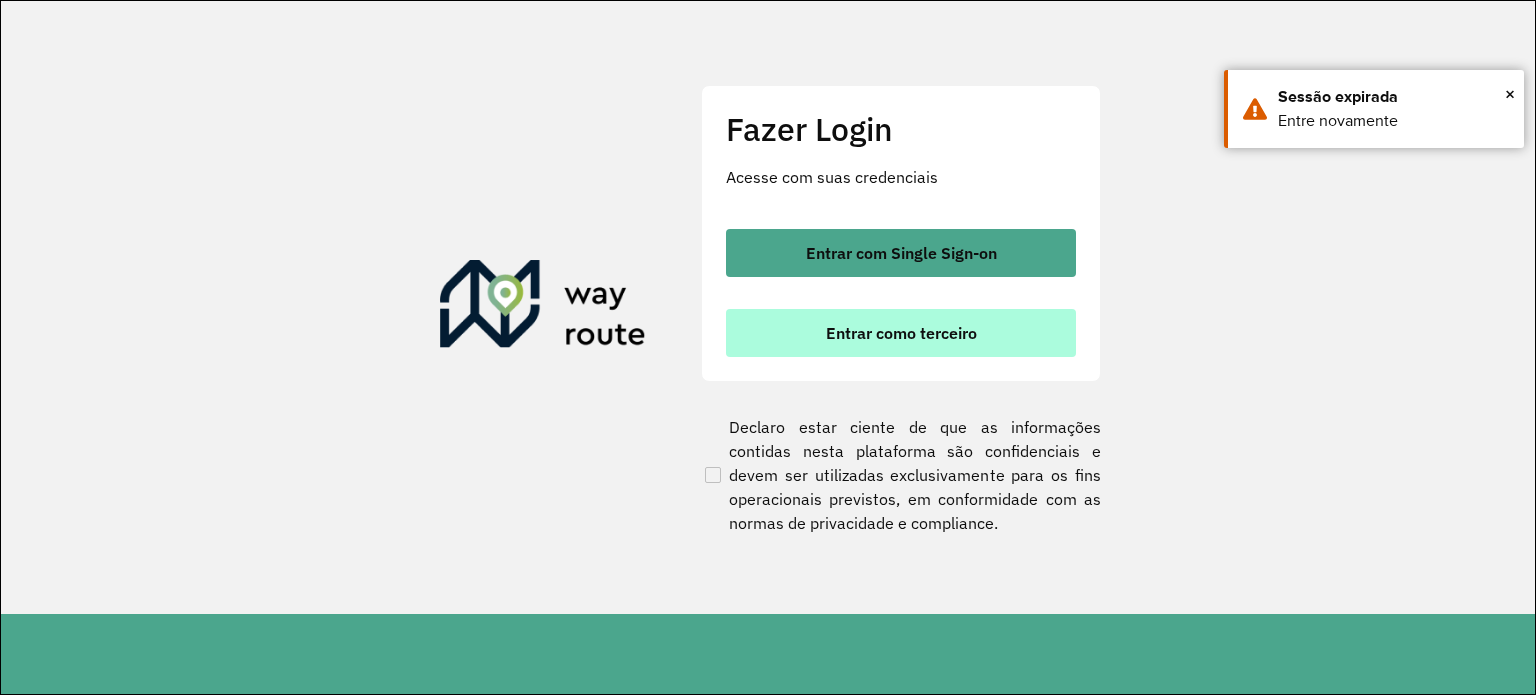 click on "Entrar como terceiro" at bounding box center (901, 333) 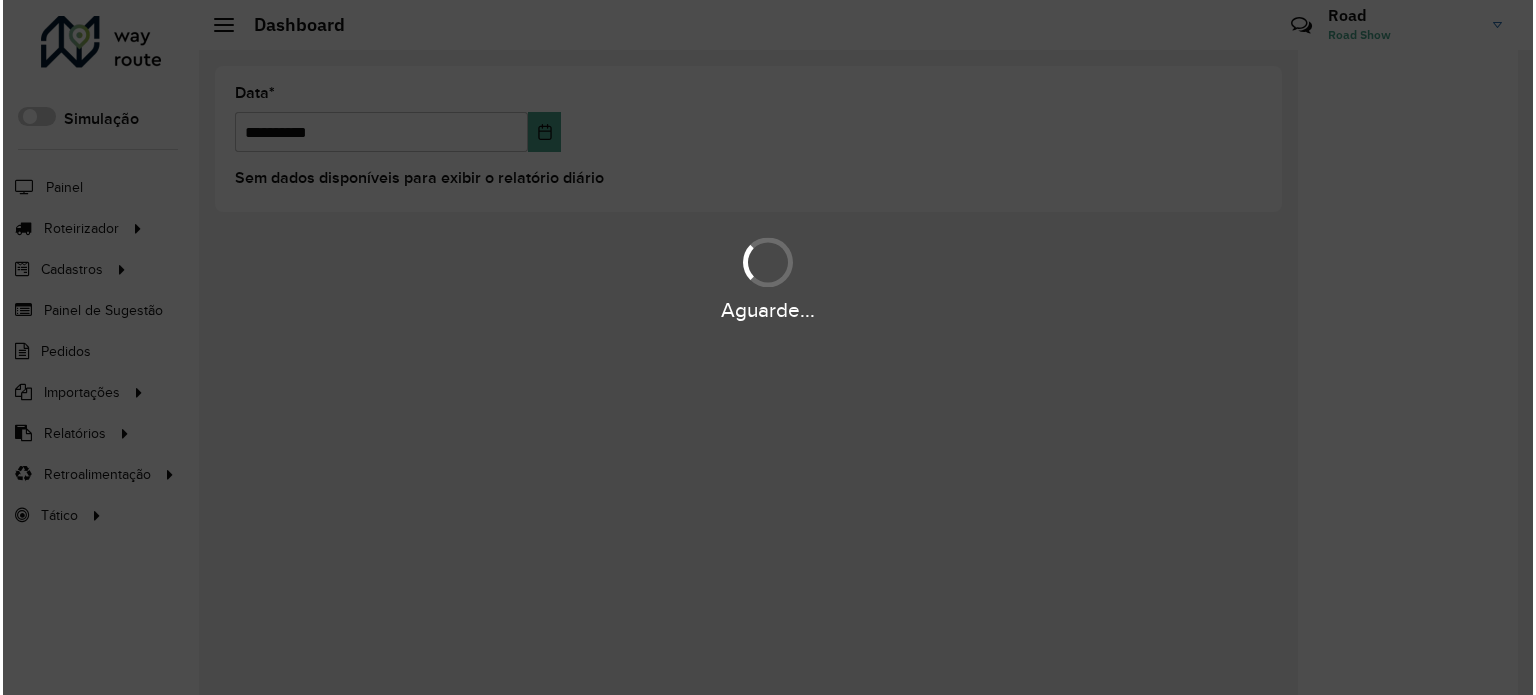 scroll, scrollTop: 0, scrollLeft: 0, axis: both 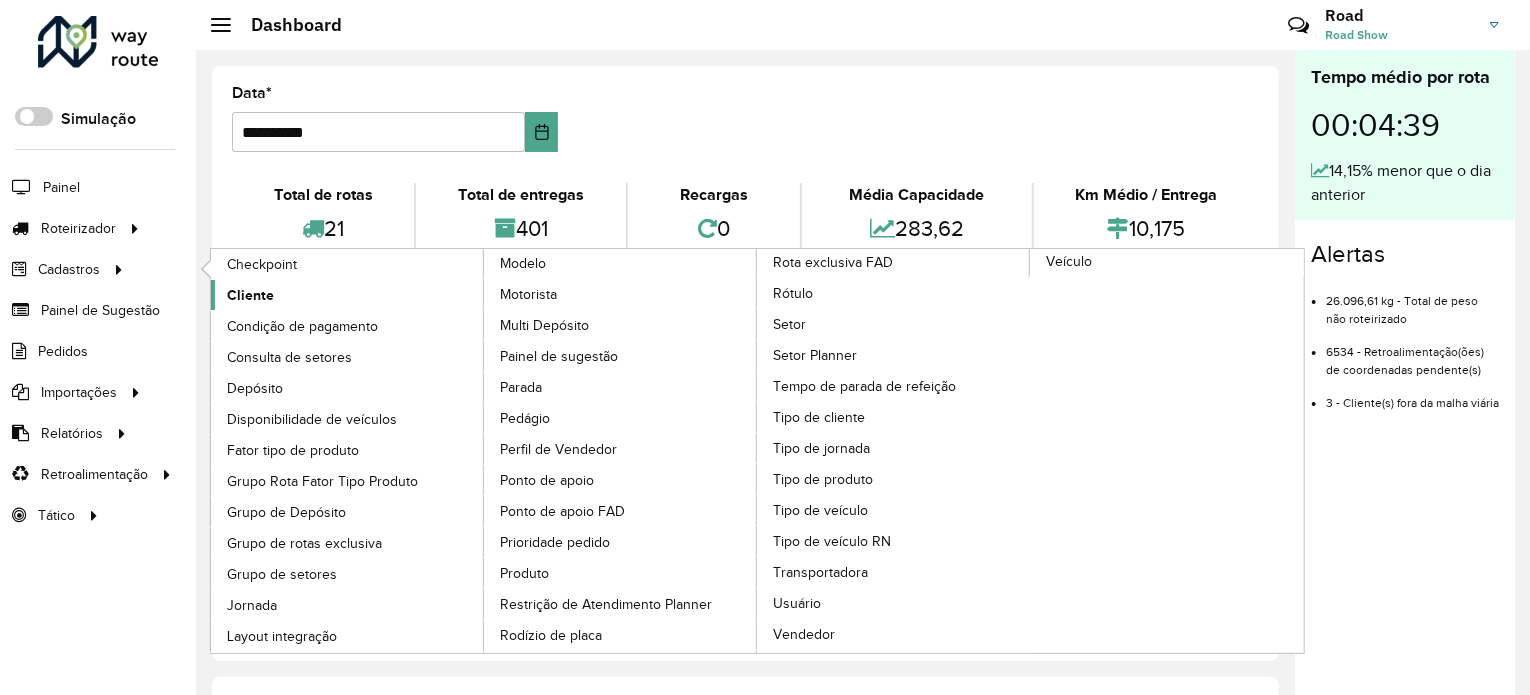 click on "Cliente" 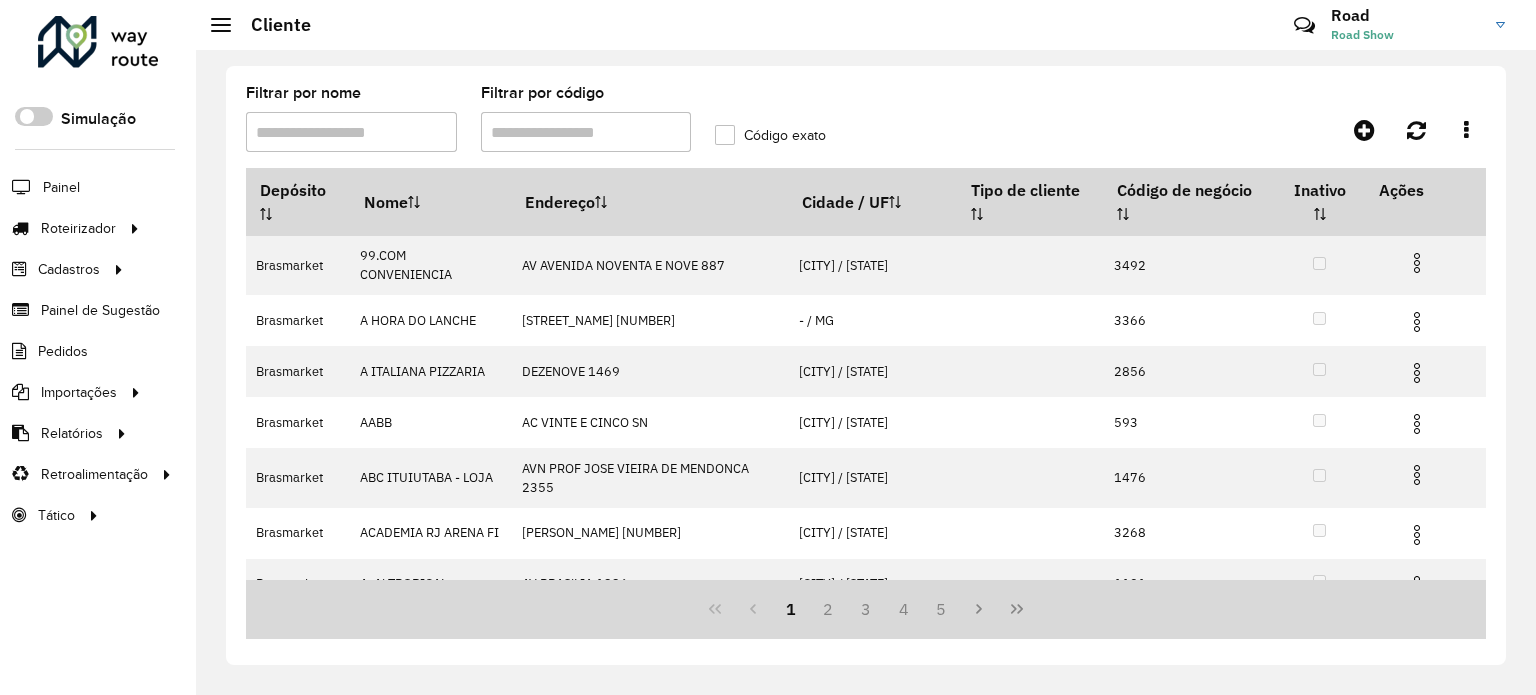 click on "Filtrar por código" at bounding box center [586, 132] 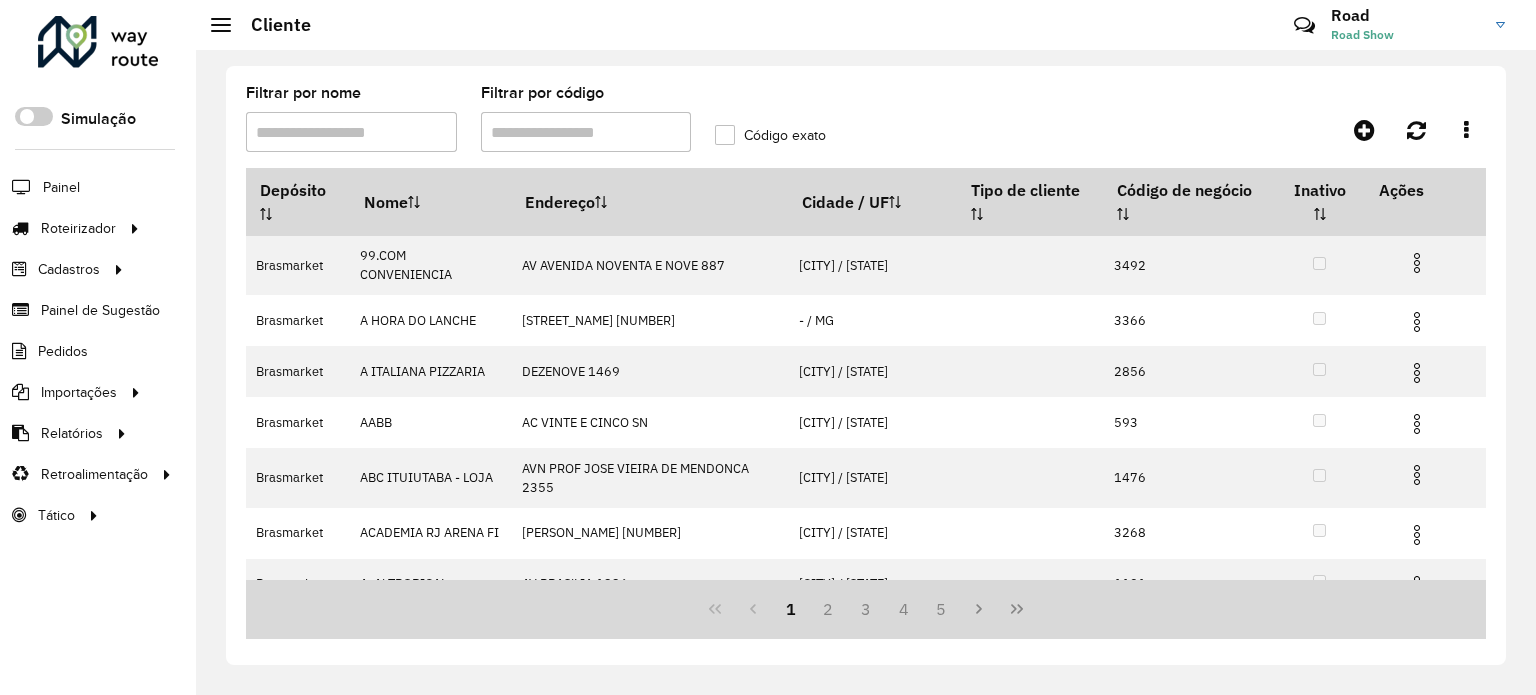 click on "Filtrar por código" at bounding box center (586, 132) 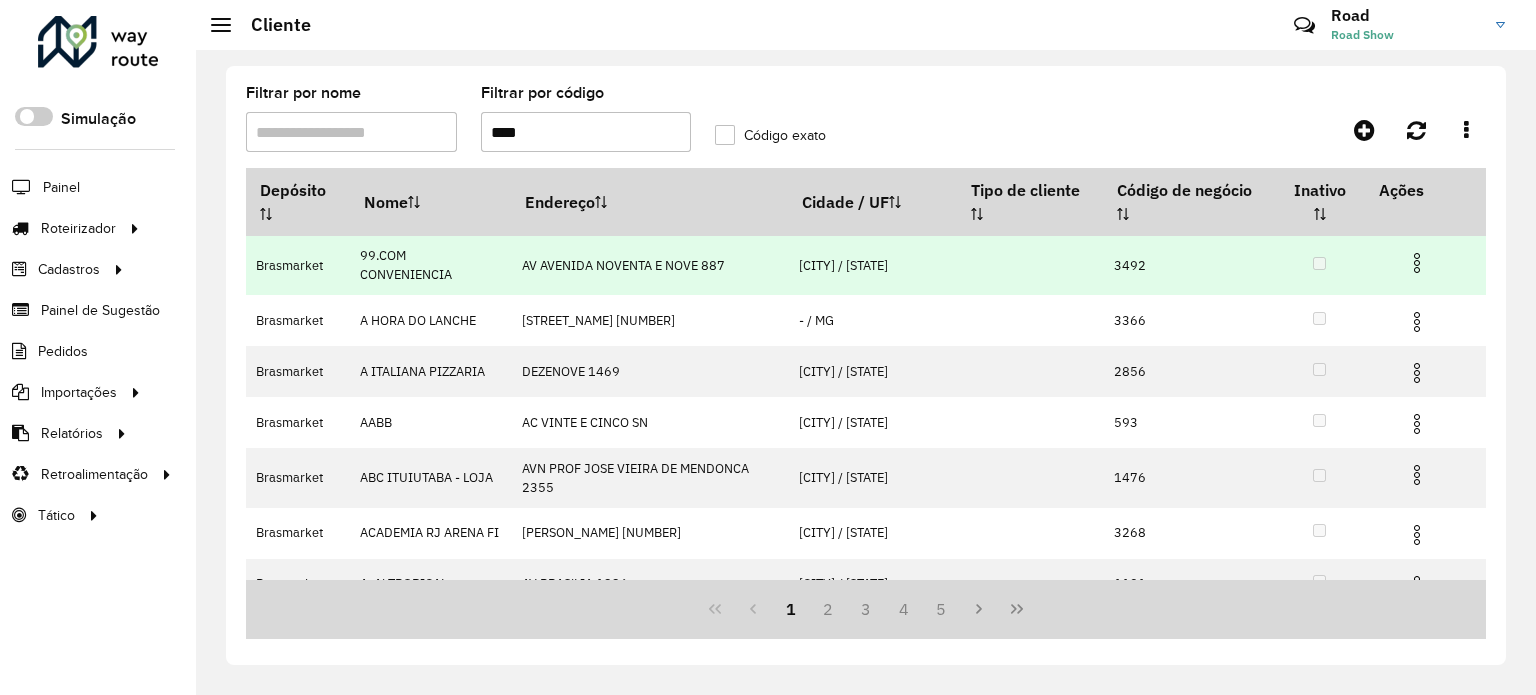 type on "****" 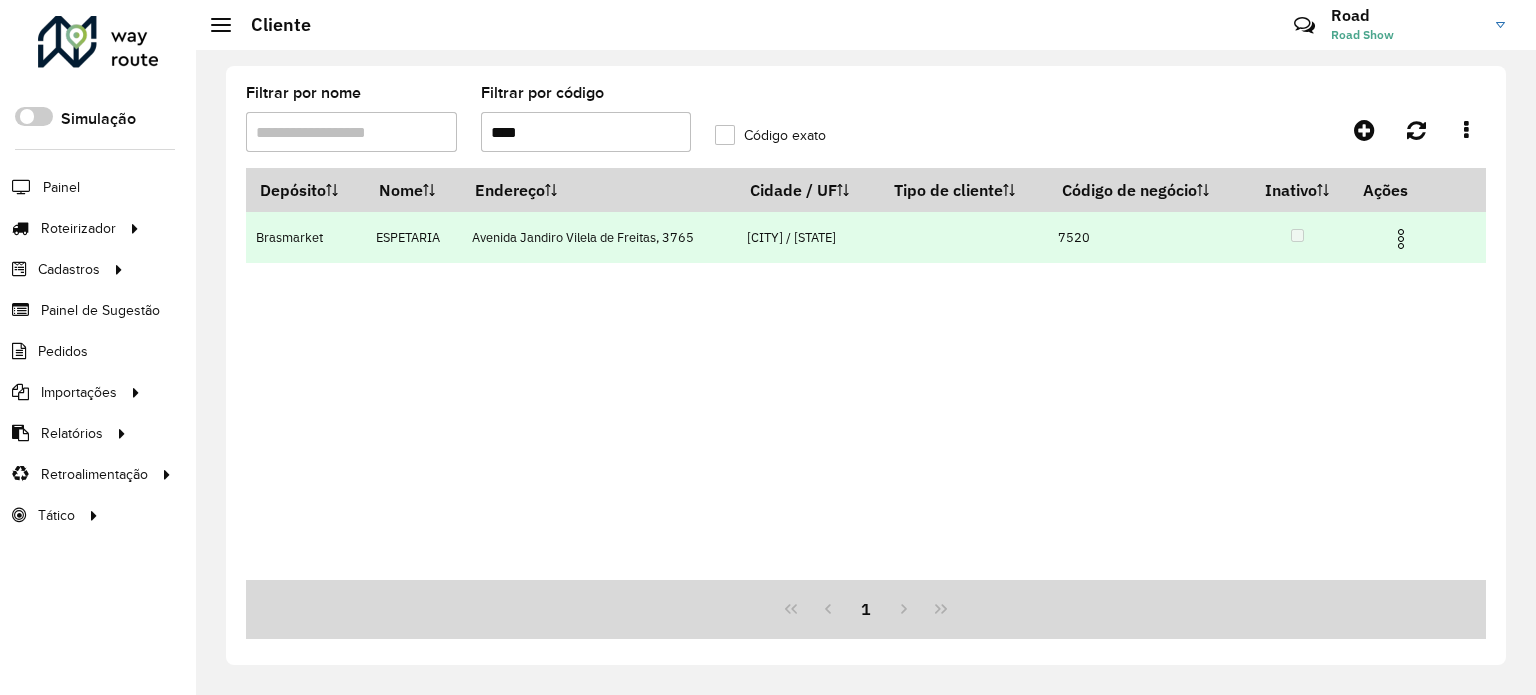 click at bounding box center [1401, 239] 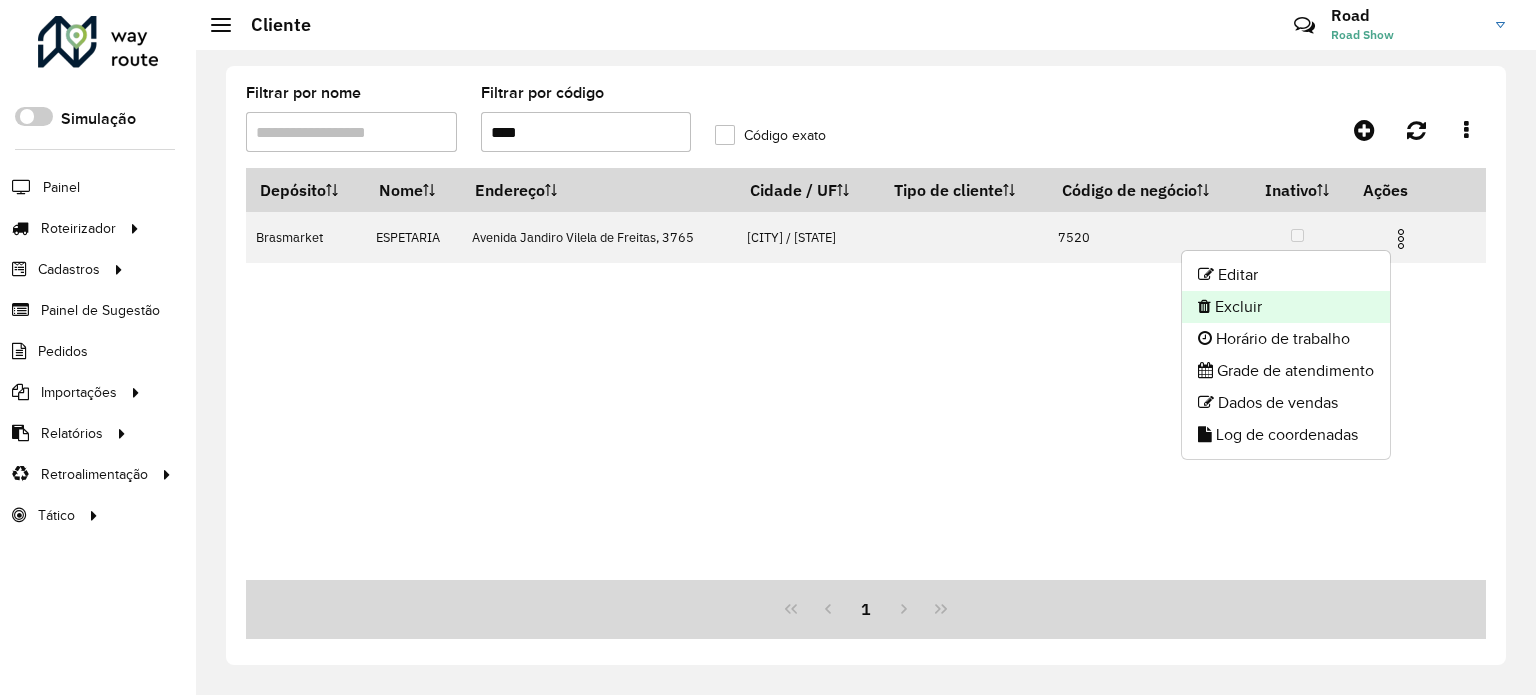 click on "Excluir" 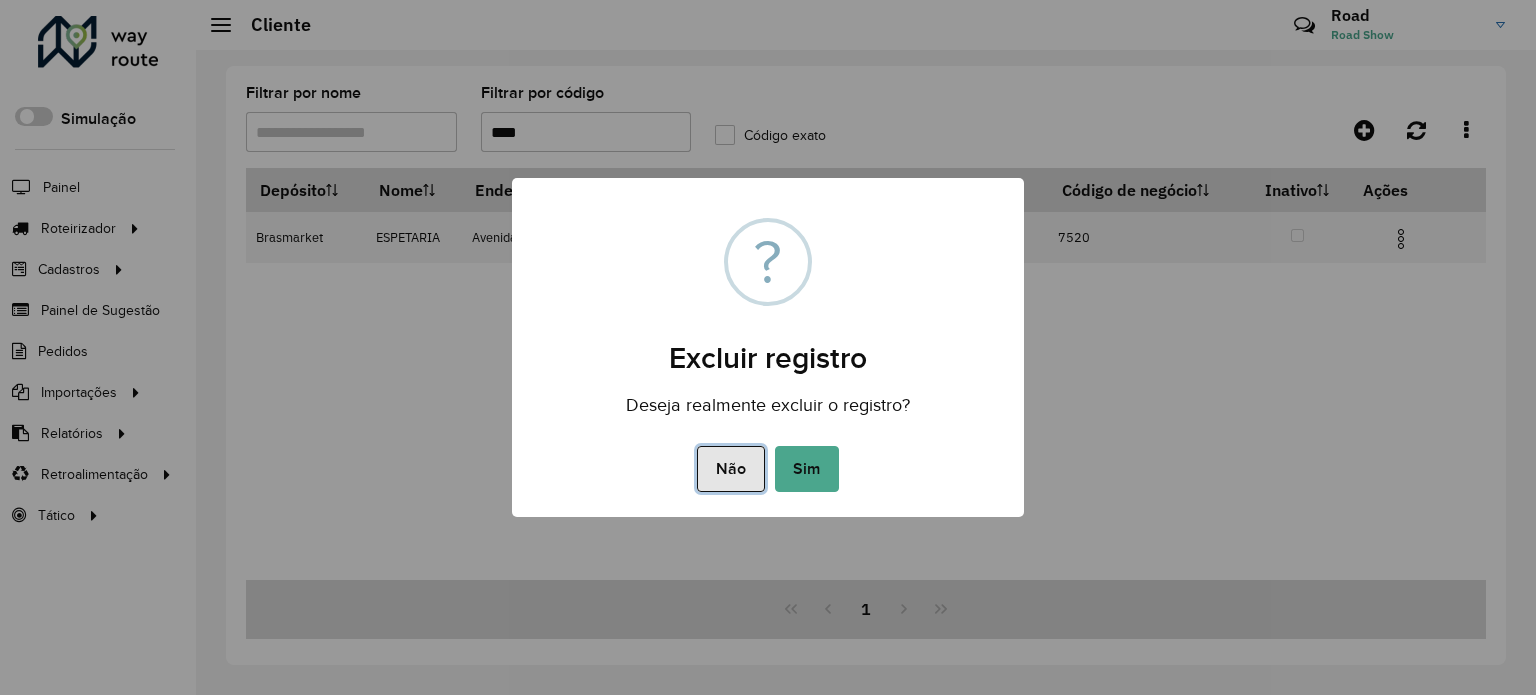 click on "Não" at bounding box center (730, 469) 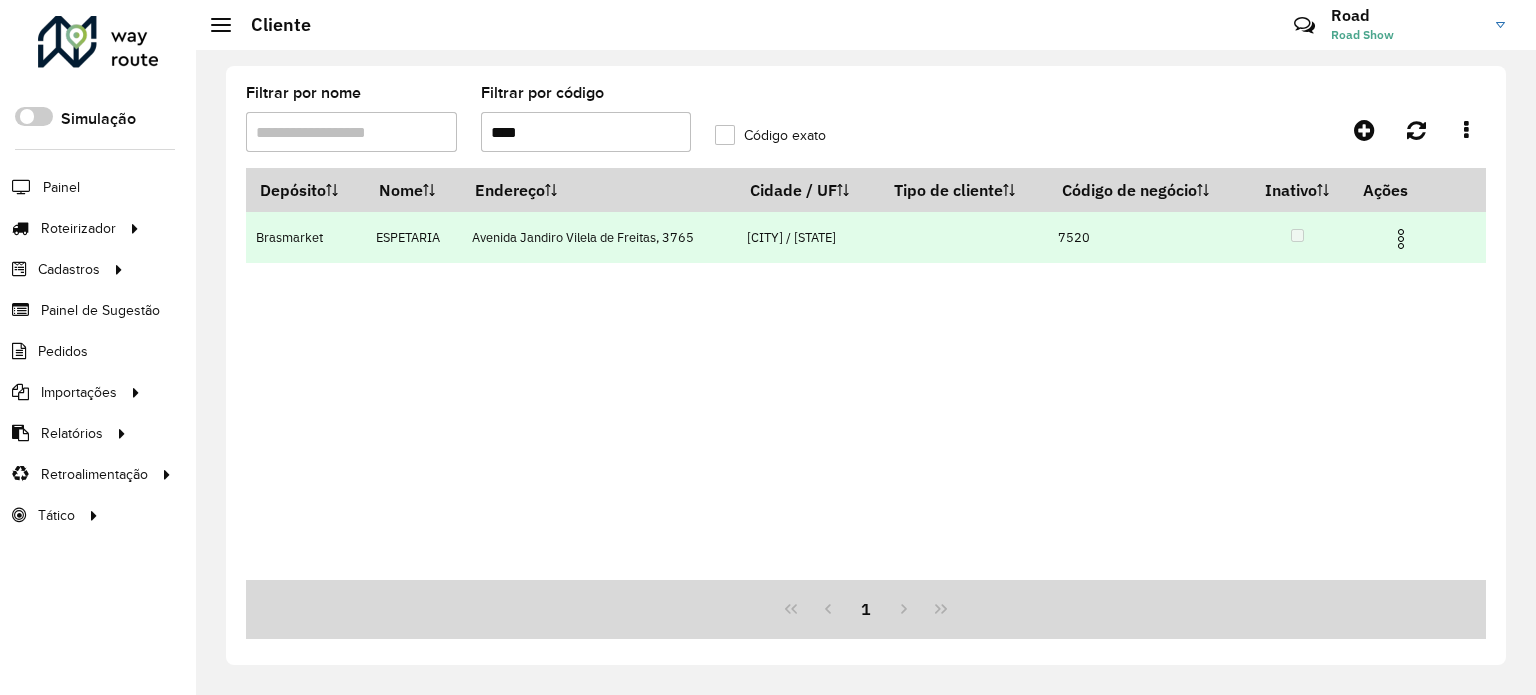 click at bounding box center [1401, 239] 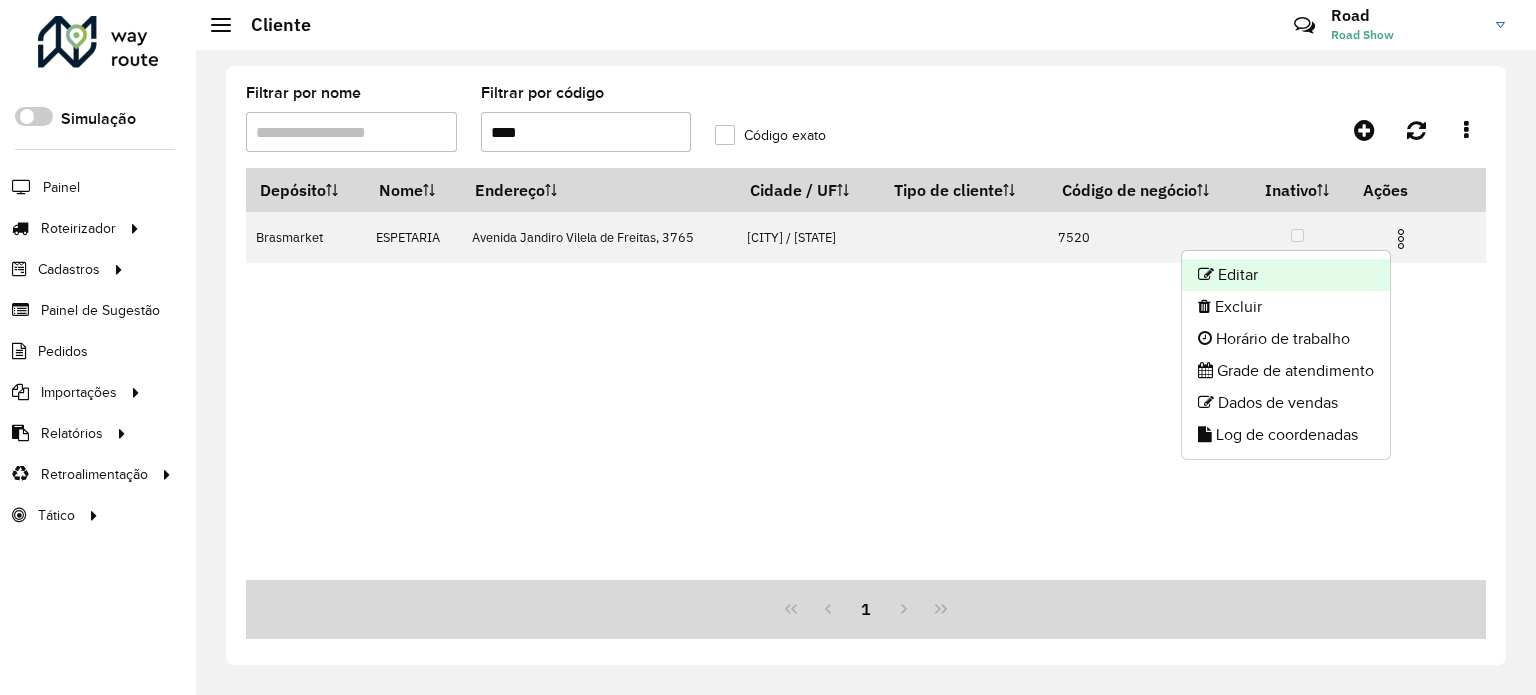 click on "Editar" 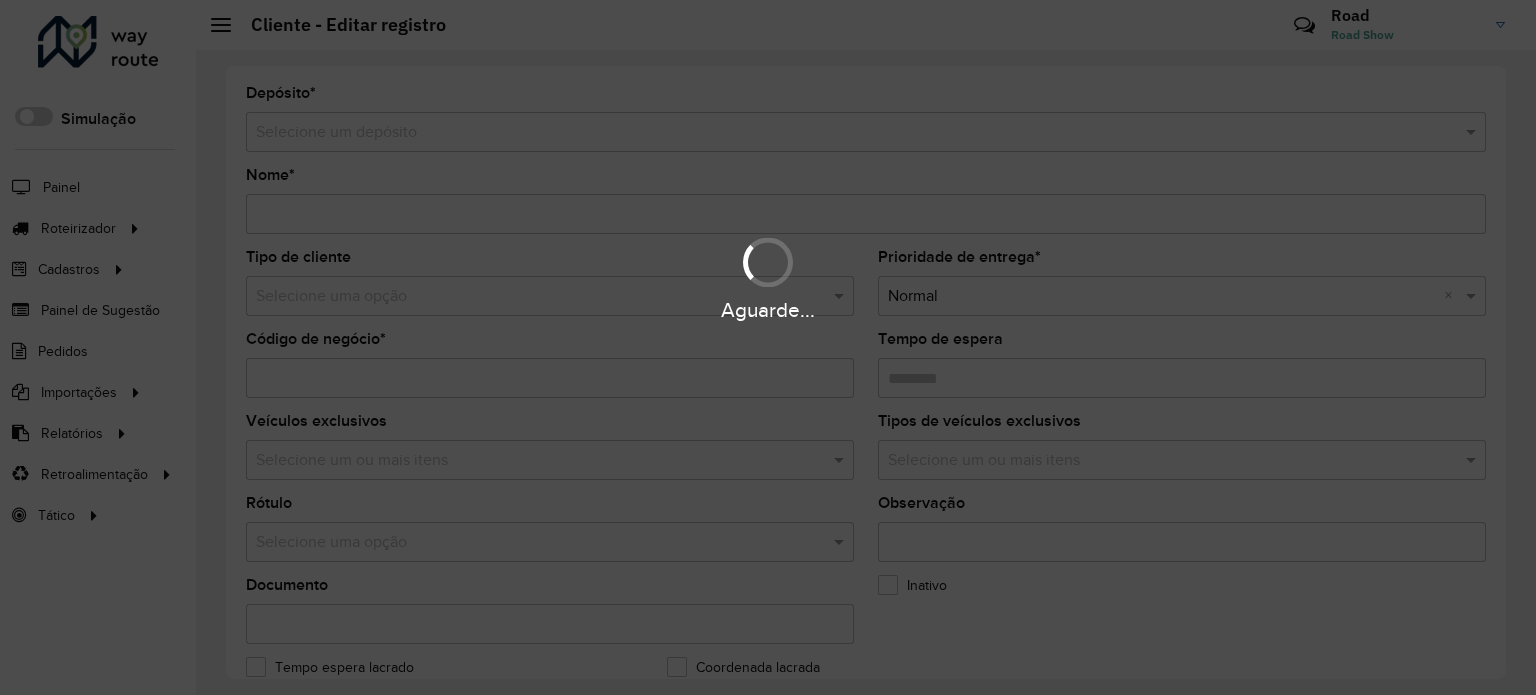 type on "*********" 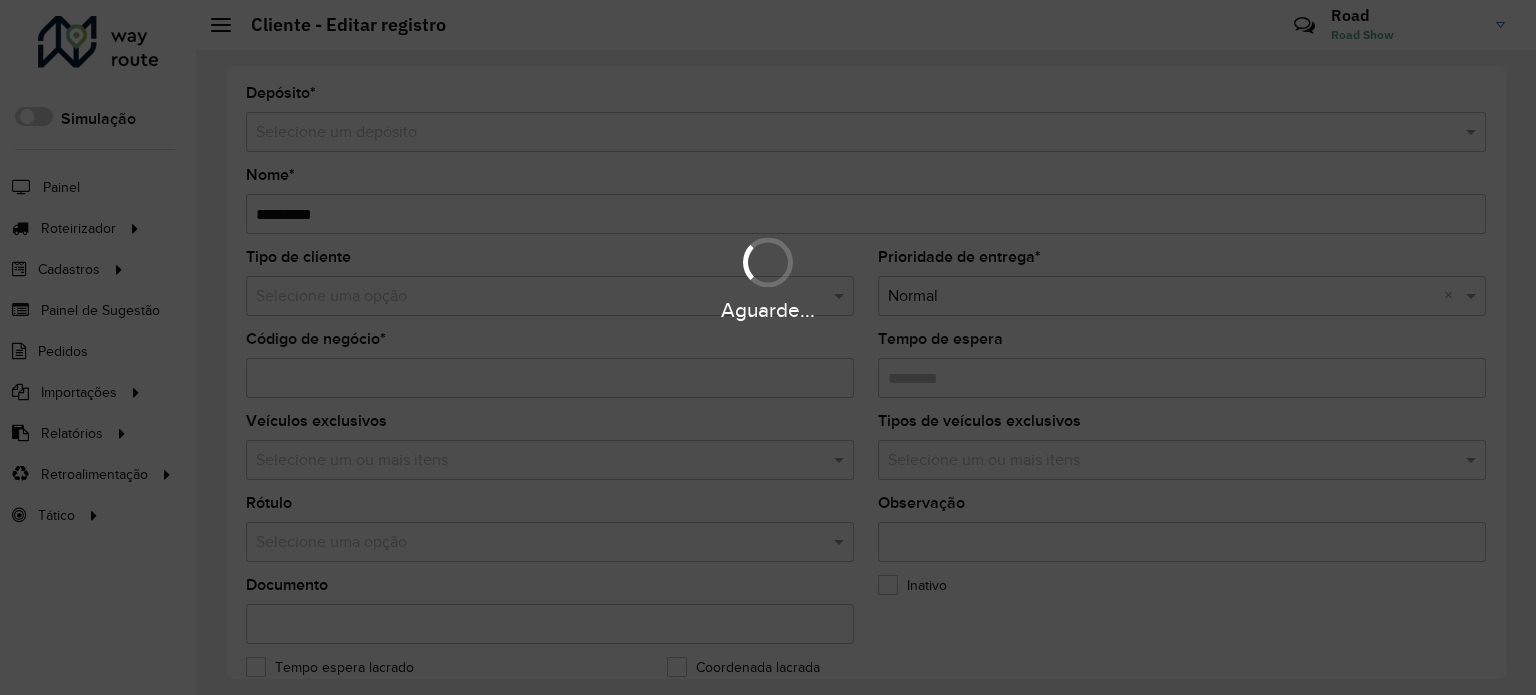 type on "****" 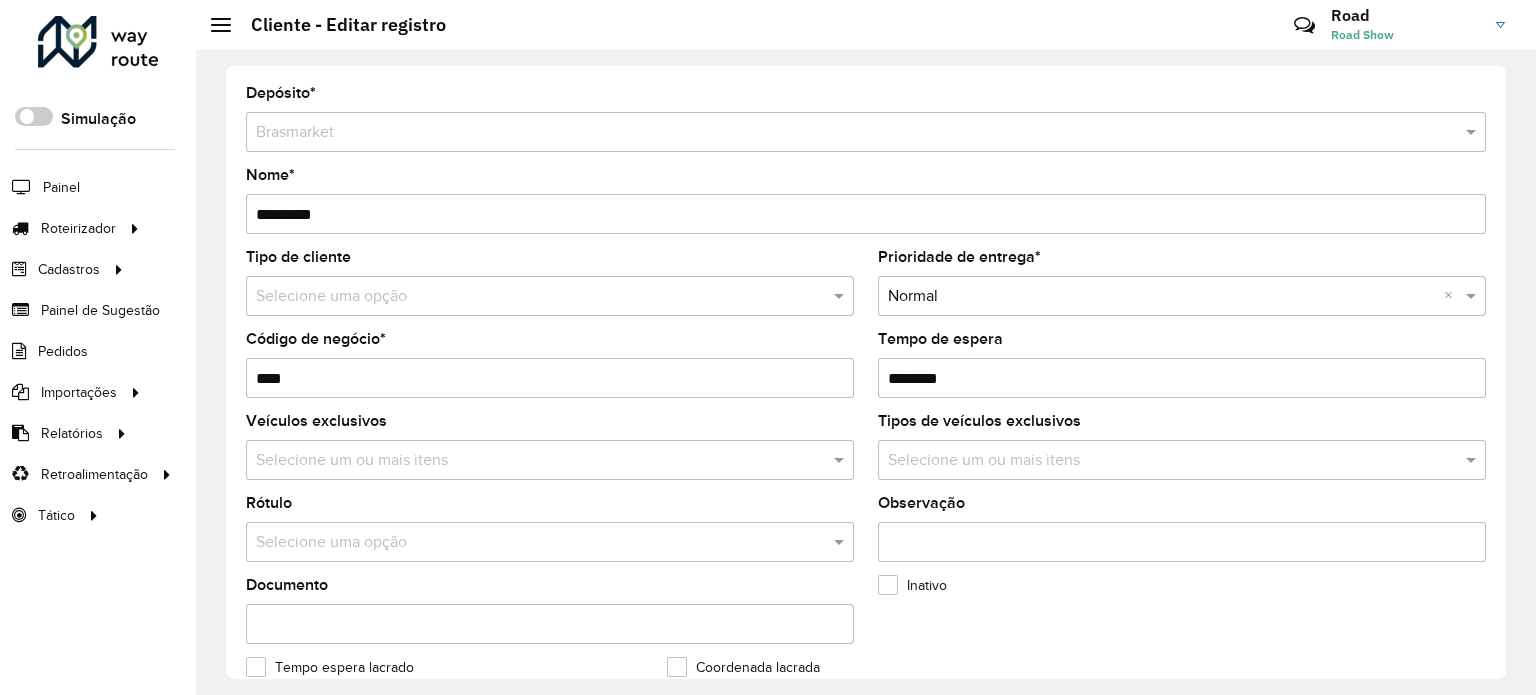 scroll, scrollTop: 600, scrollLeft: 0, axis: vertical 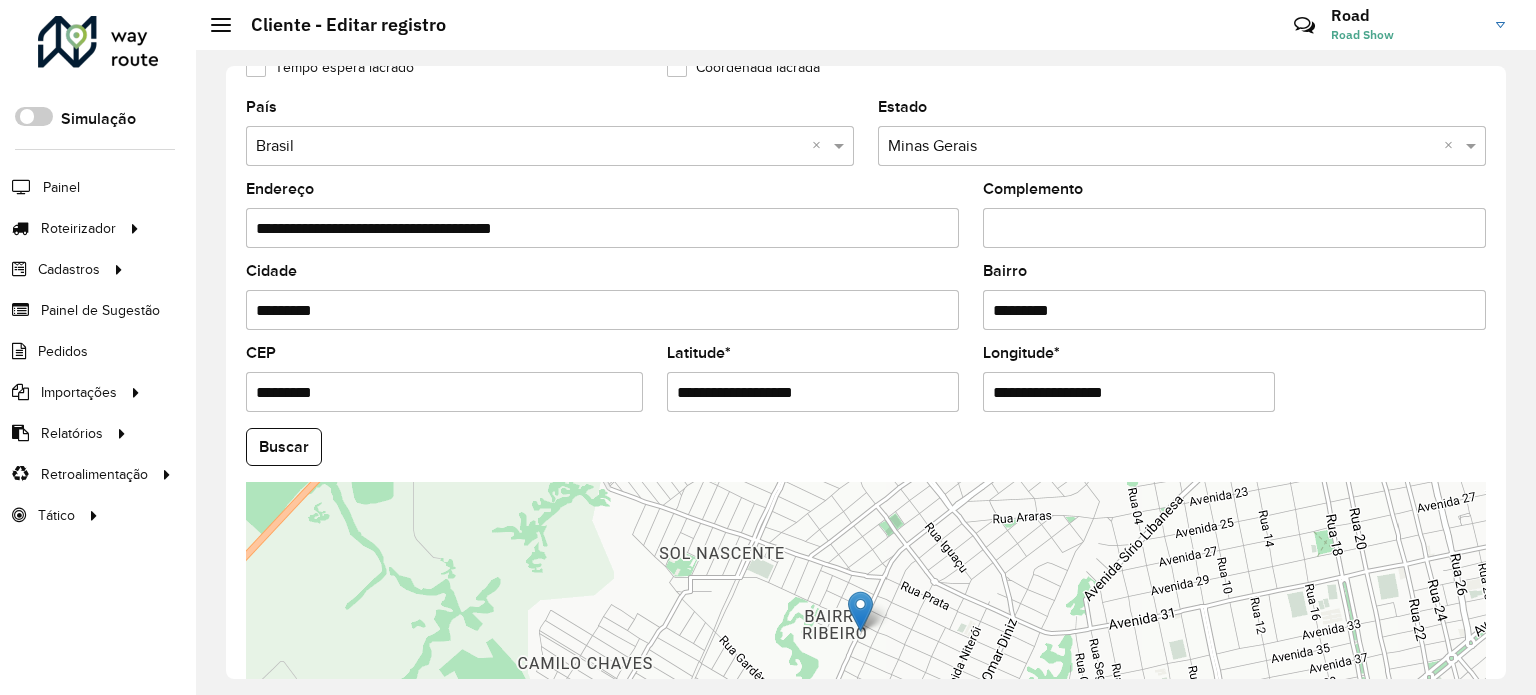 drag, startPoint x: 846, startPoint y: 391, endPoint x: 351, endPoint y: 415, distance: 495.58148 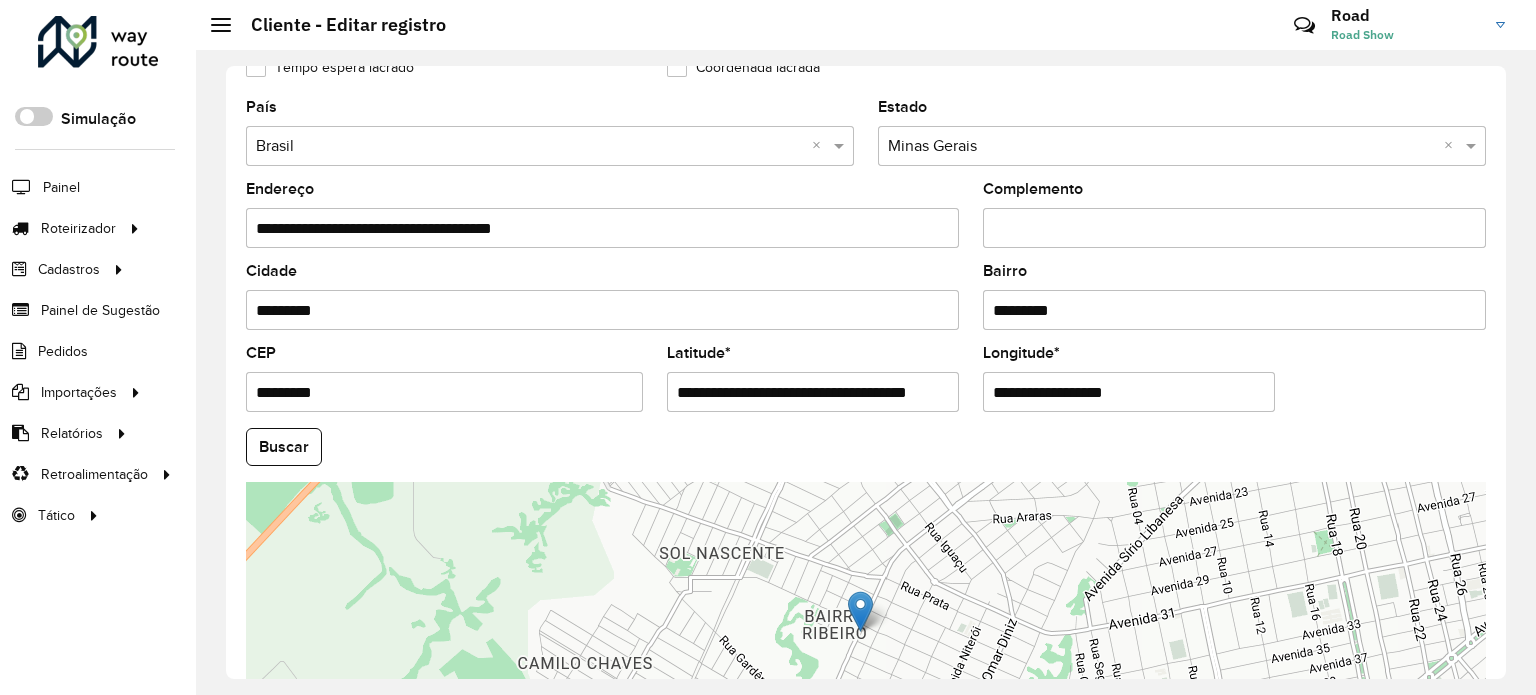 scroll, scrollTop: 0, scrollLeft: 36, axis: horizontal 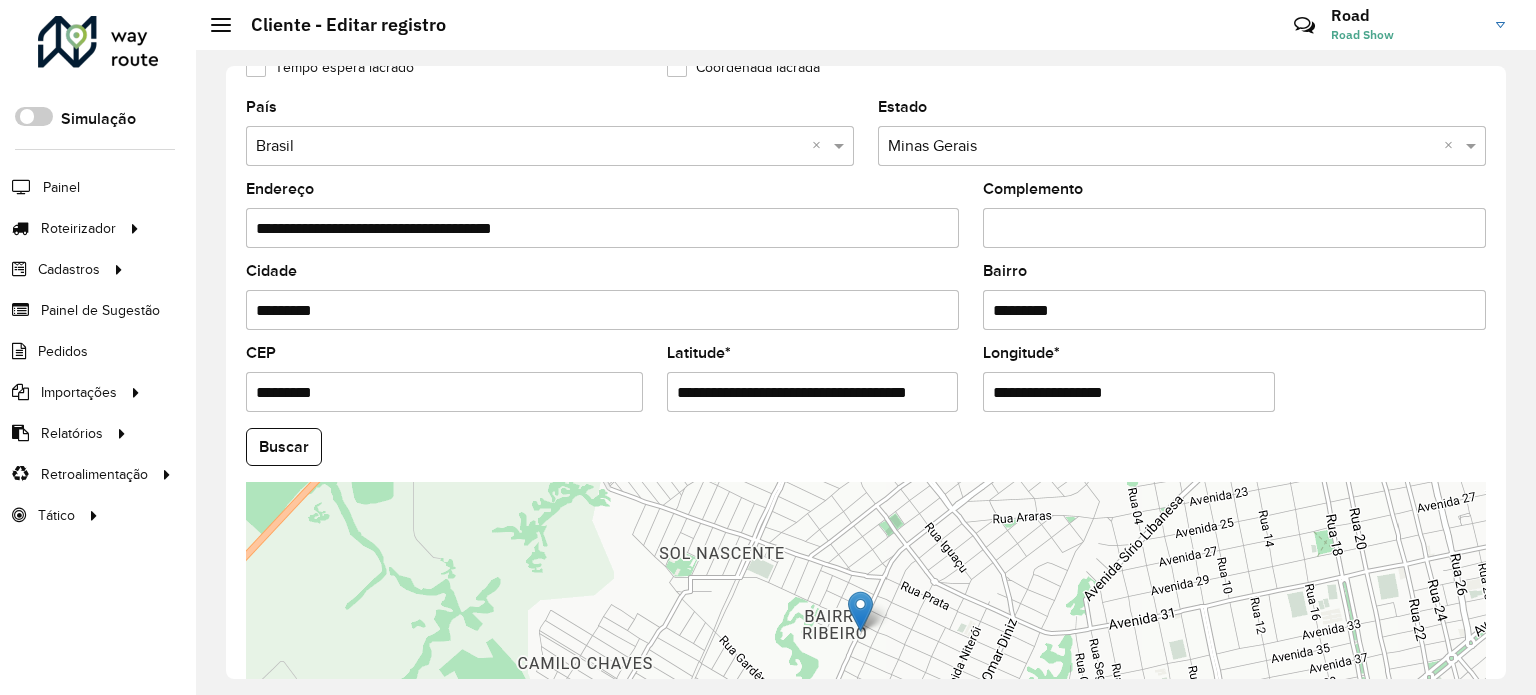 drag, startPoint x: 799, startPoint y: 386, endPoint x: 1124, endPoint y: 386, distance: 325 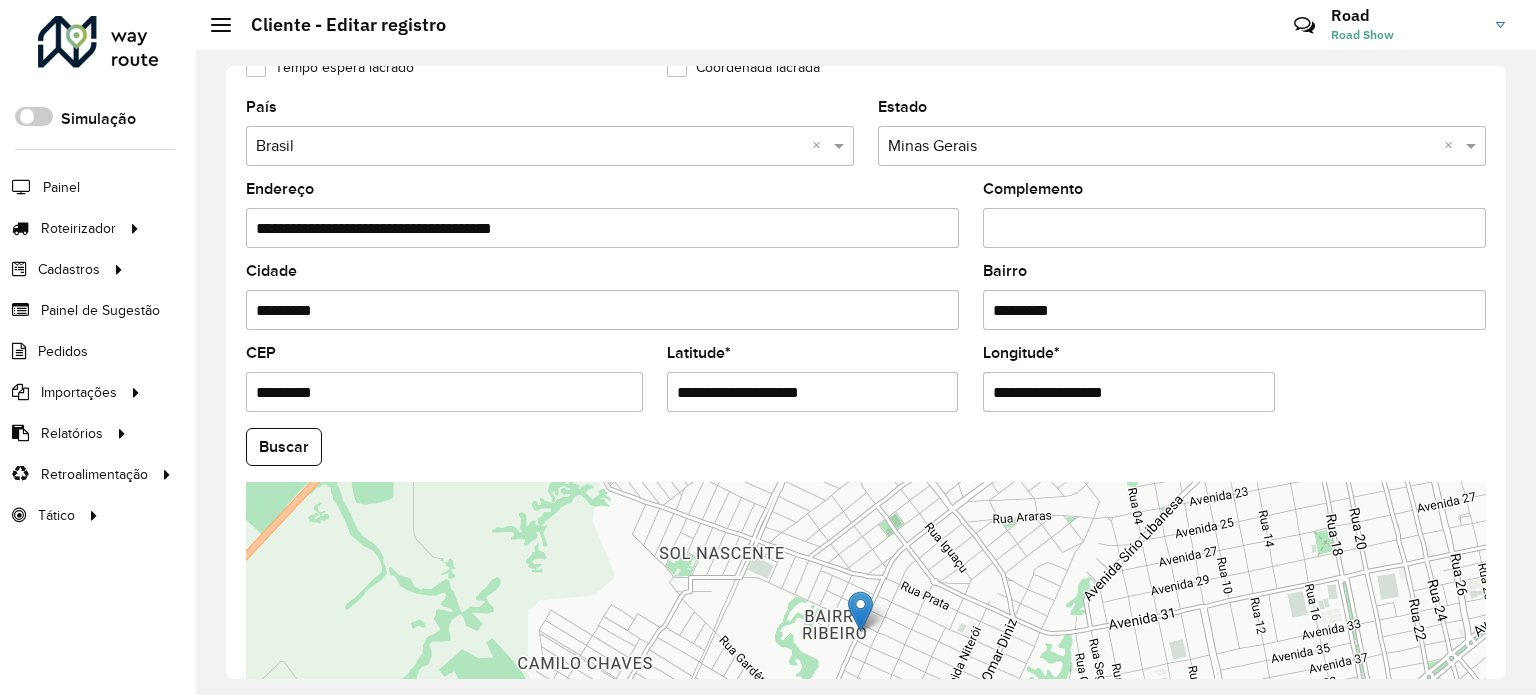 scroll, scrollTop: 0, scrollLeft: 0, axis: both 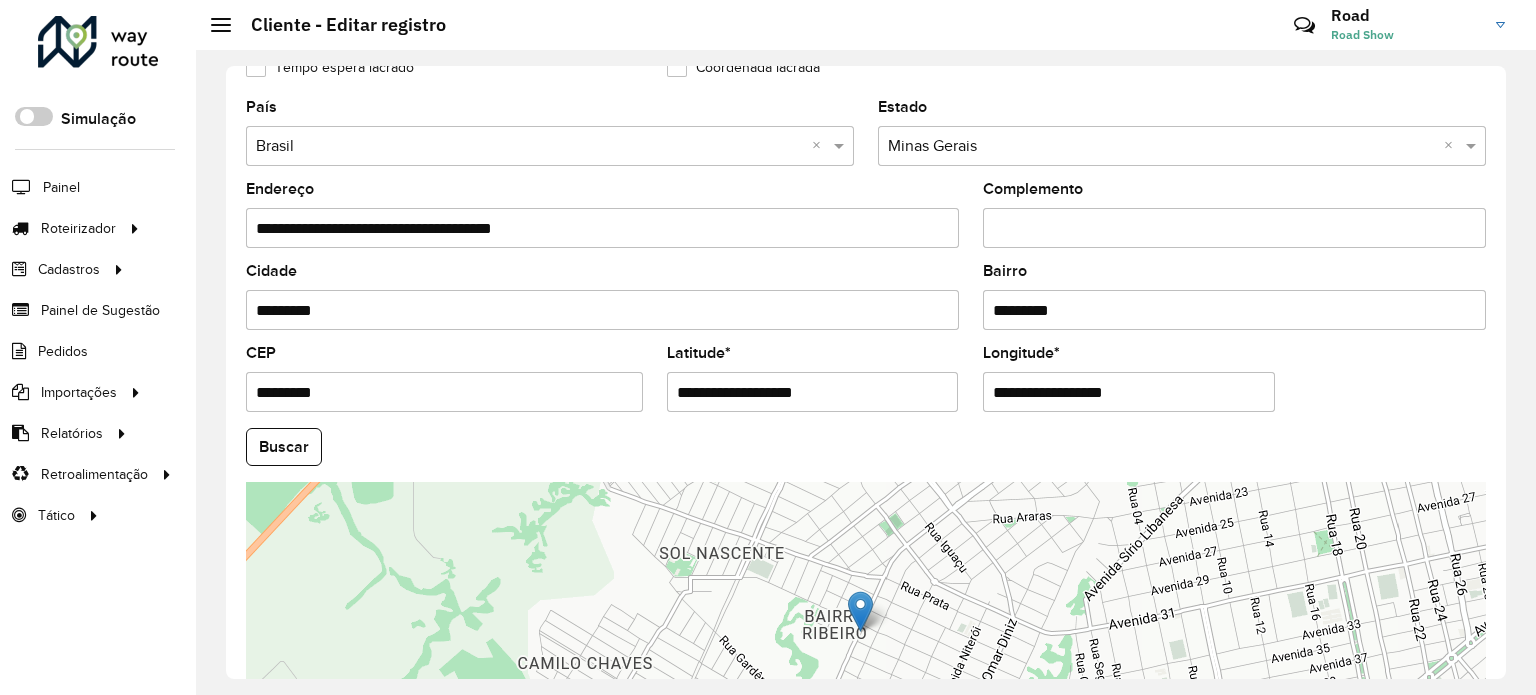 drag, startPoint x: 1135, startPoint y: 389, endPoint x: 767, endPoint y: 382, distance: 368.06656 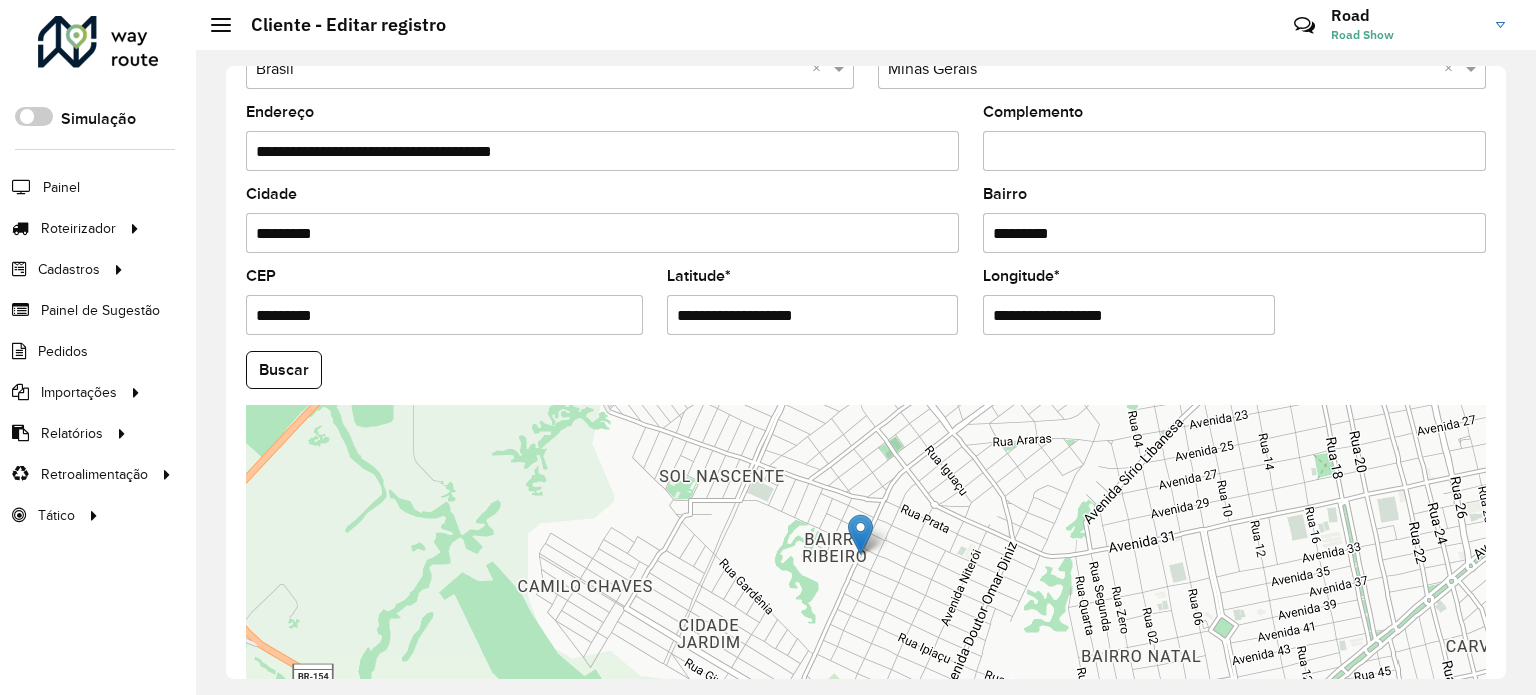 scroll, scrollTop: 784, scrollLeft: 0, axis: vertical 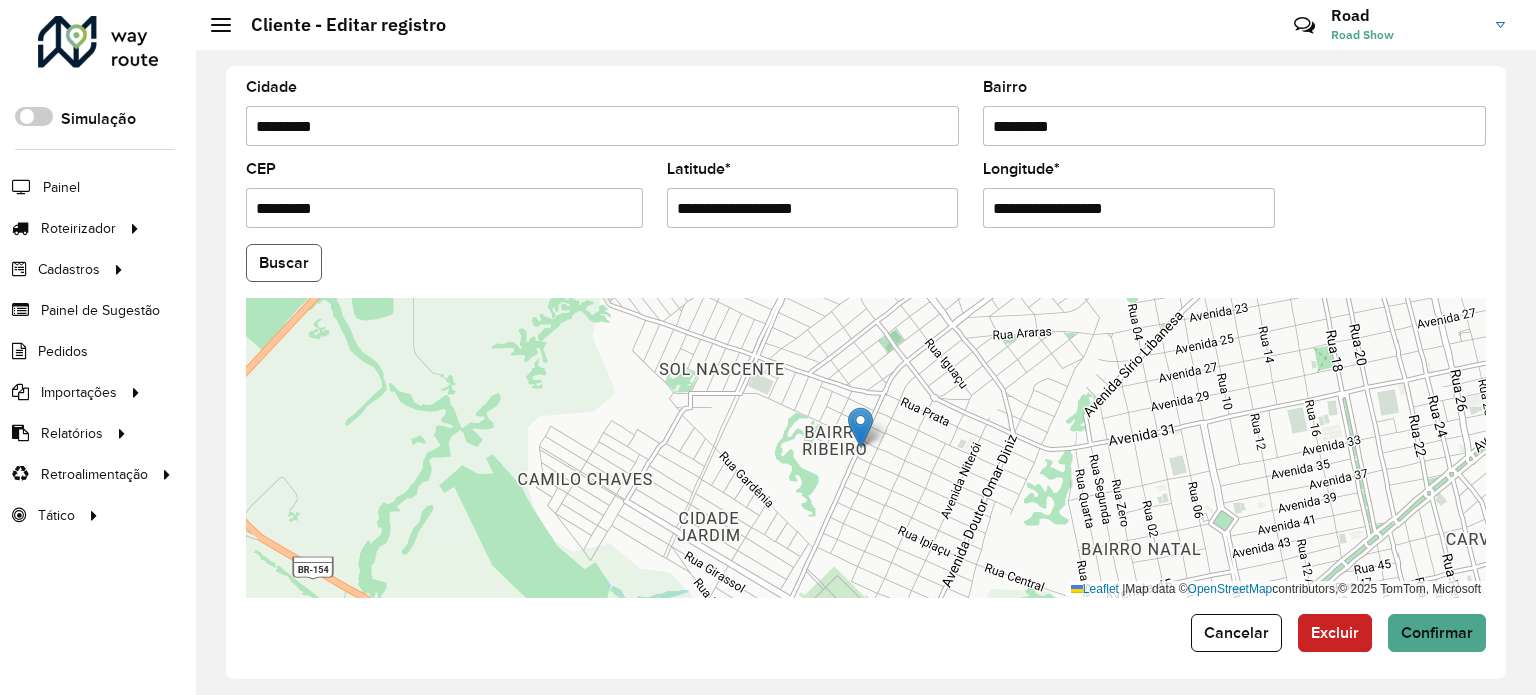 click on "Buscar" 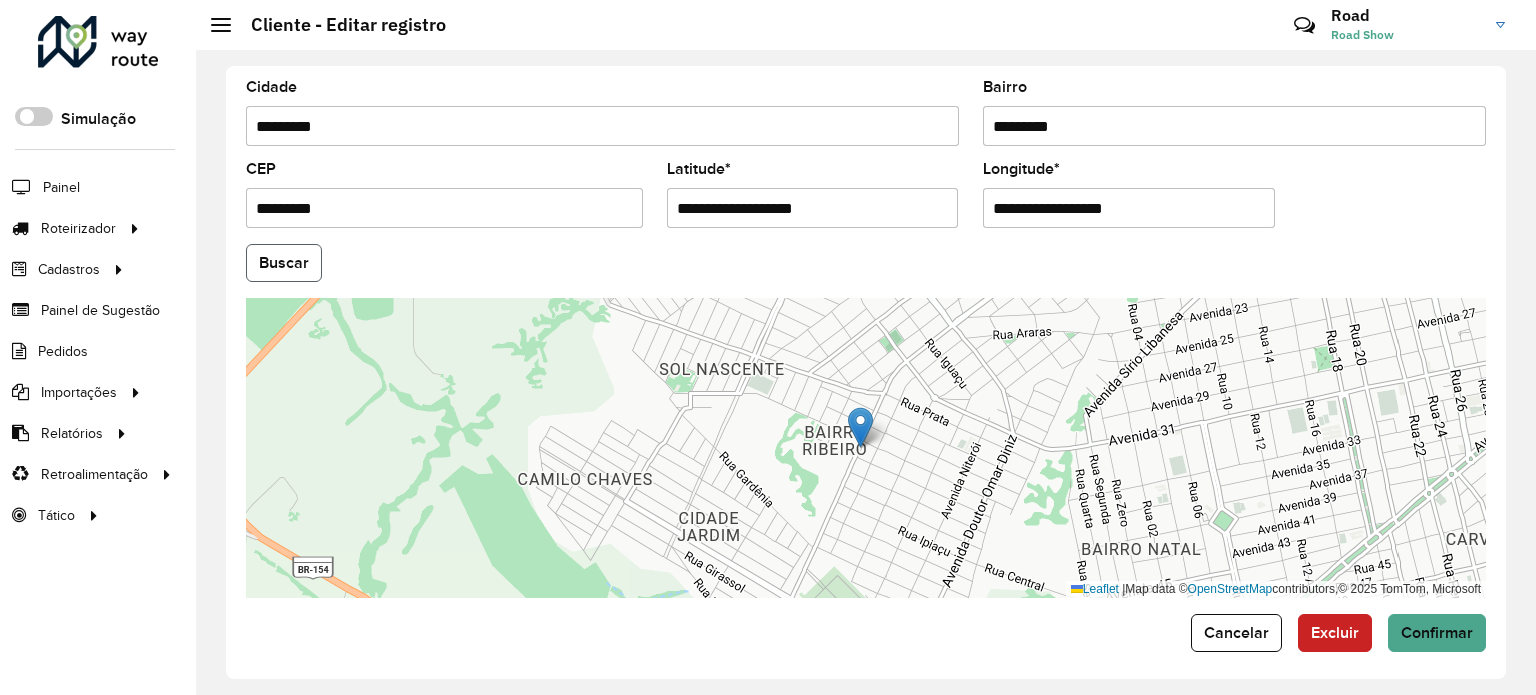 click on "Buscar" 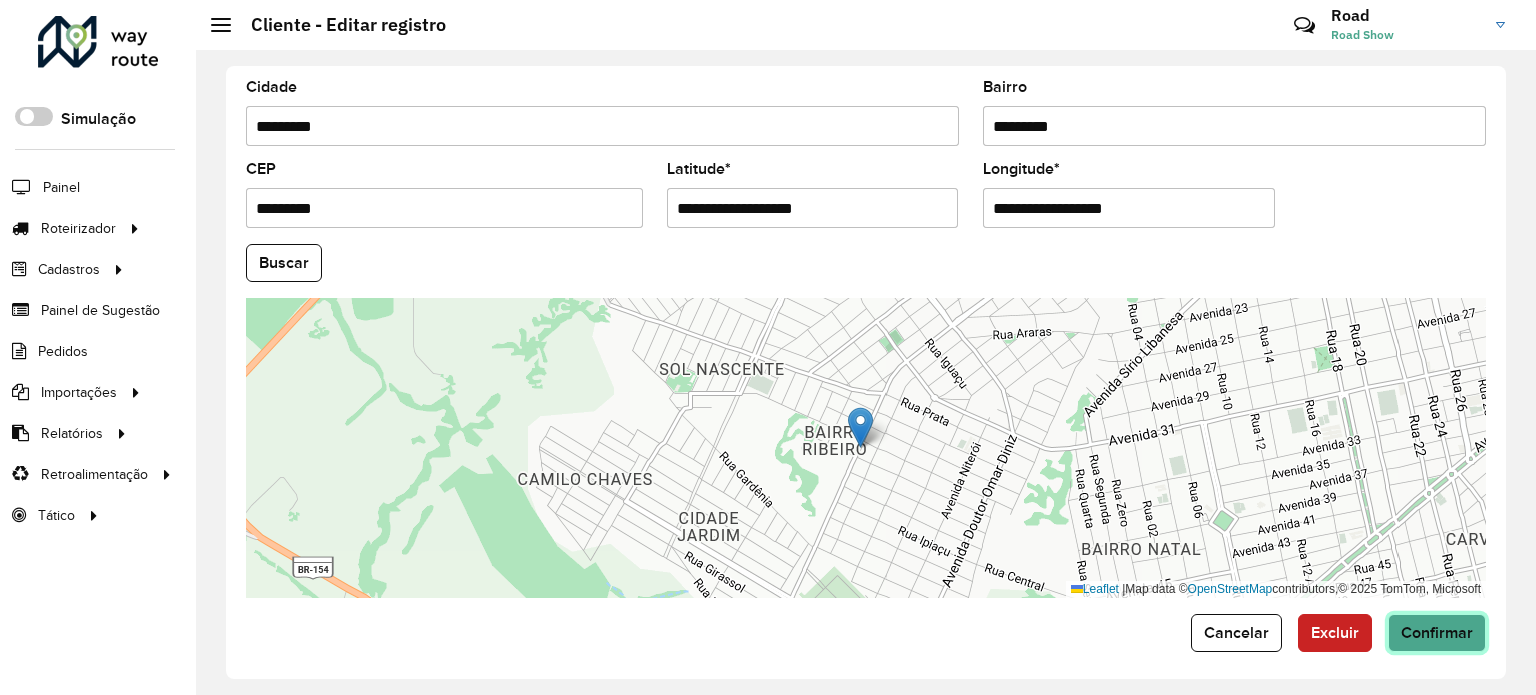 click on "Confirmar" 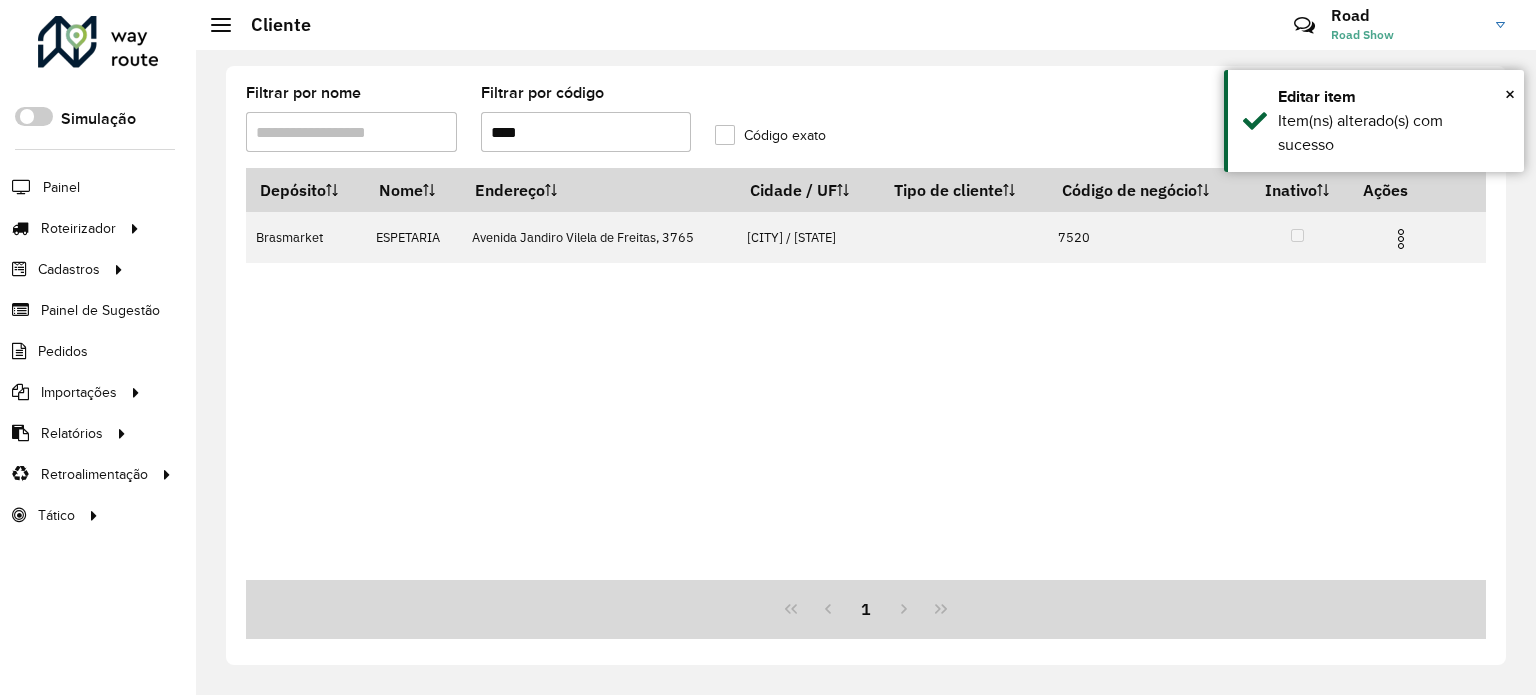 click on "****" at bounding box center [586, 132] 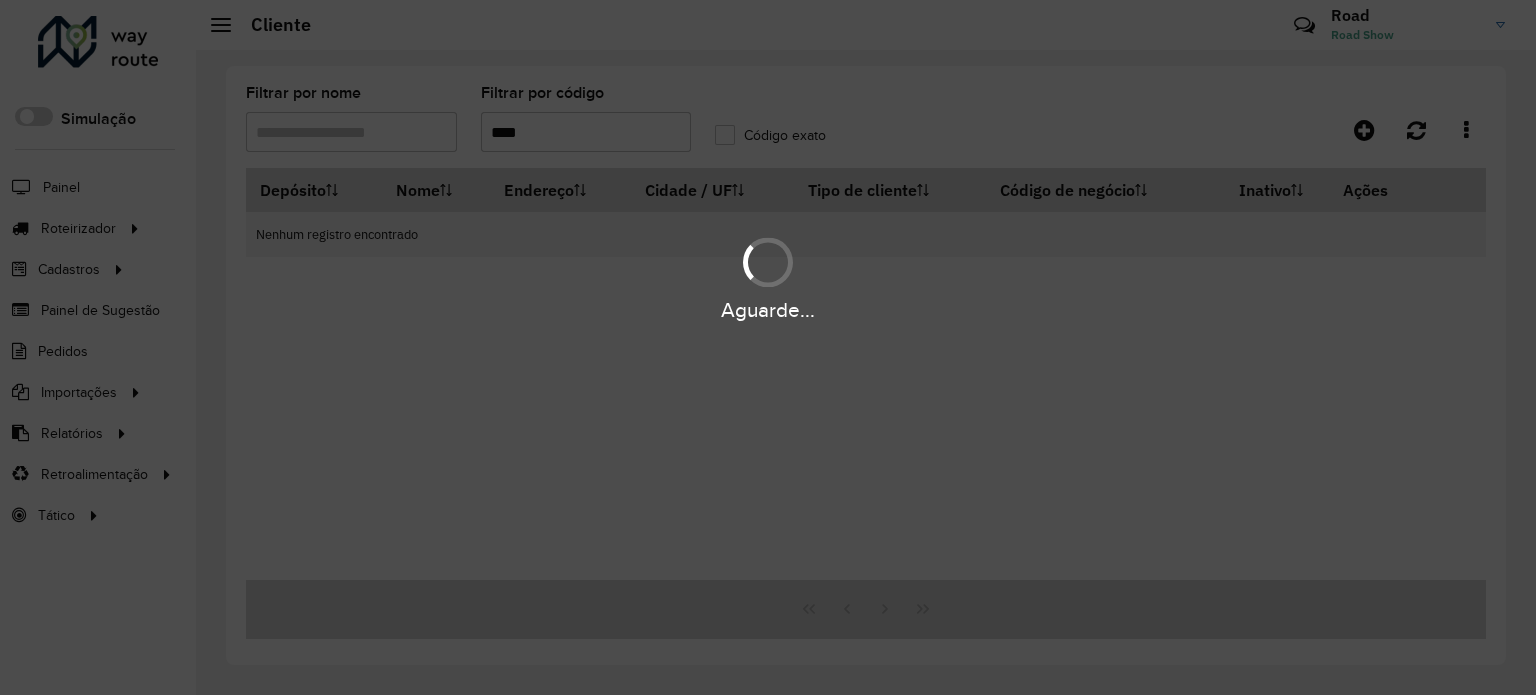 type on "****" 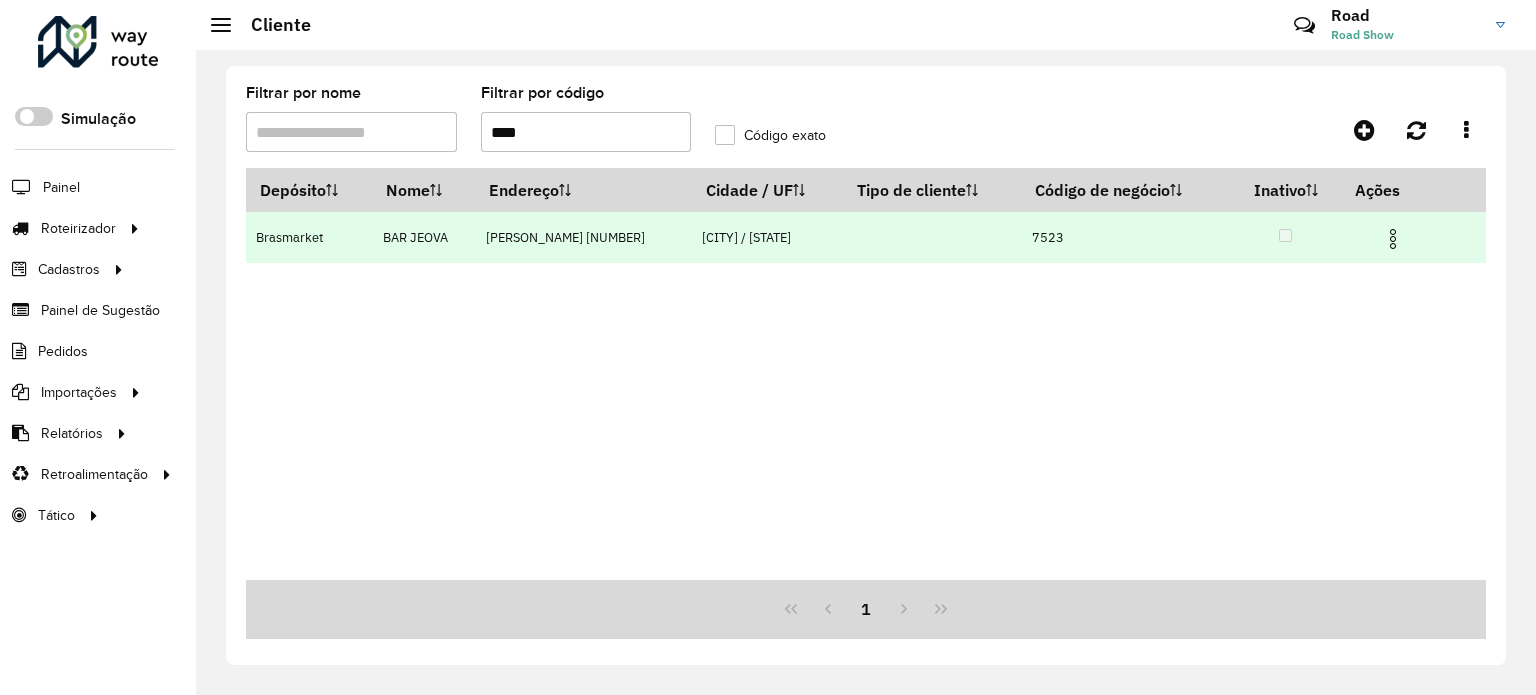 click at bounding box center (1393, 239) 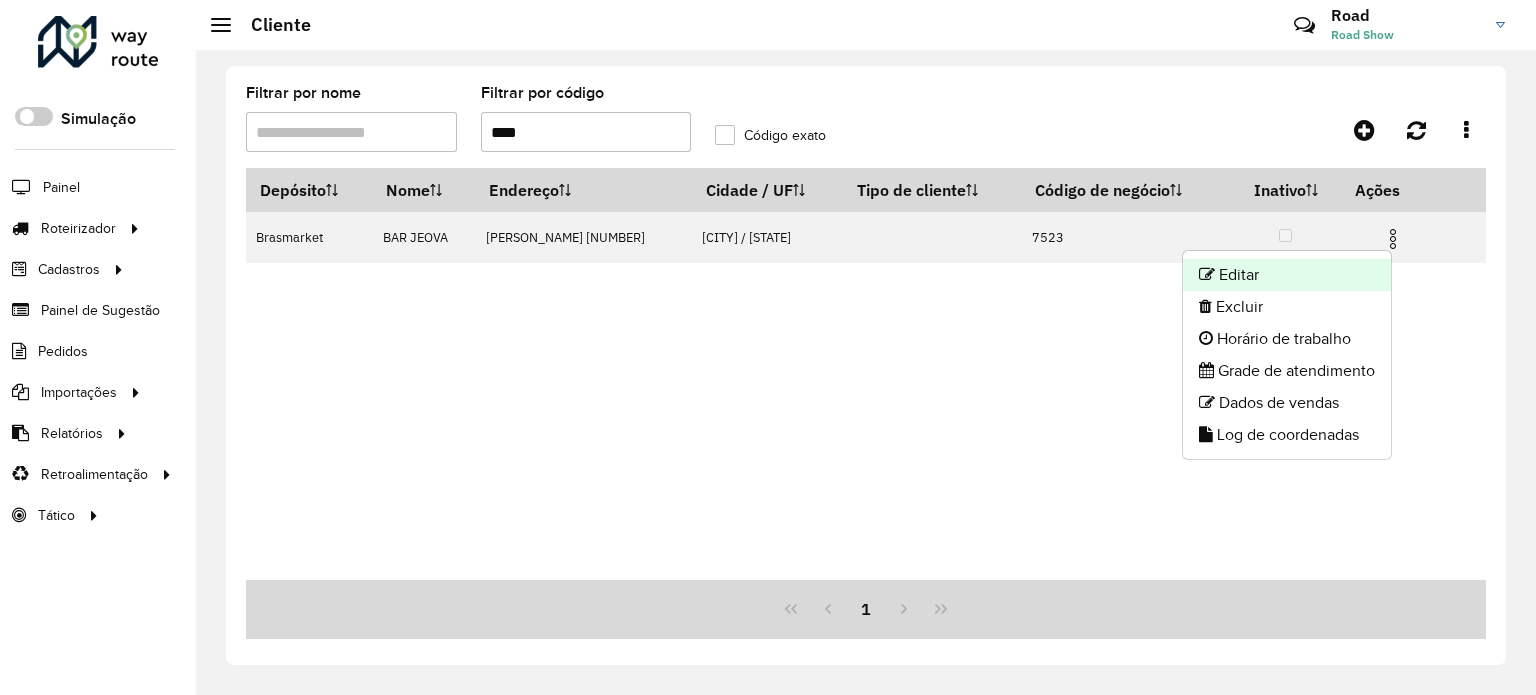 click on "Editar" 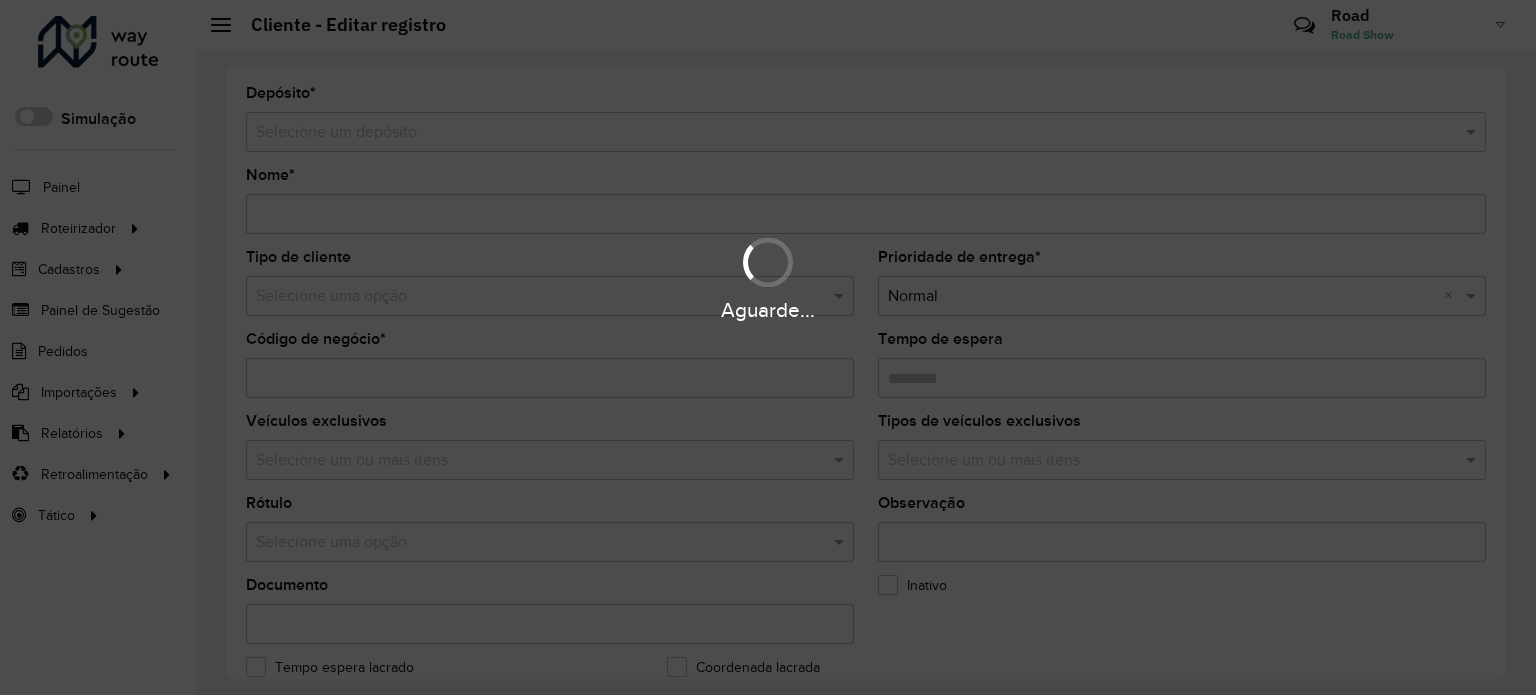 type on "*********" 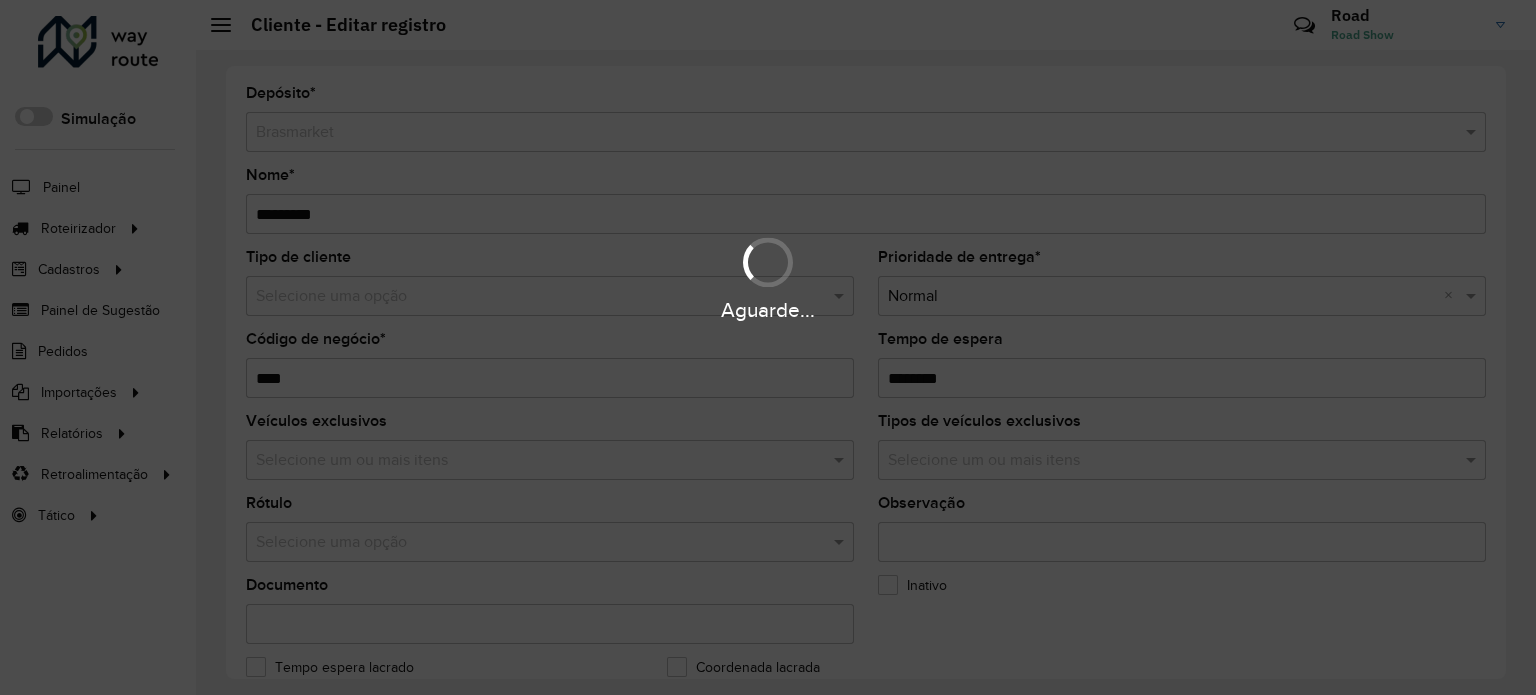 click on "Aguarde...  Pop-up bloqueado!  Seu navegador bloqueou automáticamente a abertura de uma nova janela.   Acesse as configurações e adicione o endereço do sistema a lista de permissão.   Fechar  Roteirizador AmbevTech Simulação Painel Roteirizador Entregas Vendas Cadastros Checkpoint Cliente Condição de pagamento Consulta de setores Depósito Disponibilidade de veículos Fator tipo de produto Grupo Rota Fator Tipo Produto Grupo de Depósito Grupo de rotas exclusiva Grupo de setores Jornada Layout integração Modelo Motorista Multi Depósito Painel de sugestão Parada Pedágio Perfil de Vendedor Ponto de apoio Ponto de apoio FAD Prioridade pedido Produto Restrição de Atendimento Planner Rodízio de placa Rota exclusiva FAD Rótulo Setor Setor Planner Tempo de parada de refeição Tipo de cliente Tipo de jornada Tipo de produto Tipo de veículo Tipo de veículo RN Transportadora Usuário Vendedor Veículo Painel de Sugestão Pedidos Importações Clientes Fator tipo produto Grade de atendimento Setor" at bounding box center (768, 347) 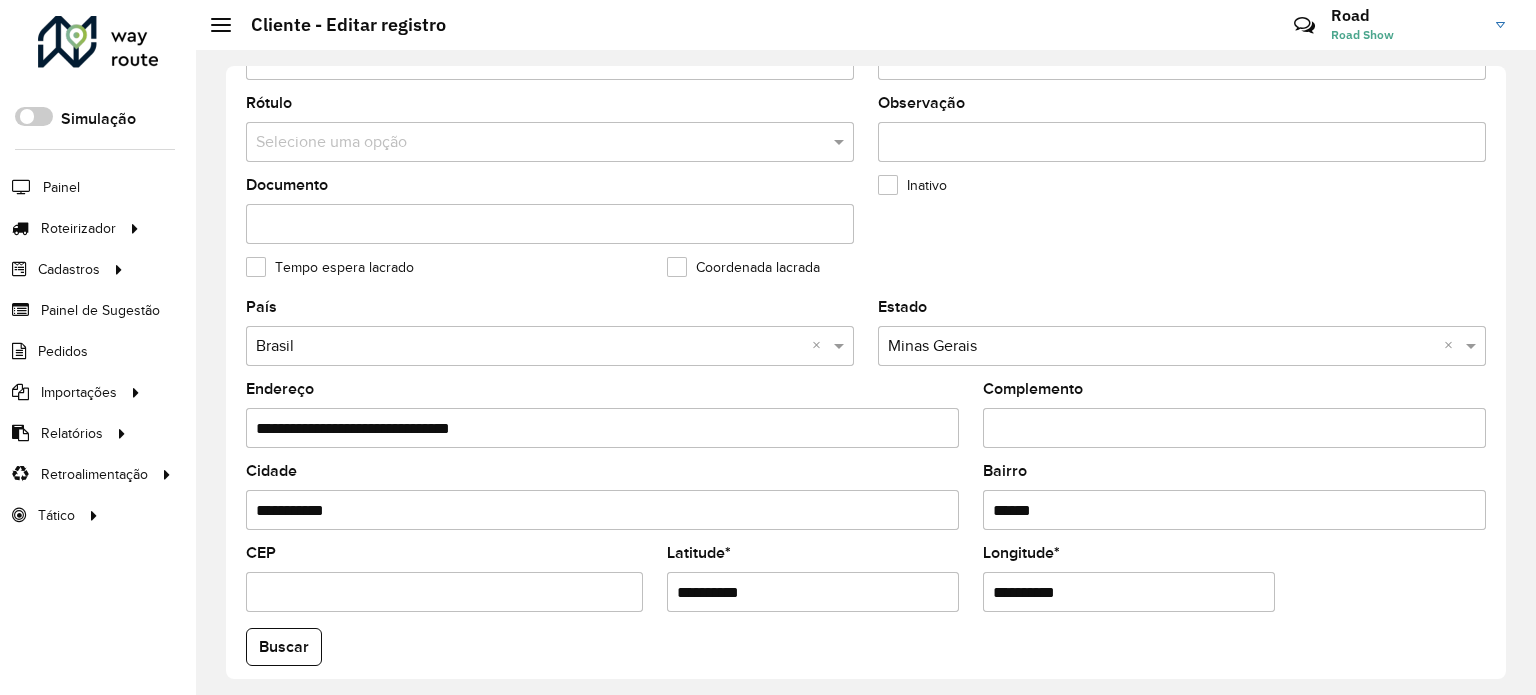 scroll, scrollTop: 600, scrollLeft: 0, axis: vertical 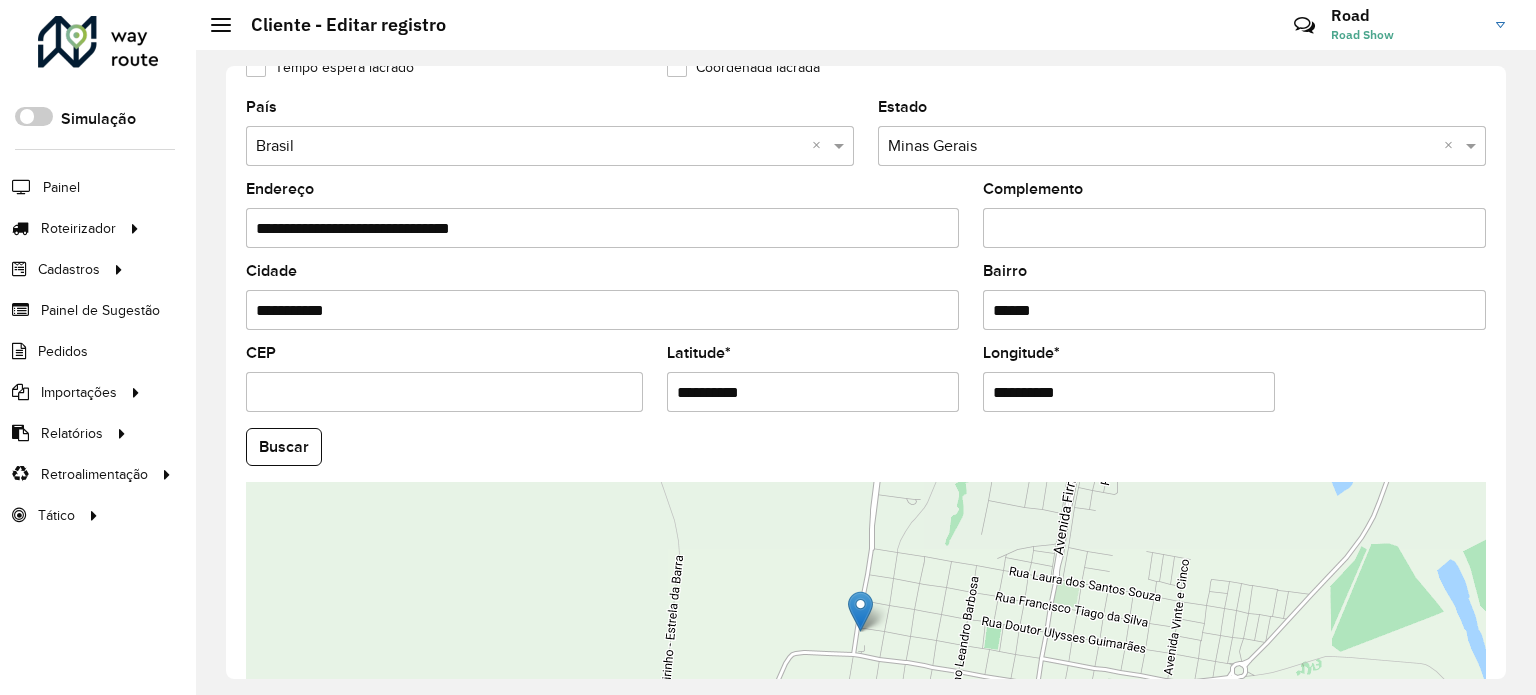type on "********" 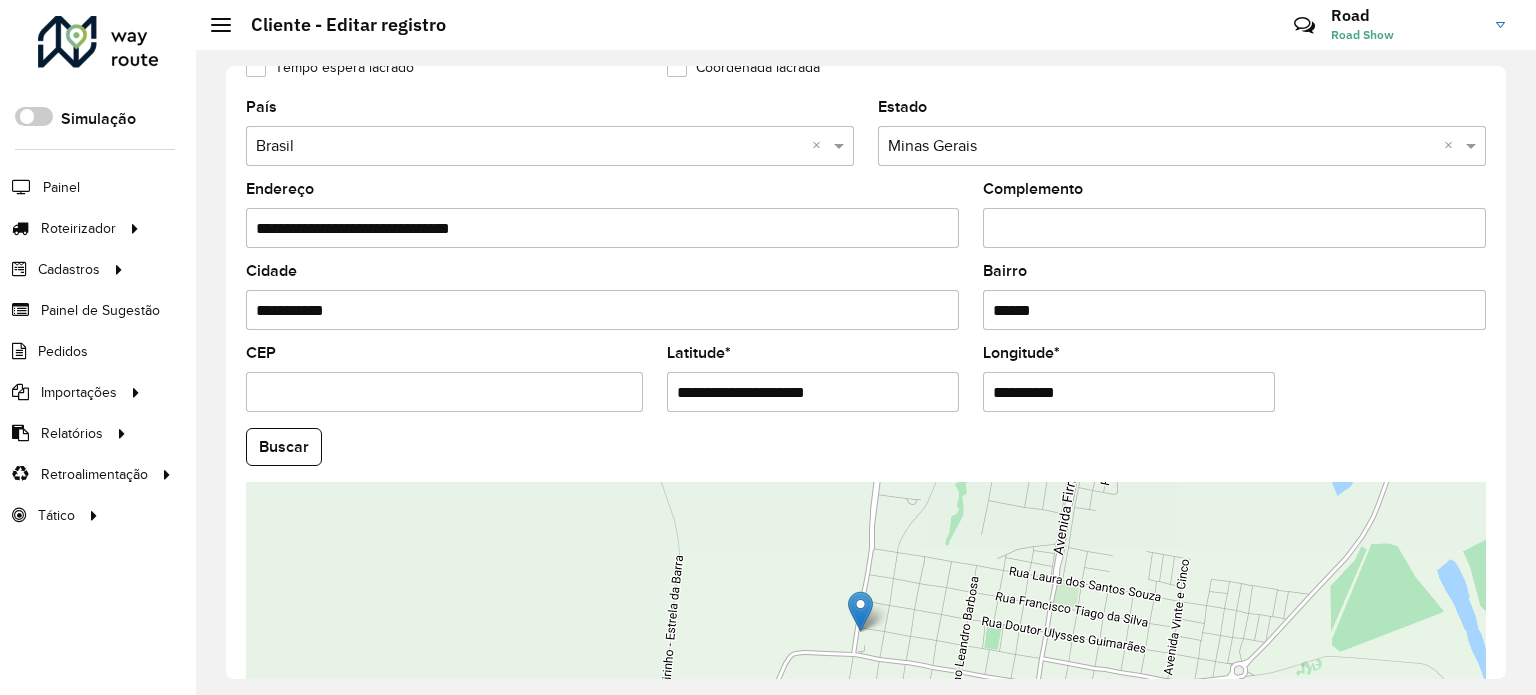 drag, startPoint x: 756, startPoint y: 388, endPoint x: 1068, endPoint y: 414, distance: 313.08145 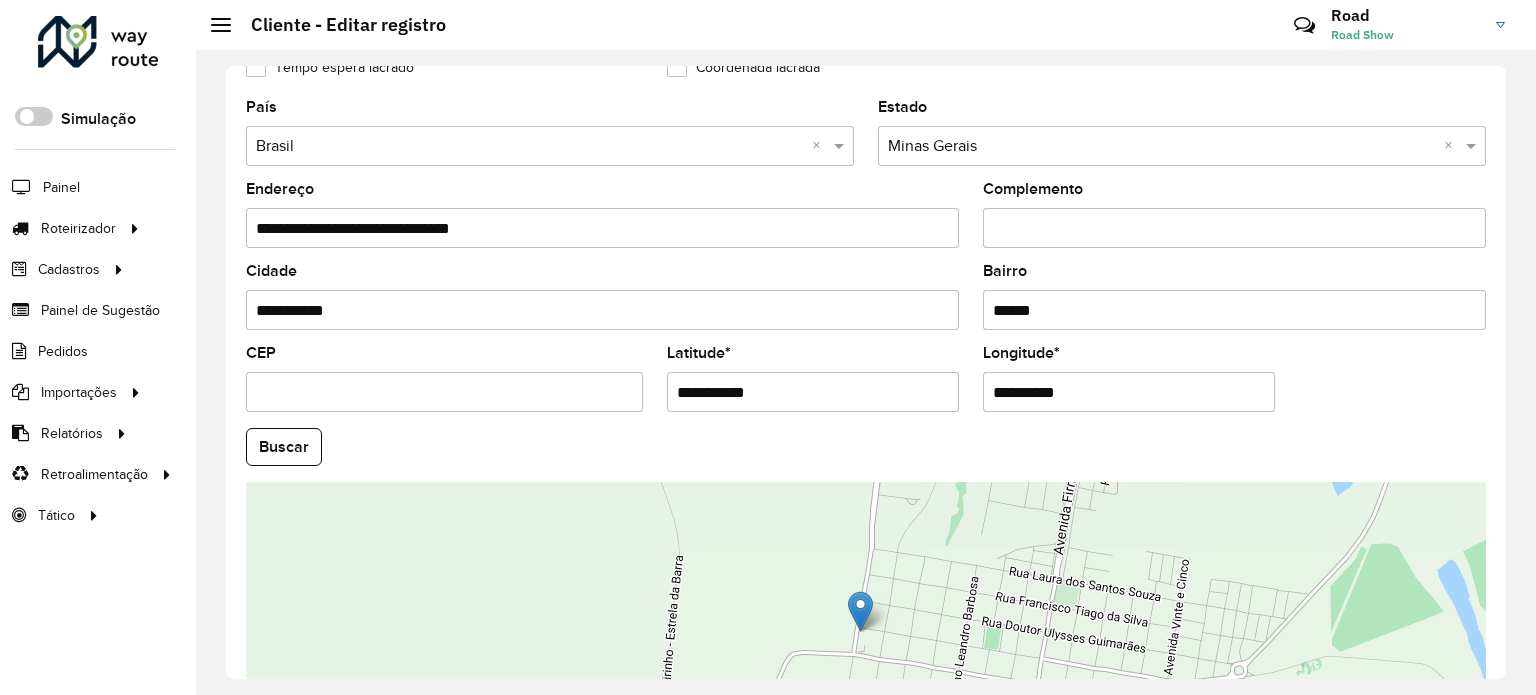 type on "**********" 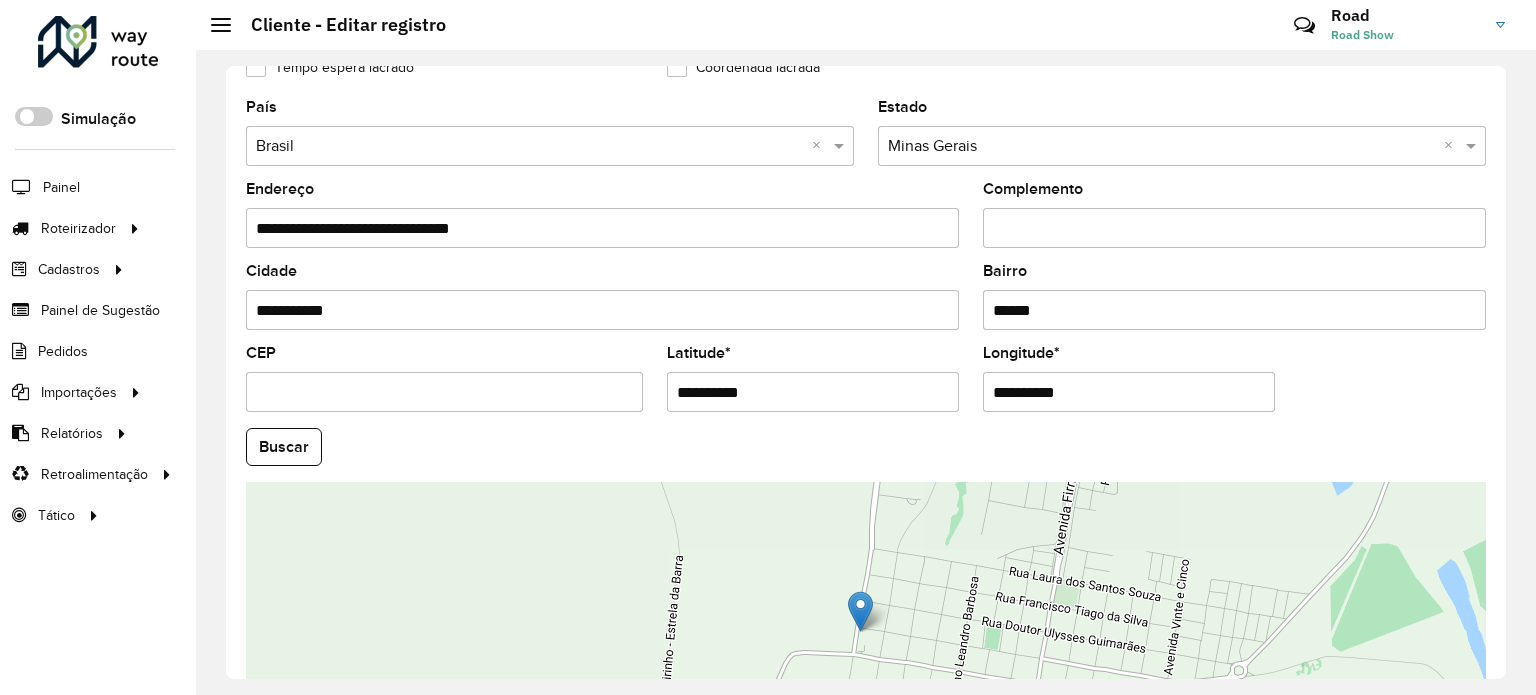 drag, startPoint x: 642, startPoint y: 323, endPoint x: 499, endPoint y: 322, distance: 143.0035 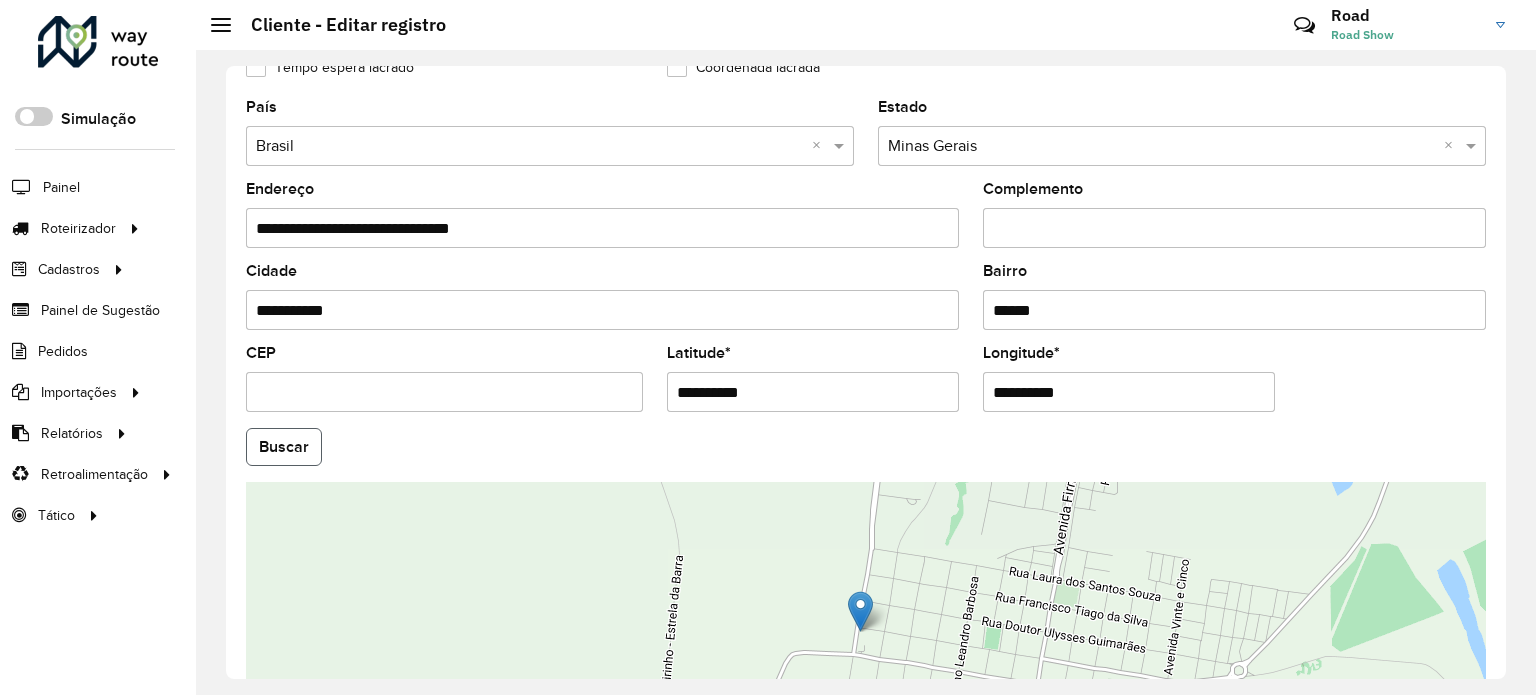 click on "Buscar" 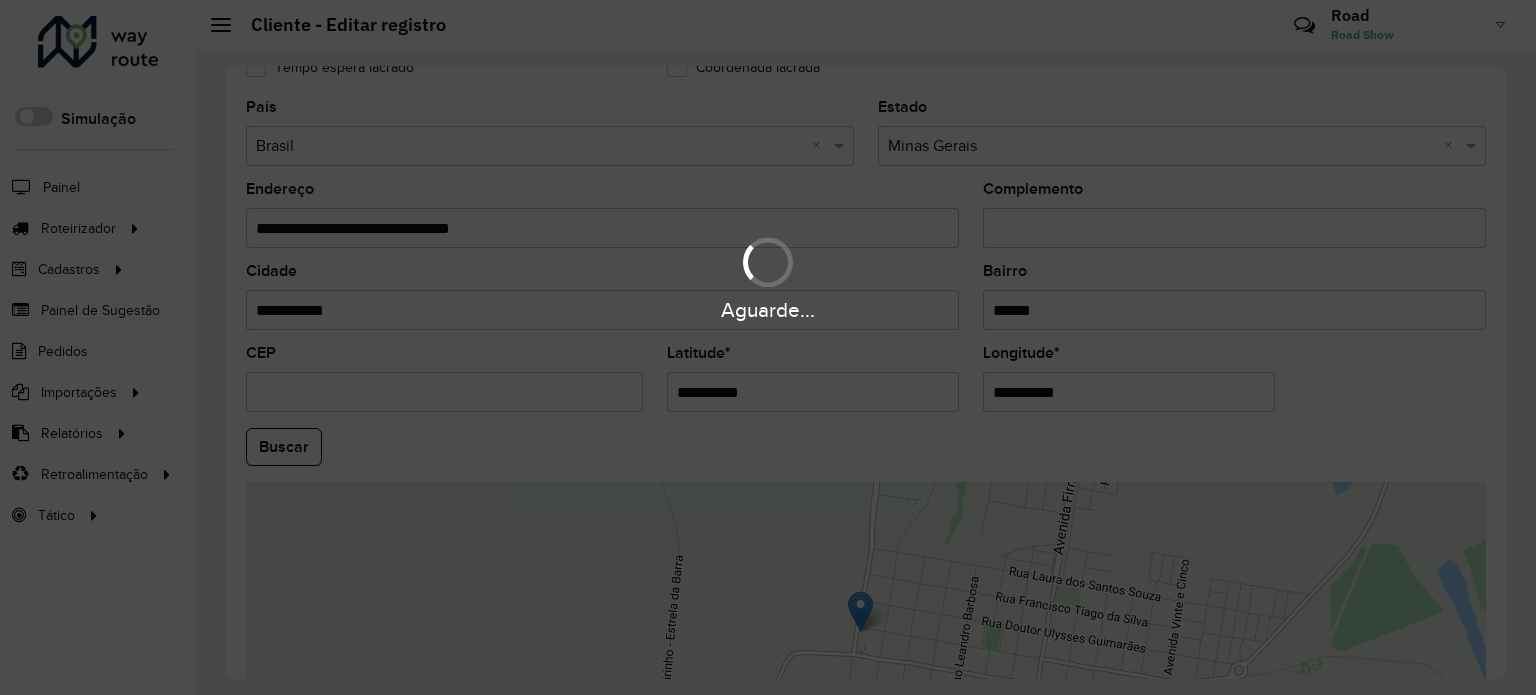 type on "**********" 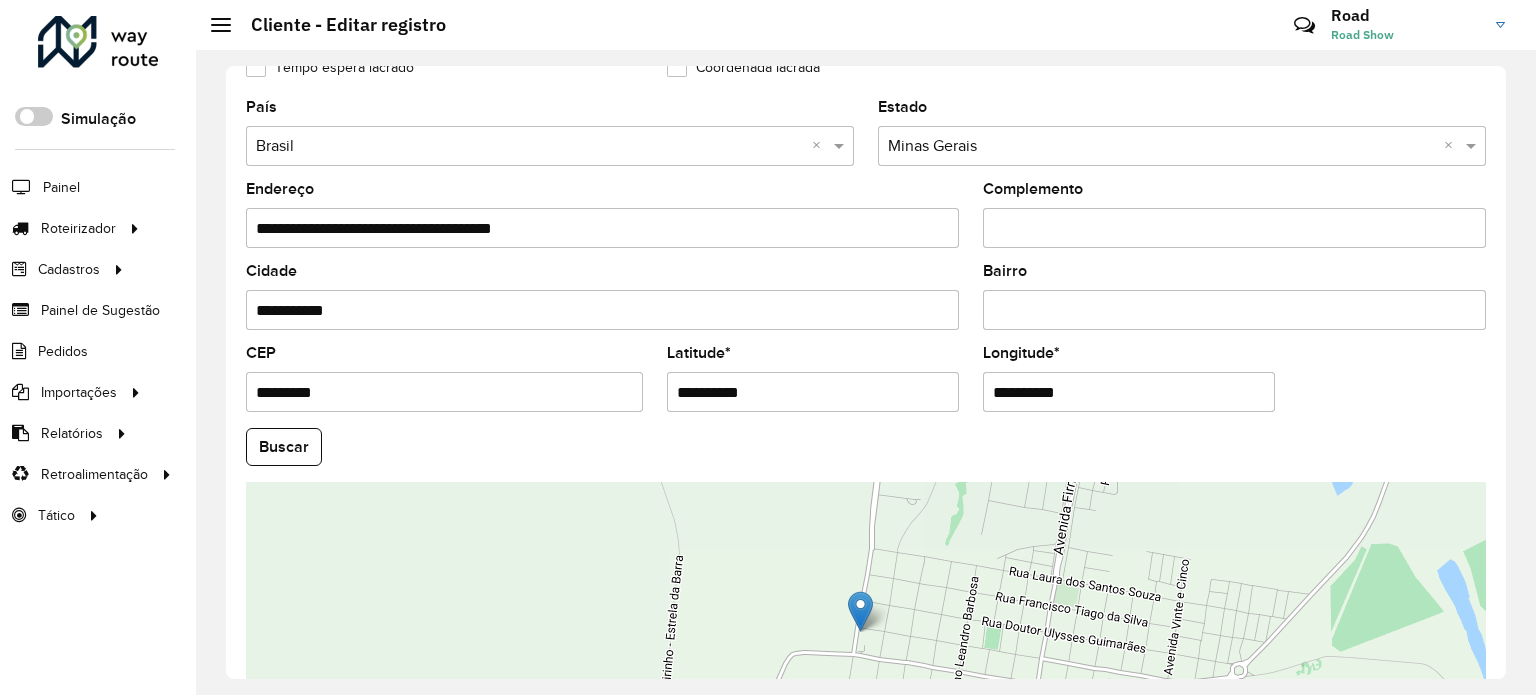 click on "Buscar" 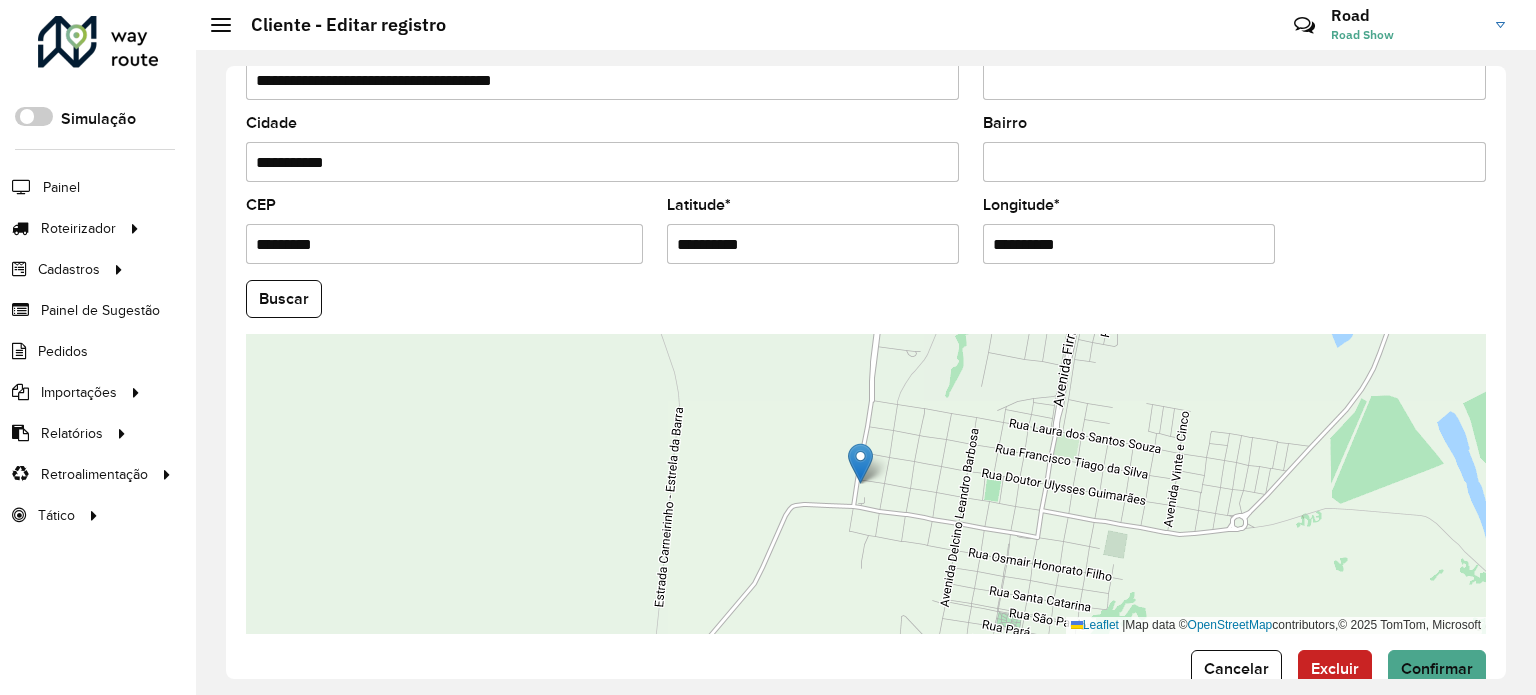 scroll, scrollTop: 784, scrollLeft: 0, axis: vertical 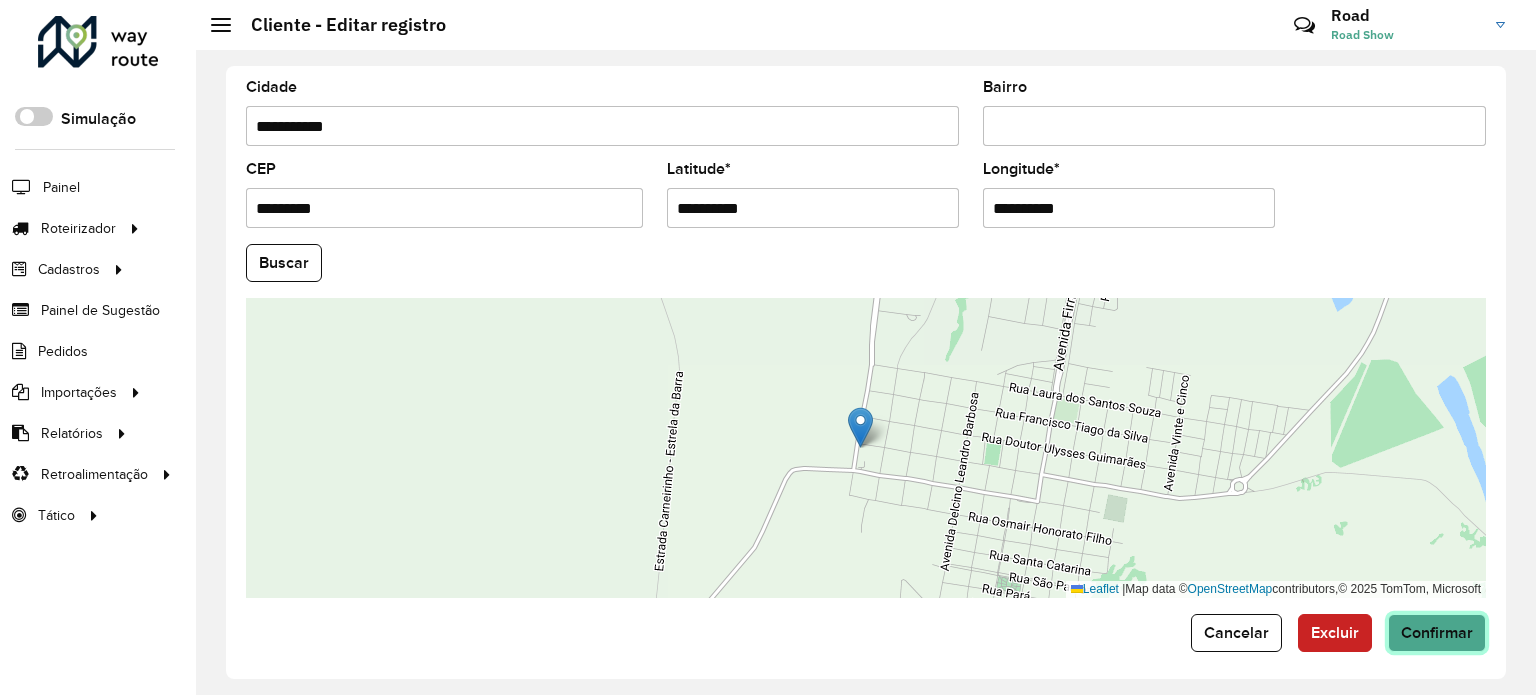 click on "Confirmar" 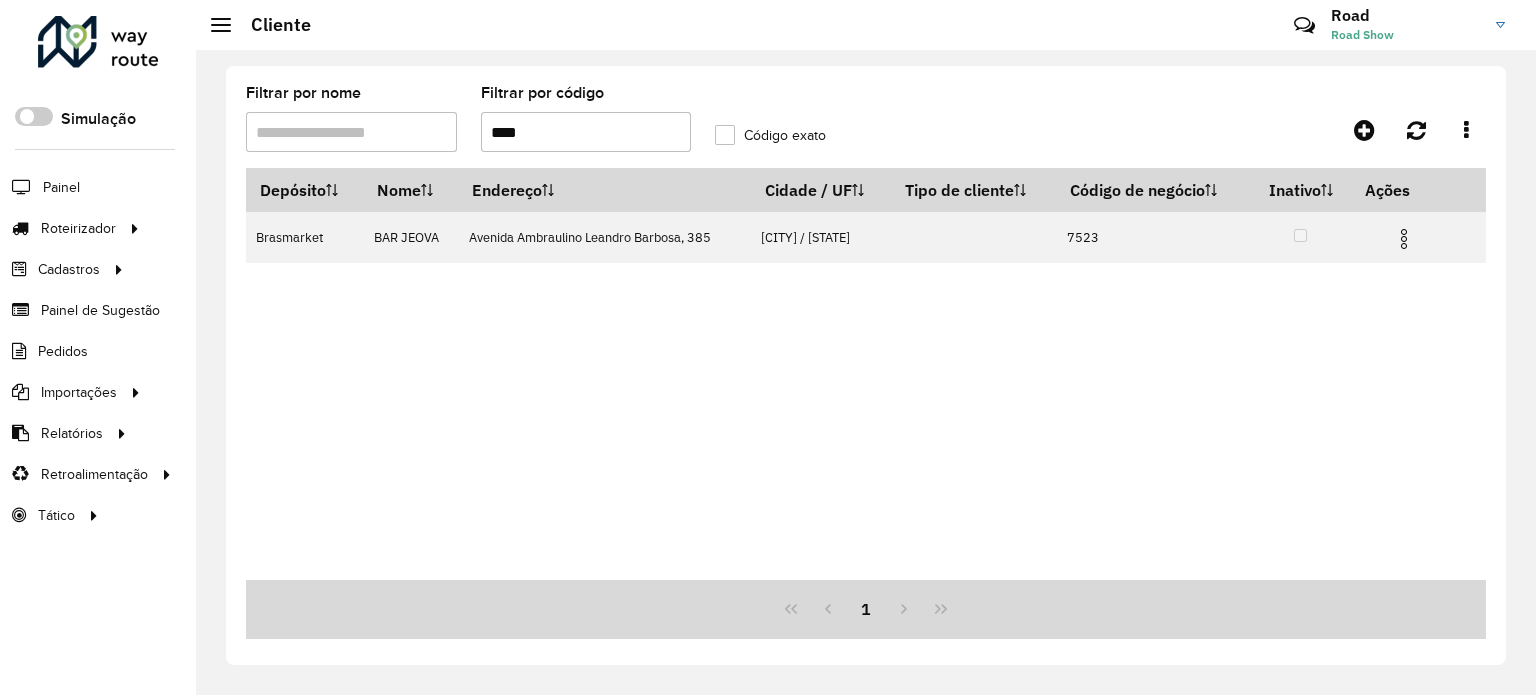 click on "****" at bounding box center (586, 132) 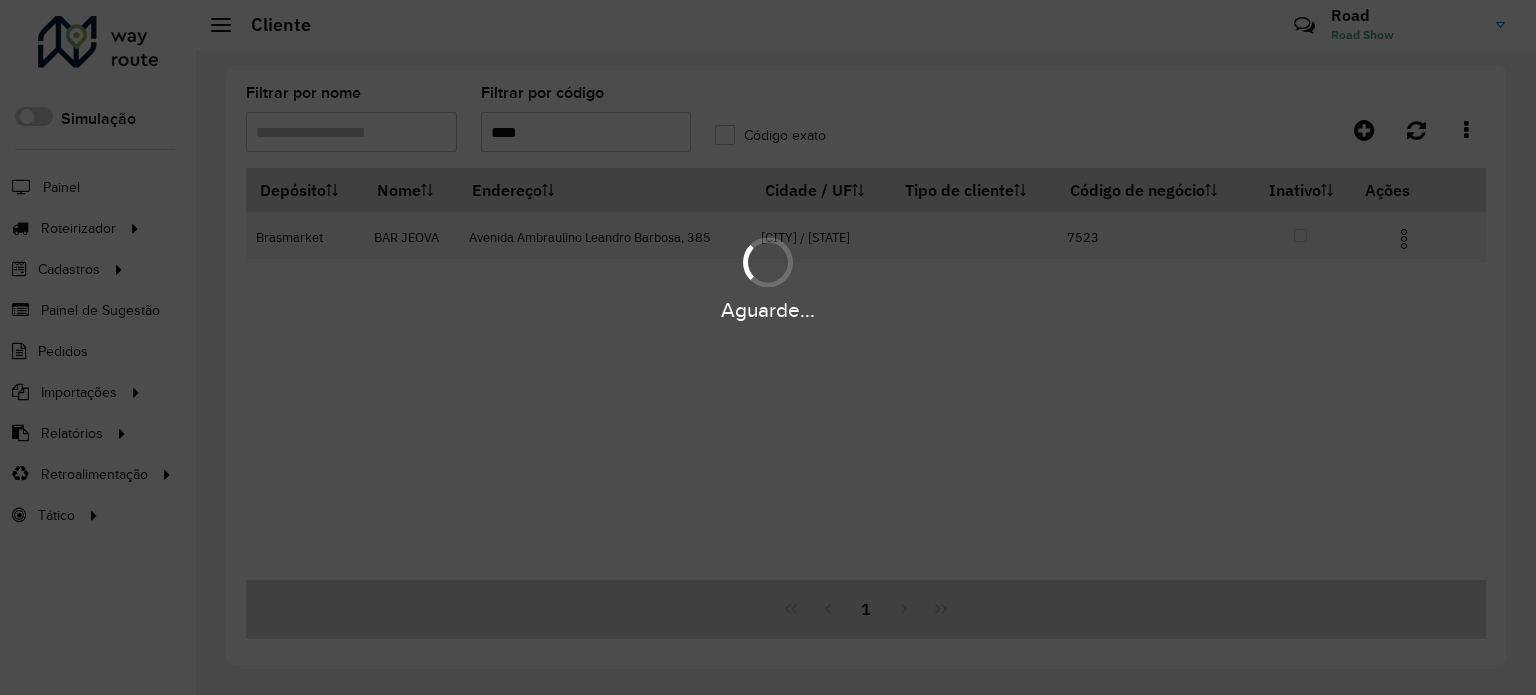 type on "****" 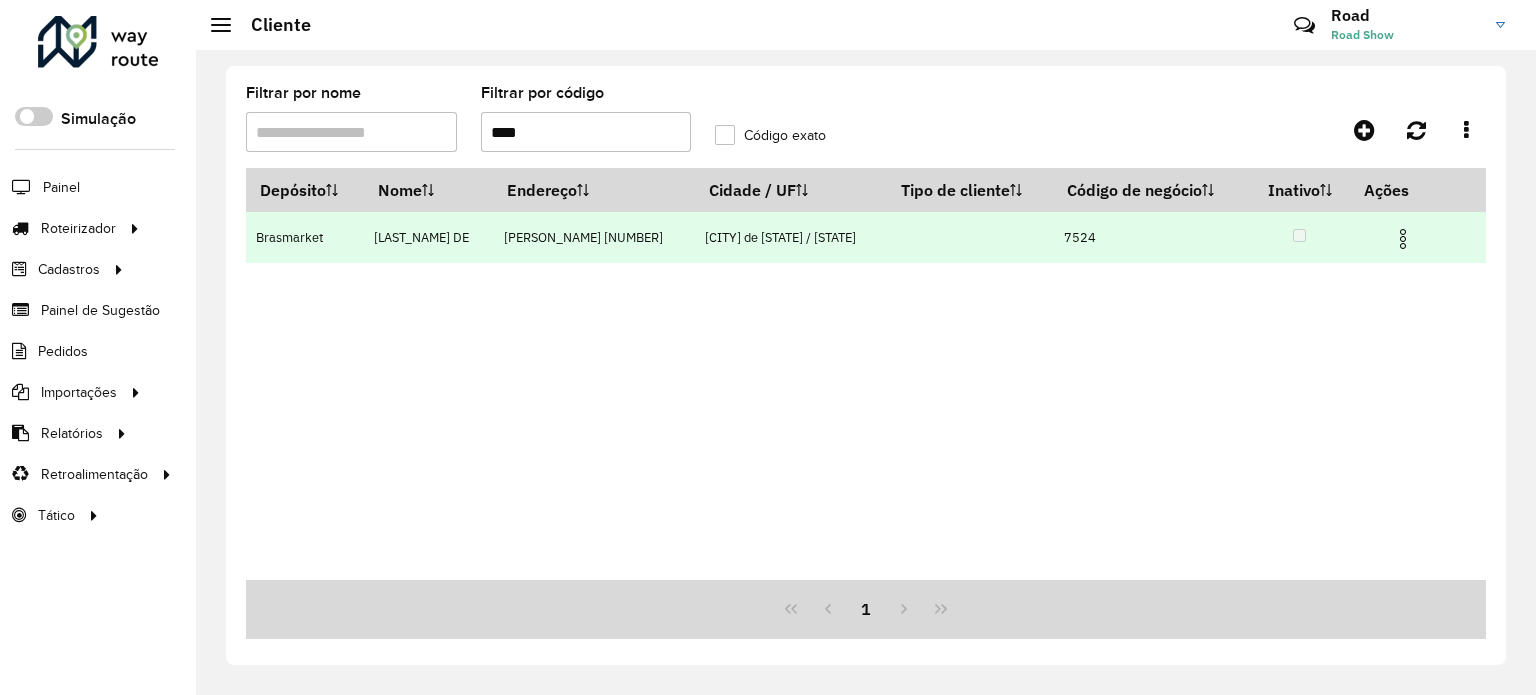 click at bounding box center (1403, 239) 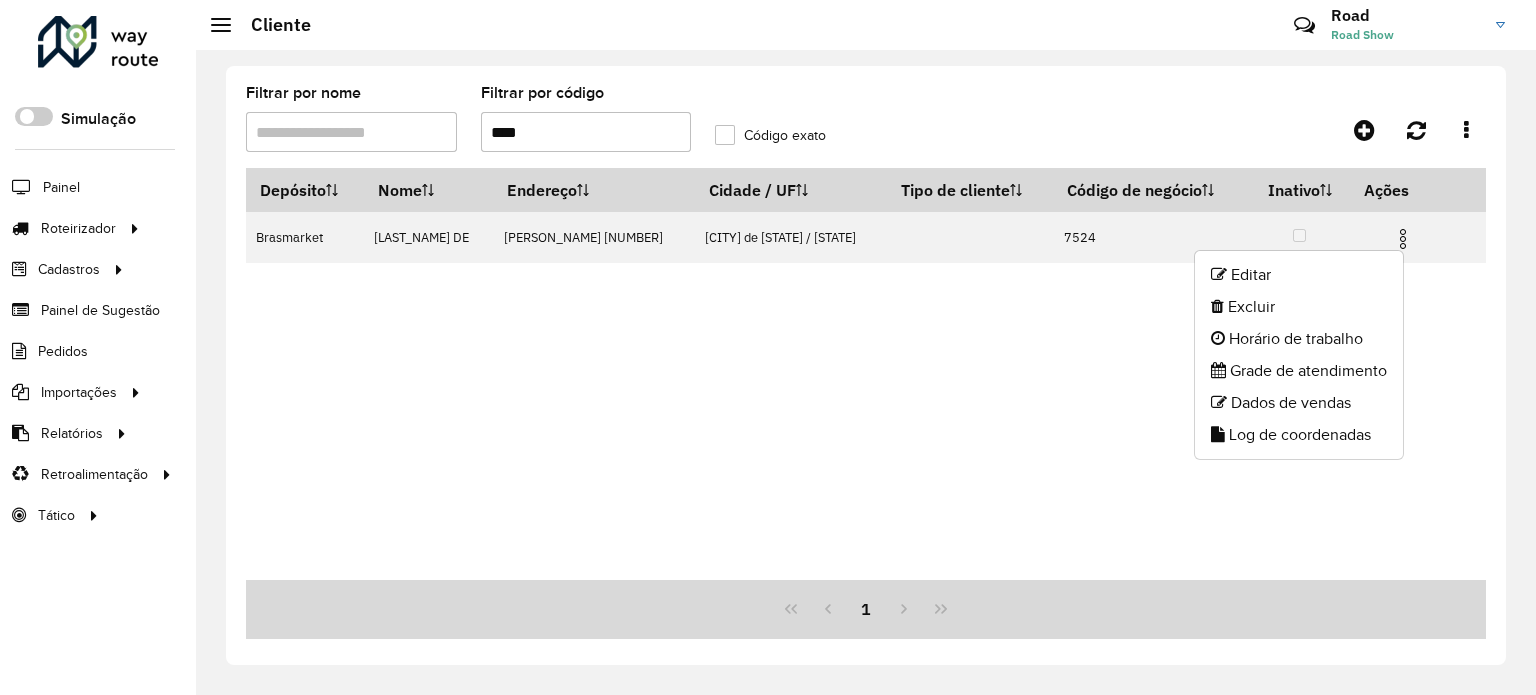 click on "Editar   Excluir   Horário de trabalho   Grade de atendimento   Dados de vendas   Log de coordenadas" 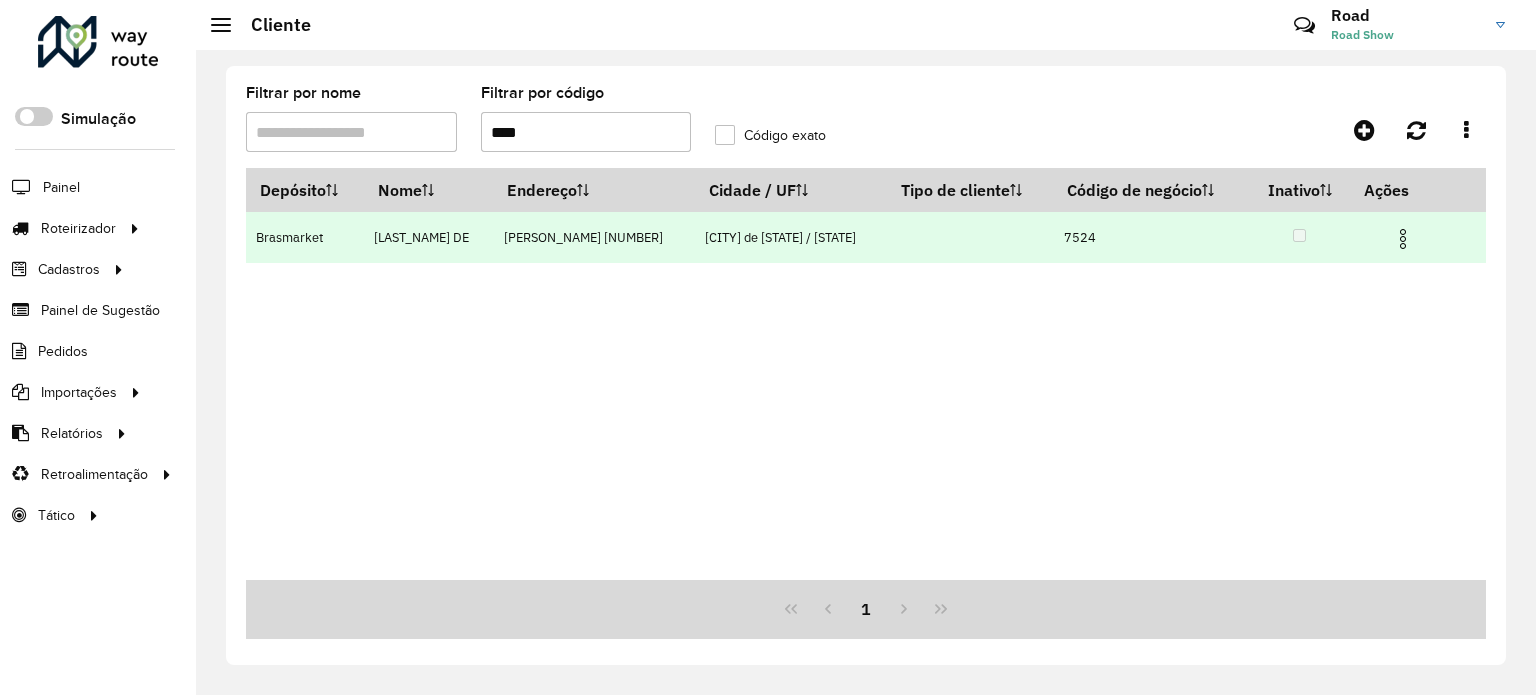 drag, startPoint x: 1422, startPoint y: 228, endPoint x: 1364, endPoint y: 244, distance: 60.166435 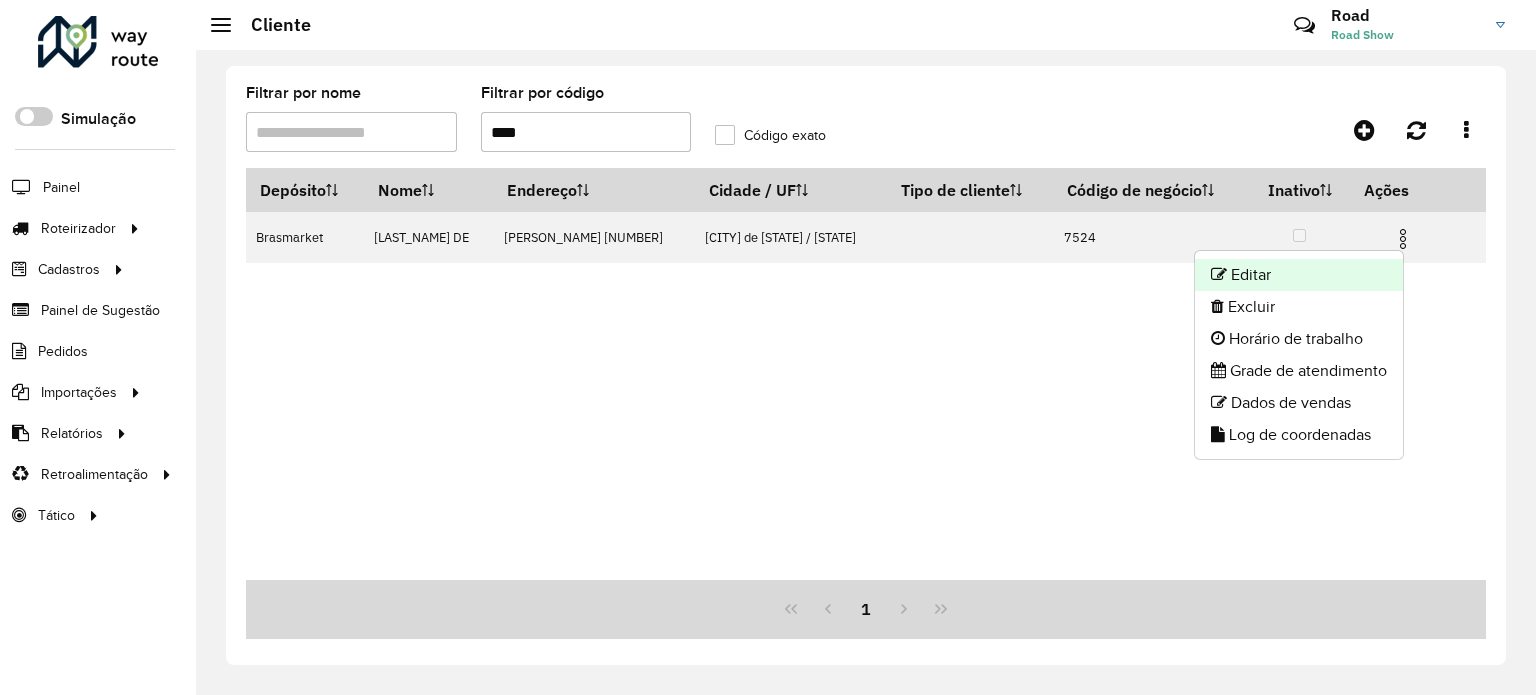 click on "Editar" 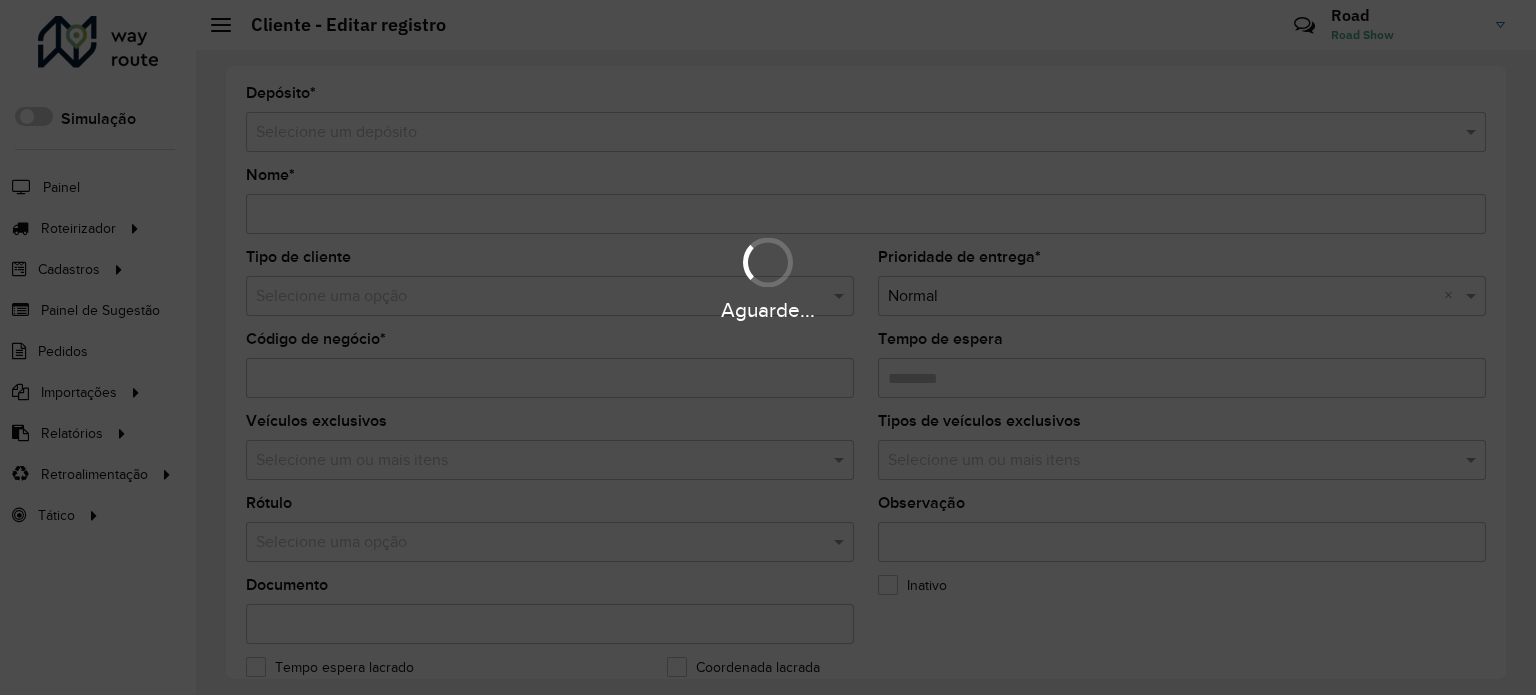 type on "**********" 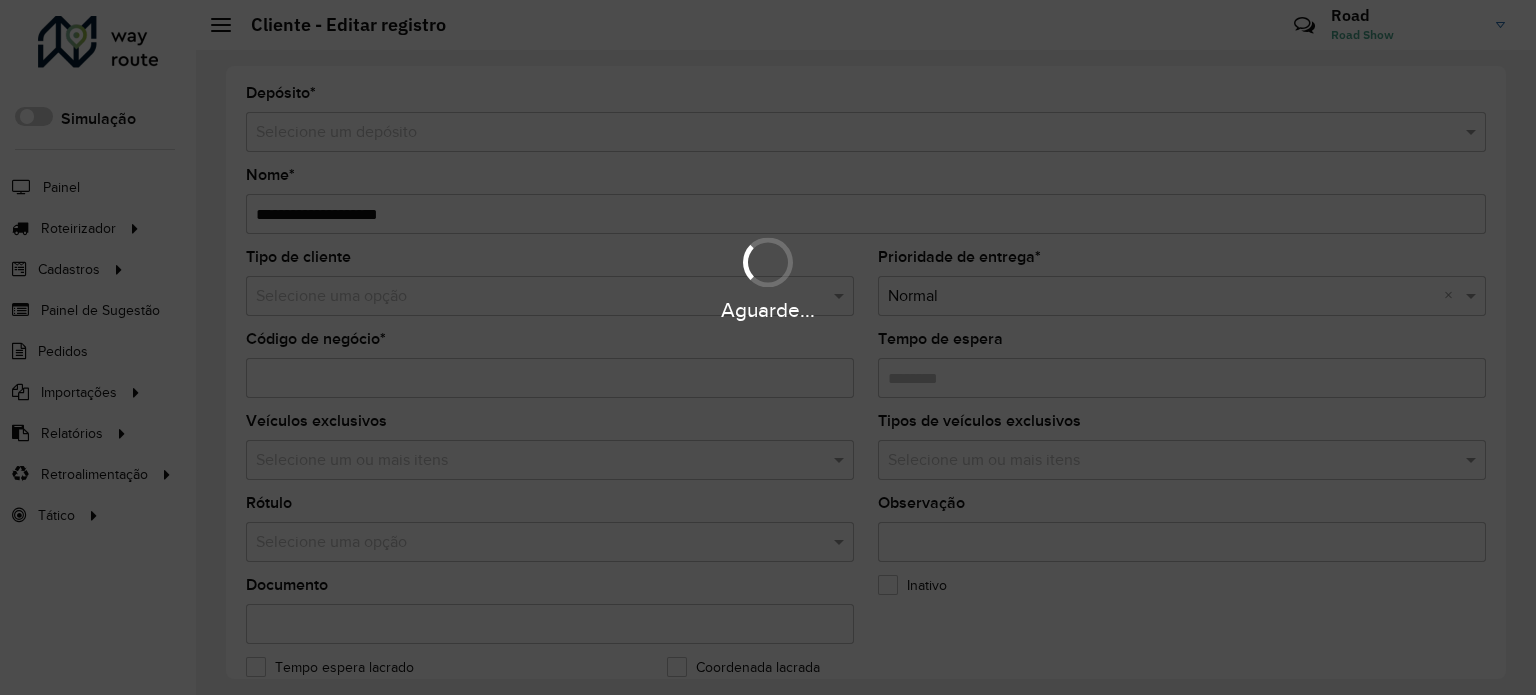 type on "****" 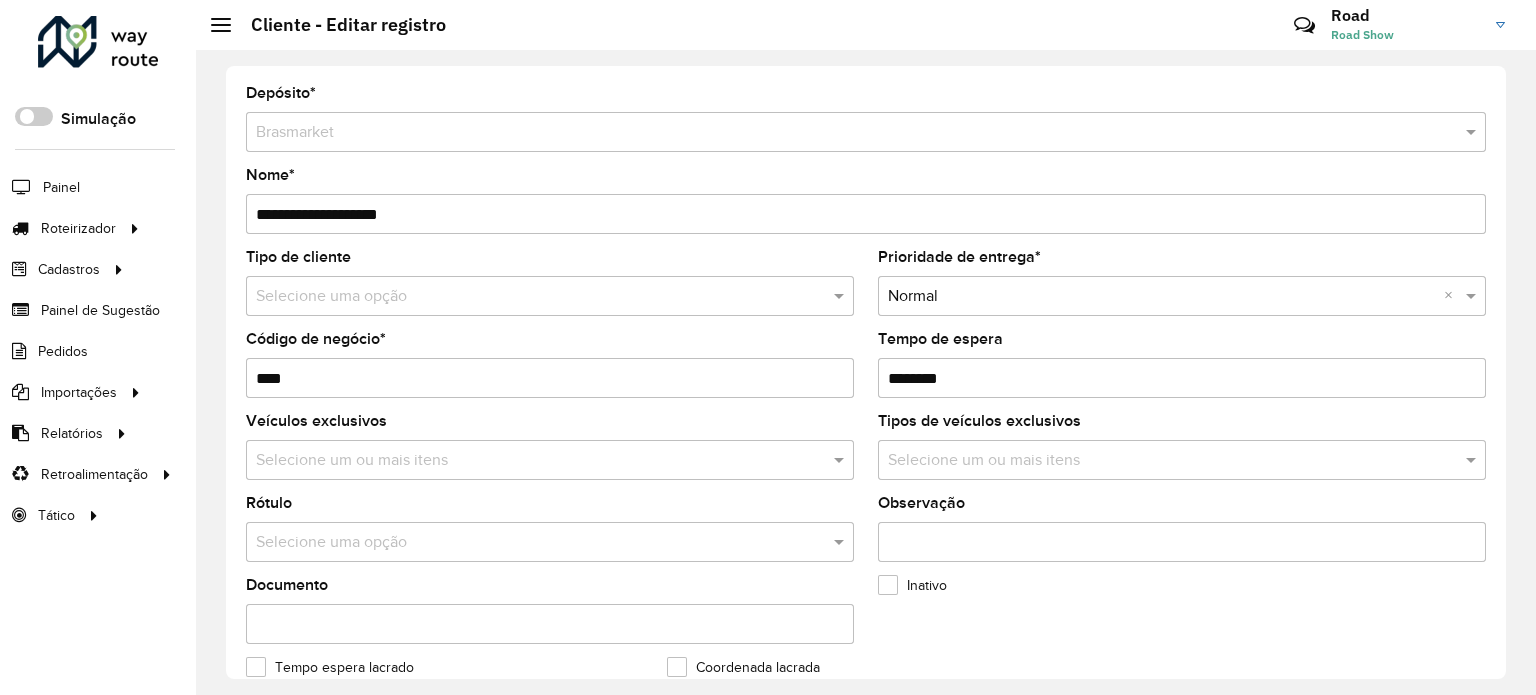 click on "Tempo de espera" at bounding box center [1182, 378] 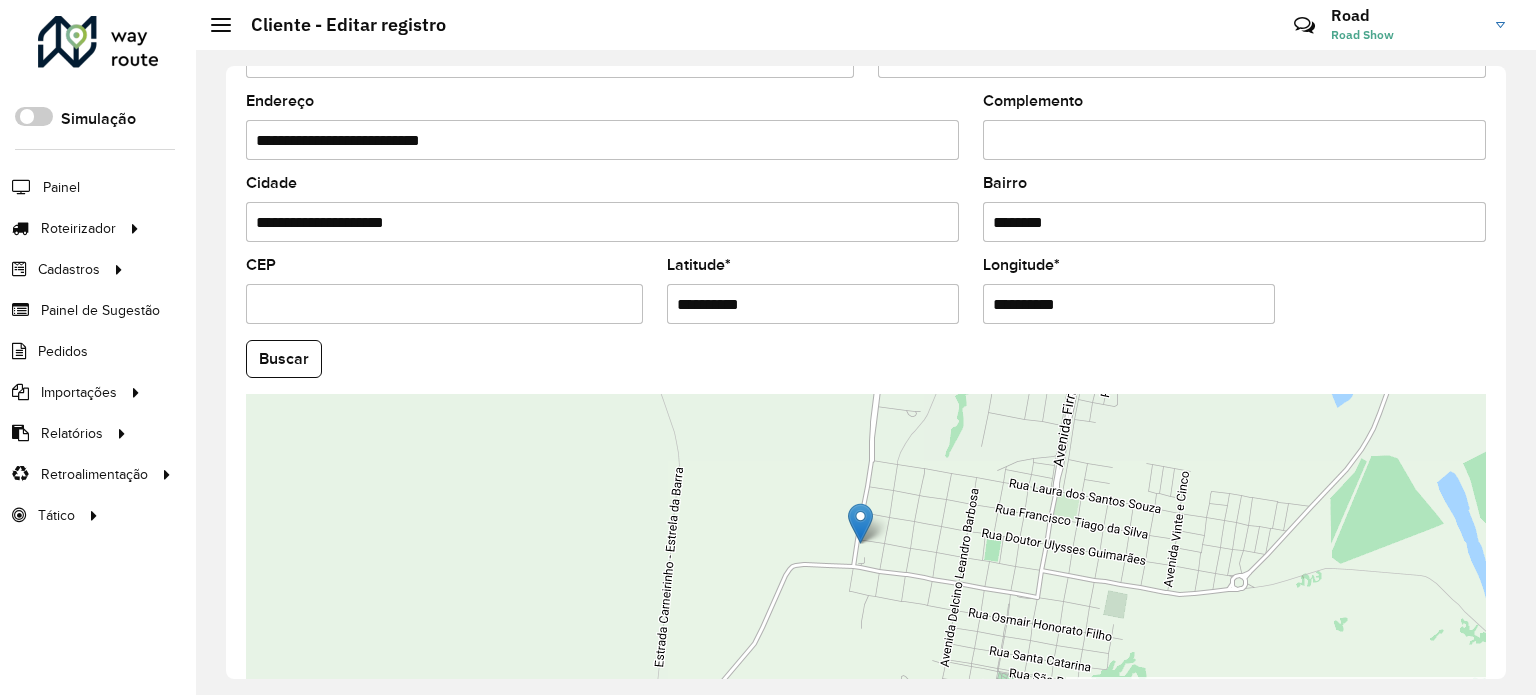 scroll, scrollTop: 700, scrollLeft: 0, axis: vertical 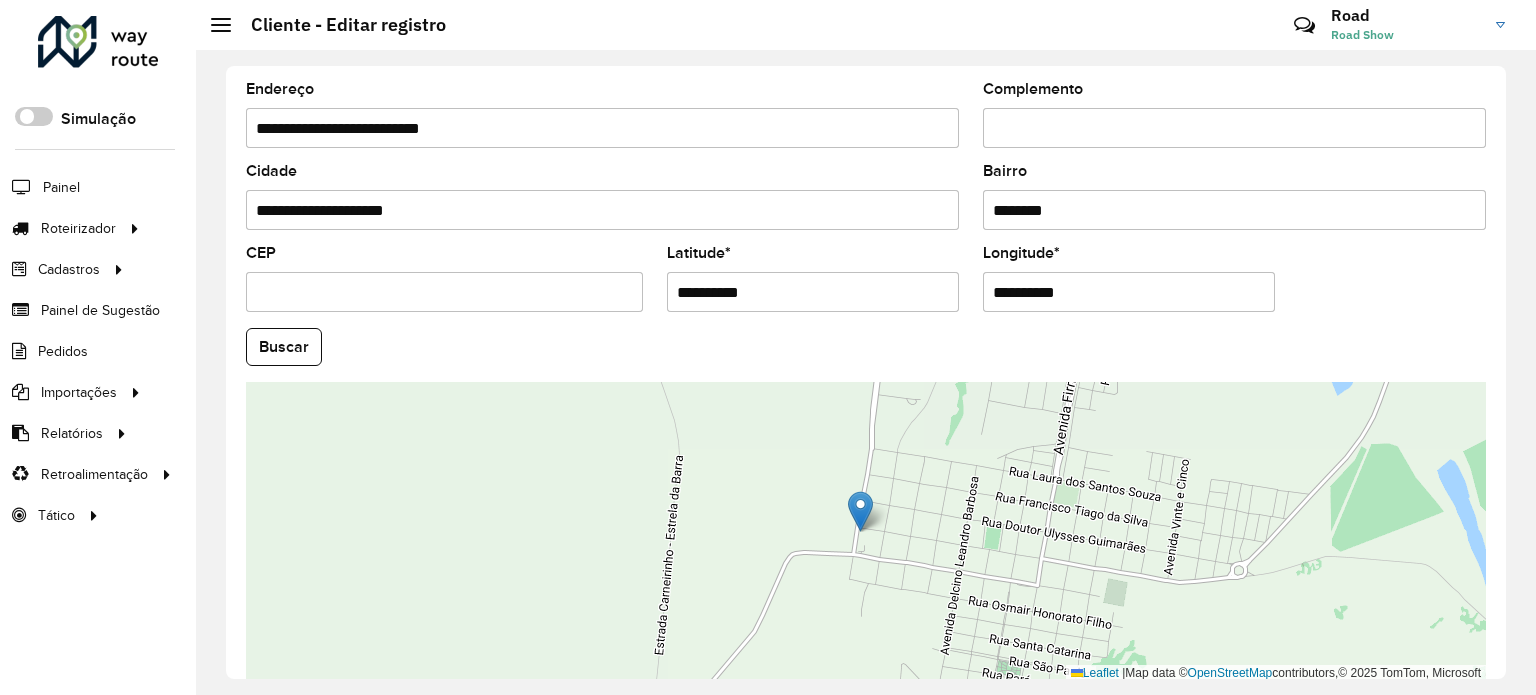 type on "********" 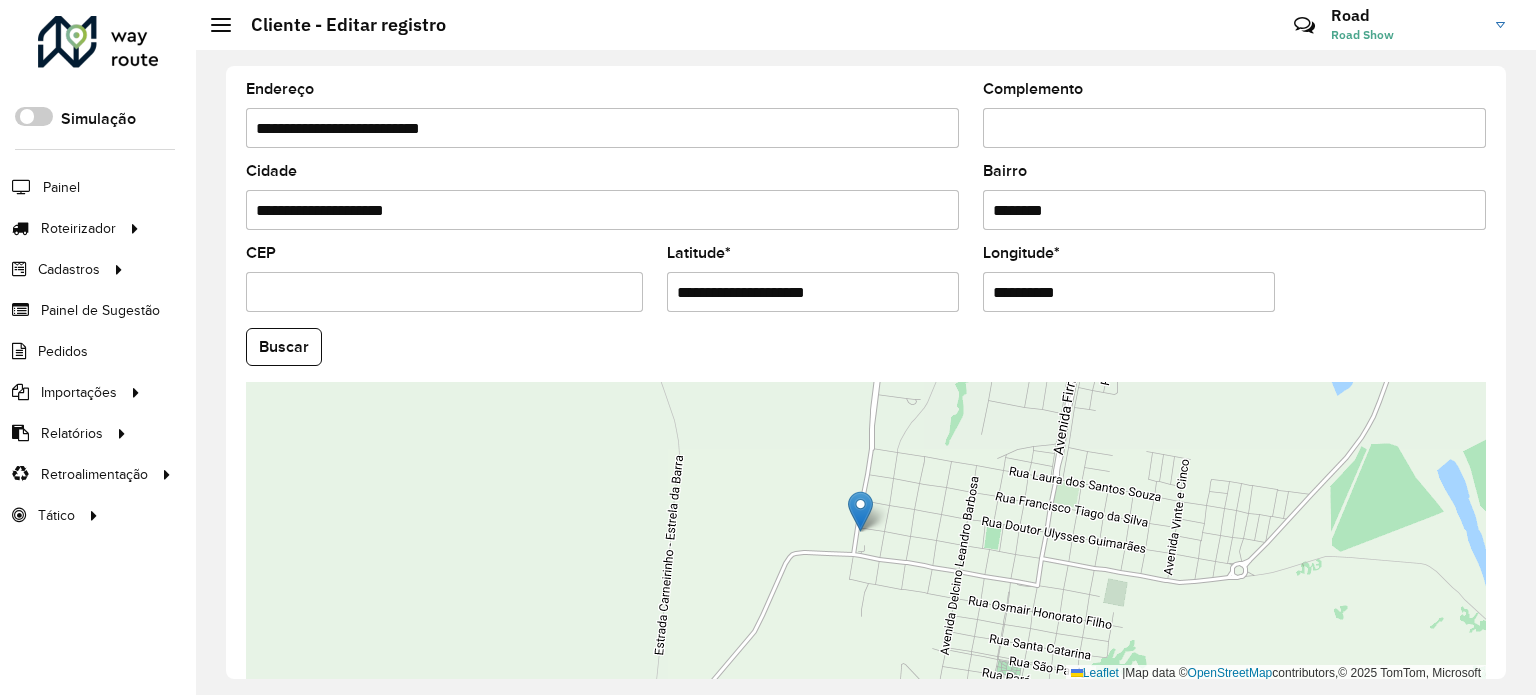 drag, startPoint x: 758, startPoint y: 284, endPoint x: 940, endPoint y: 302, distance: 182.88794 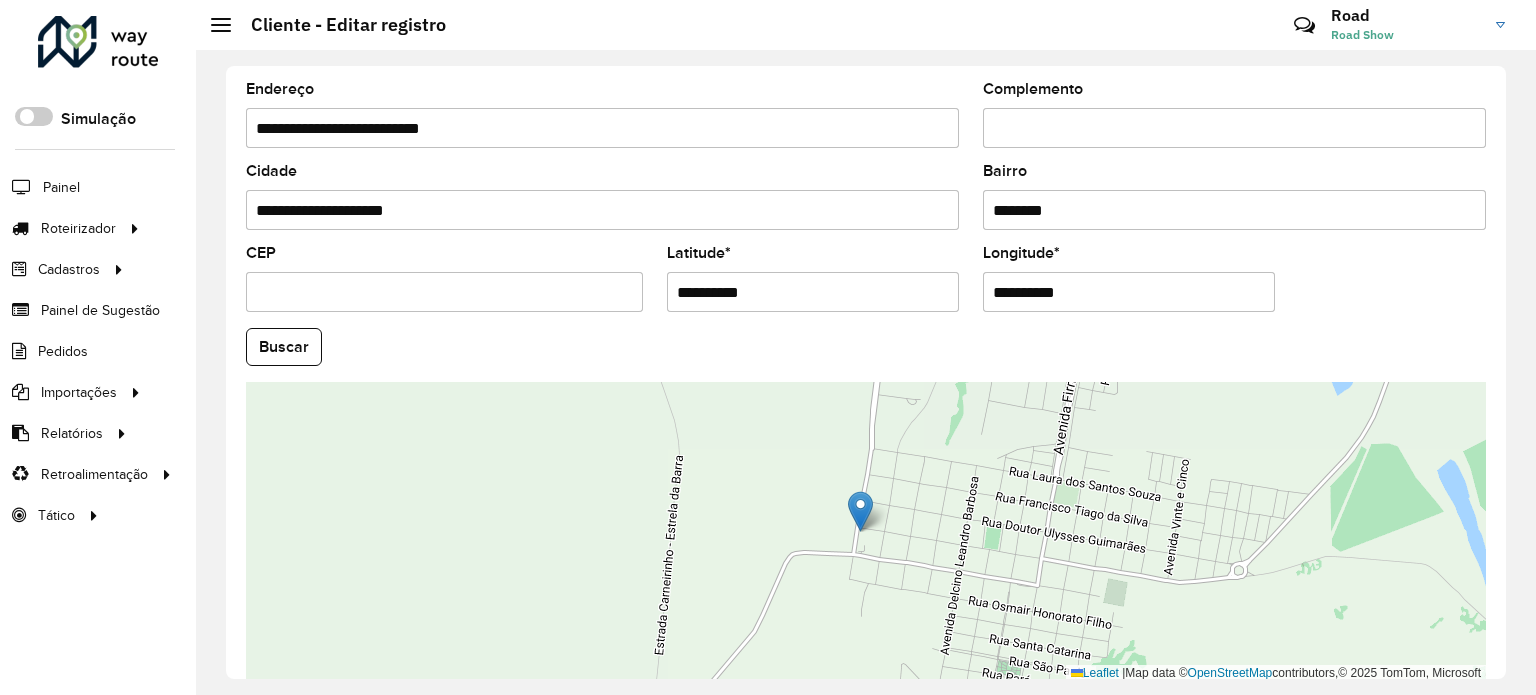 type on "**********" 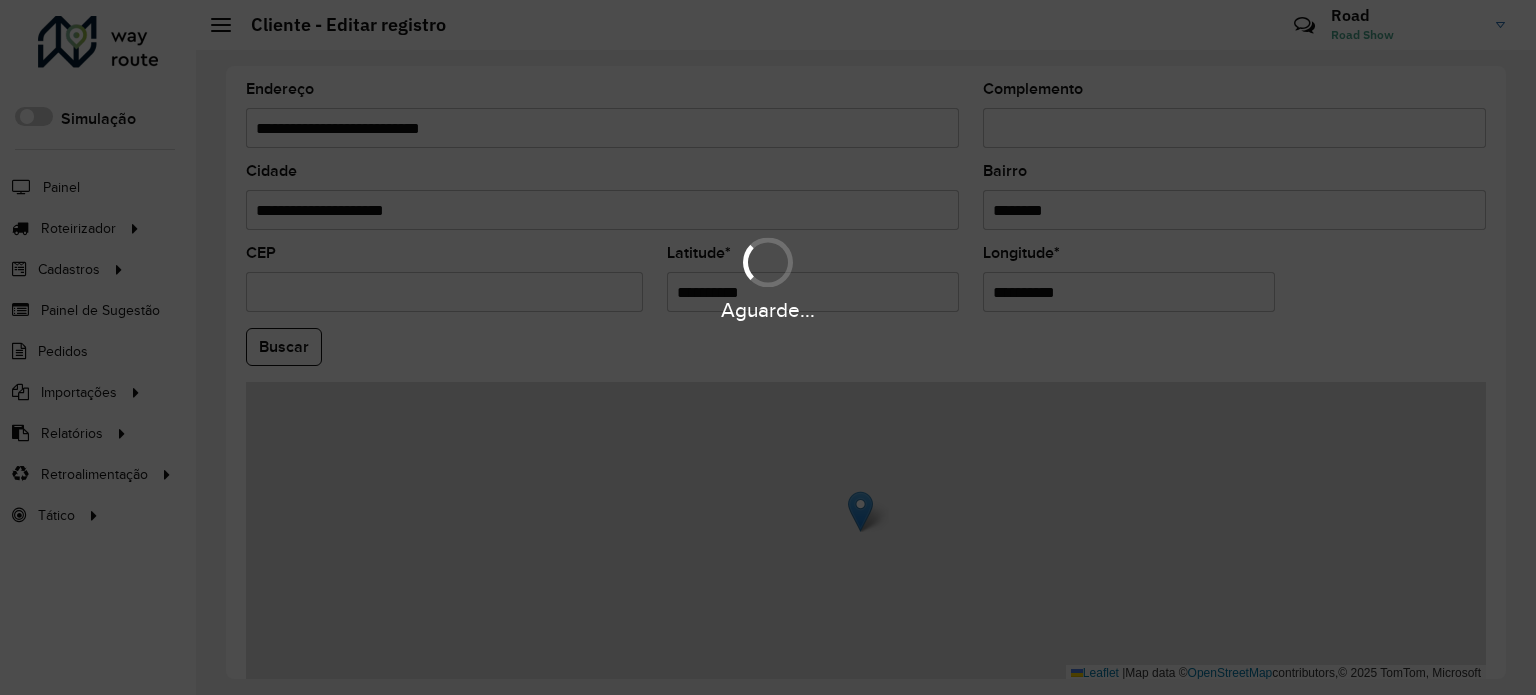 drag, startPoint x: 1100, startPoint y: 303, endPoint x: 889, endPoint y: 286, distance: 211.68373 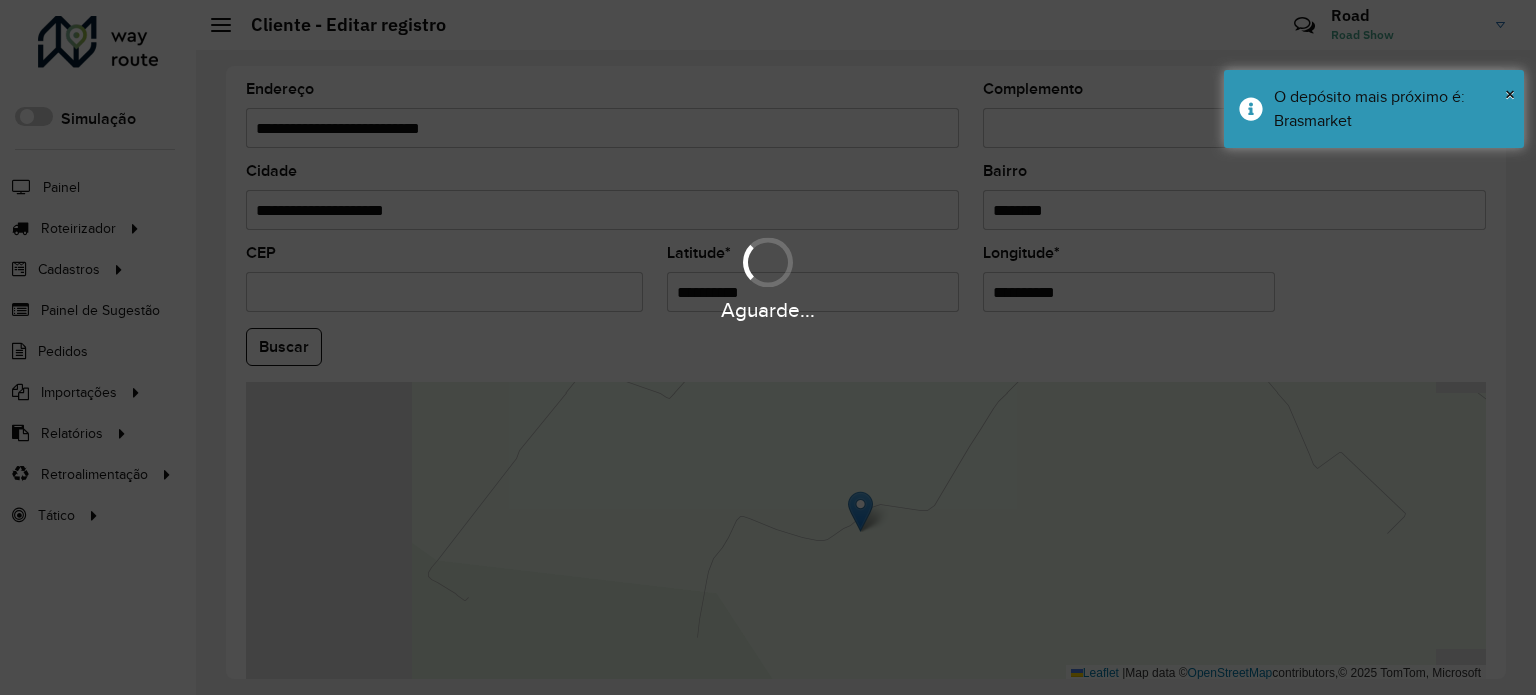 paste 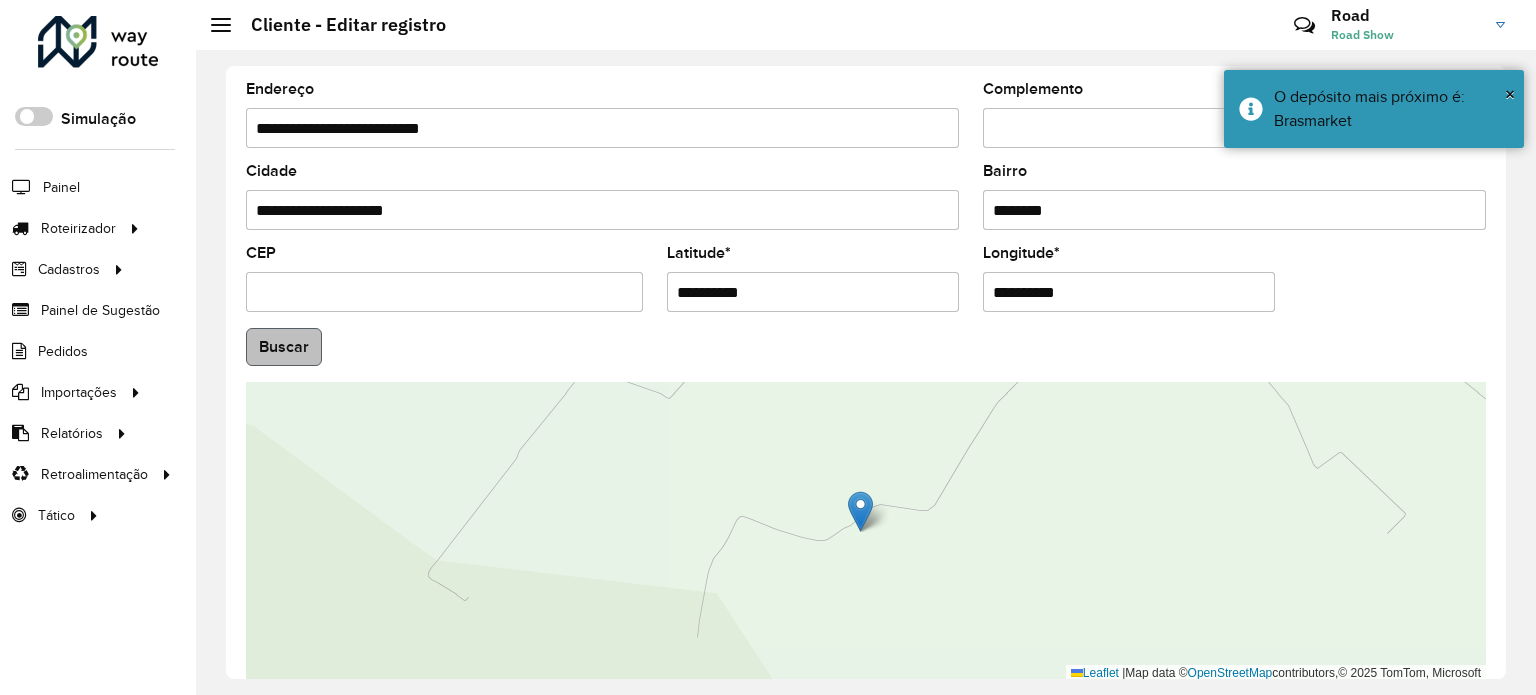 type on "**********" 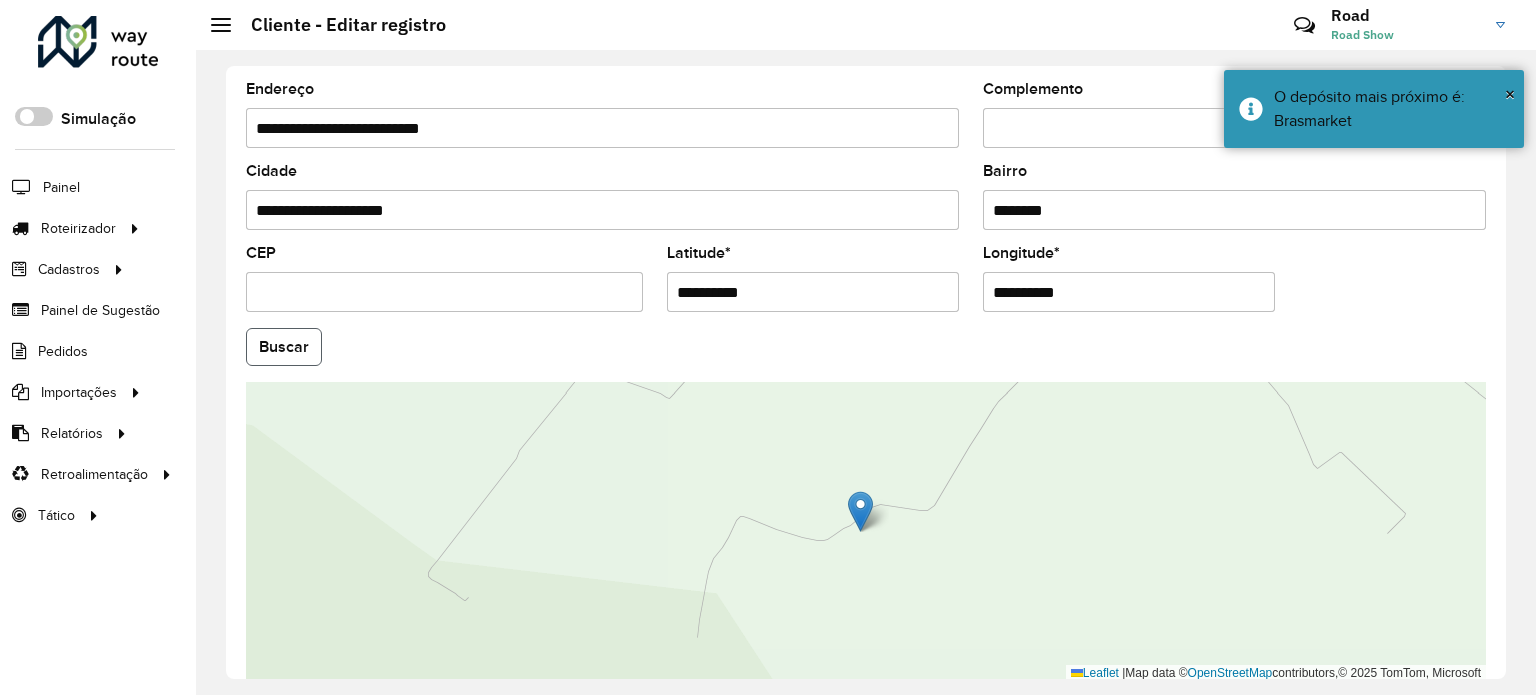 click on "Aguarde...  Pop-up bloqueado!  Seu navegador bloqueou automáticamente a abertura de uma nova janela.   Acesse as configurações e adicione o endereço do sistema a lista de permissão.   Fechar  Roteirizador AmbevTech Simulação Painel Roteirizador Entregas Vendas Cadastros Checkpoint Cliente Condição de pagamento Consulta de setores Depósito Disponibilidade de veículos Fator tipo de produto Grupo Rota Fator Tipo Produto Grupo de Depósito Grupo de rotas exclusiva Grupo de setores Jornada Layout integração Modelo Motorista Multi Depósito Painel de sugestão Parada Pedágio Perfil de Vendedor Ponto de apoio Ponto de apoio FAD Prioridade pedido Produto Restrição de Atendimento Planner Rodízio de placa Rota exclusiva FAD Rótulo Setor Setor Planner Tempo de parada de refeição Tipo de cliente Tipo de jornada Tipo de produto Tipo de veículo Tipo de veículo RN Transportadora Usuário Vendedor Veículo Painel de Sugestão Pedidos Importações Clientes Fator tipo produto Grade de atendimento Setor" at bounding box center [768, 347] 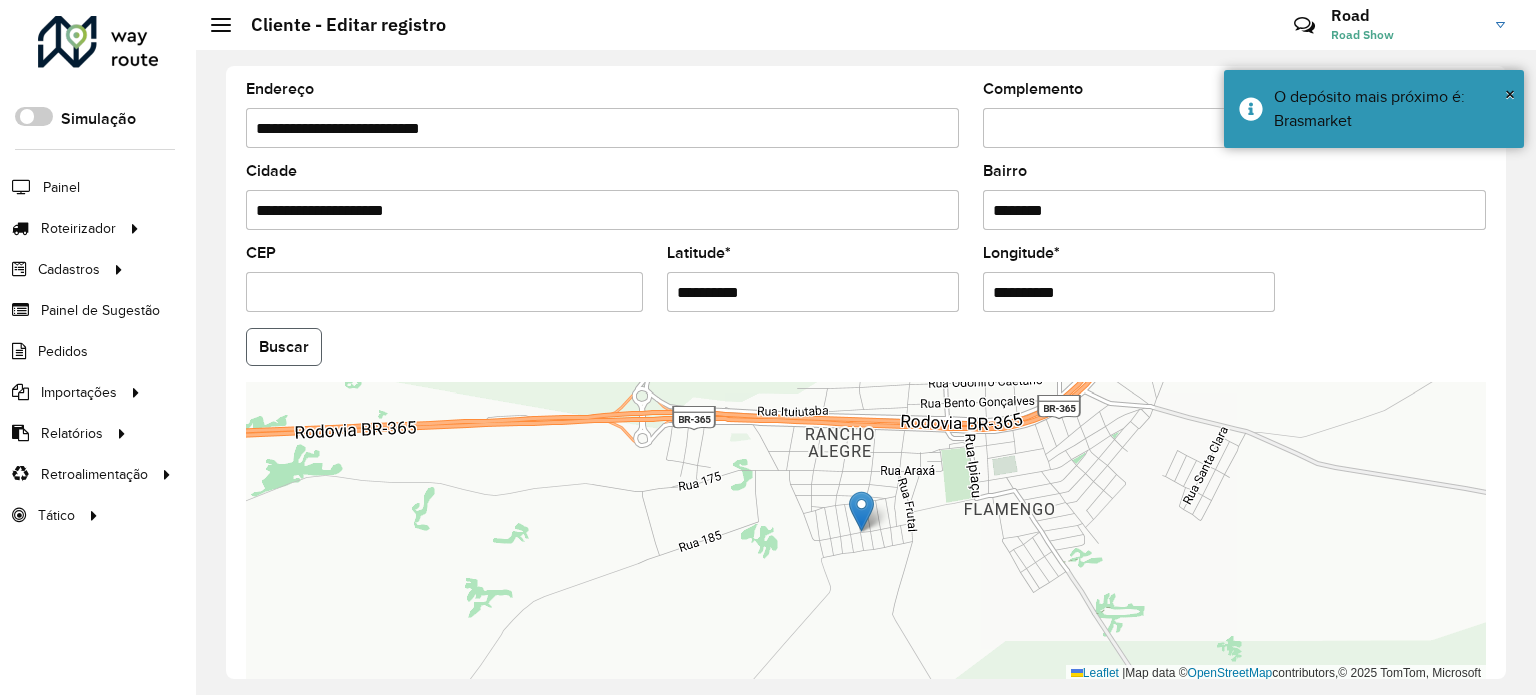 click on "Buscar" 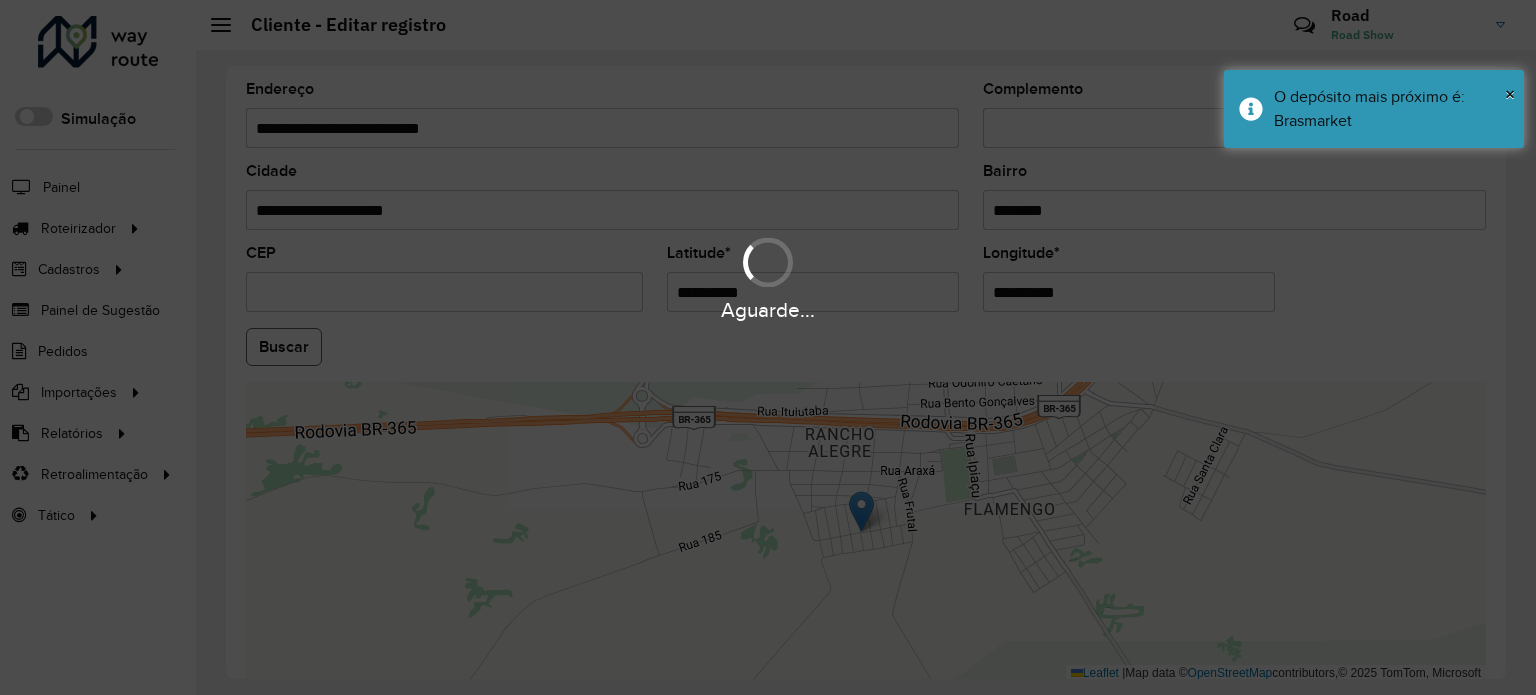 type on "**********" 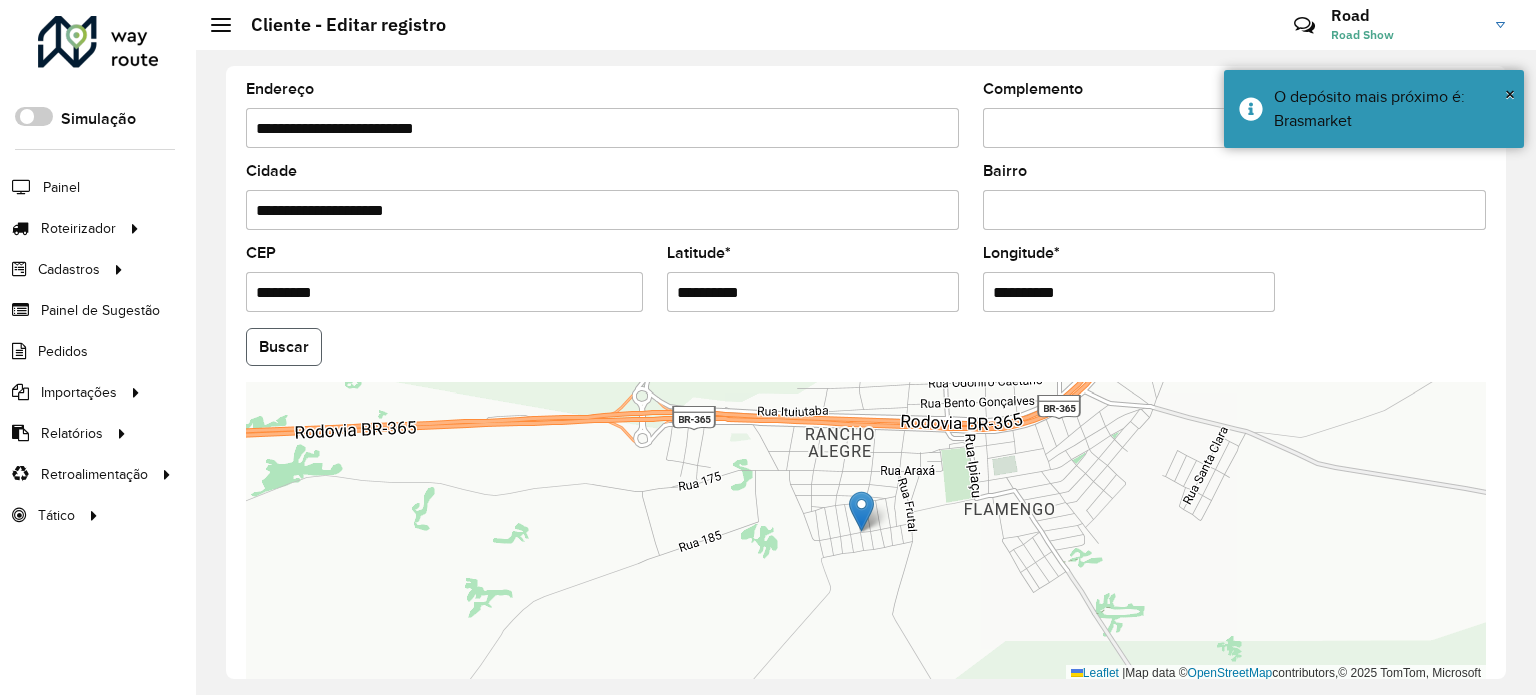 click on "Buscar" 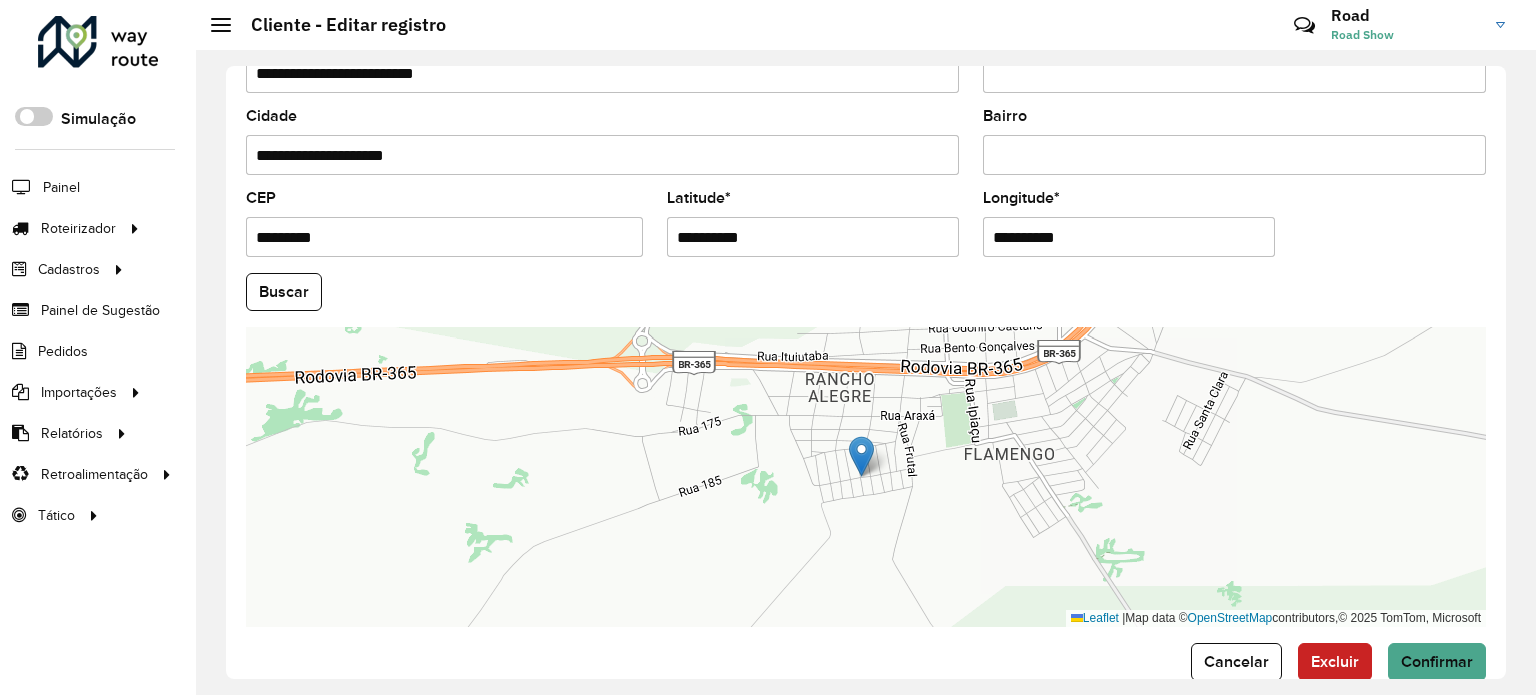 scroll, scrollTop: 784, scrollLeft: 0, axis: vertical 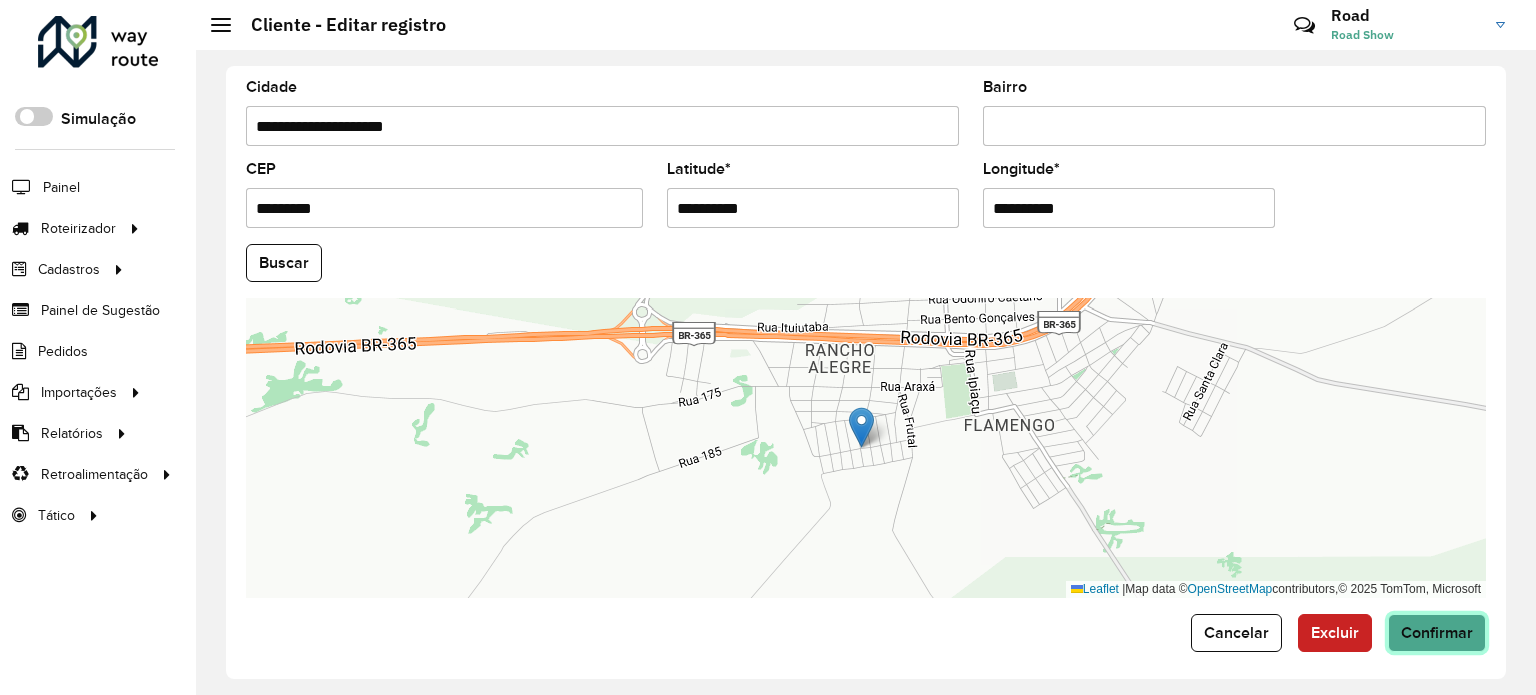 click on "Confirmar" 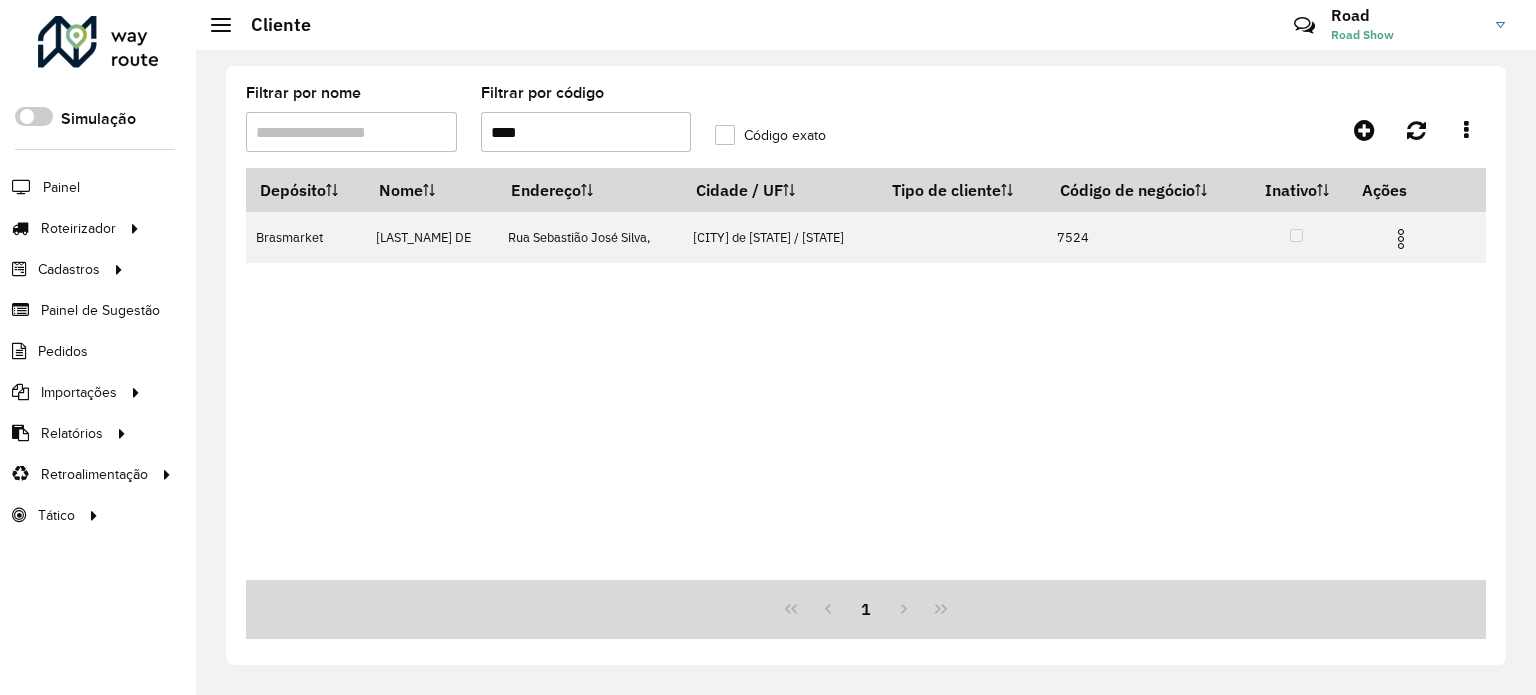 click on "****" at bounding box center (586, 132) 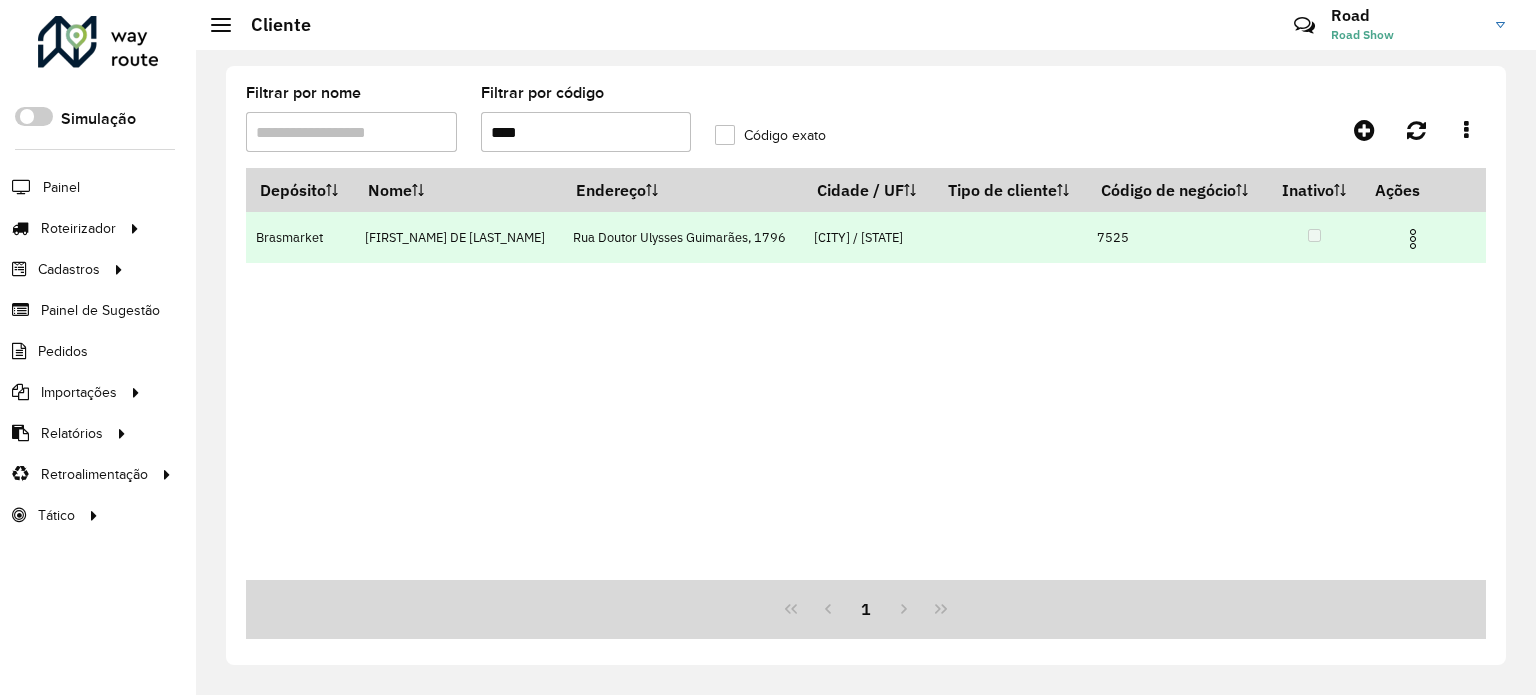 click at bounding box center [1413, 239] 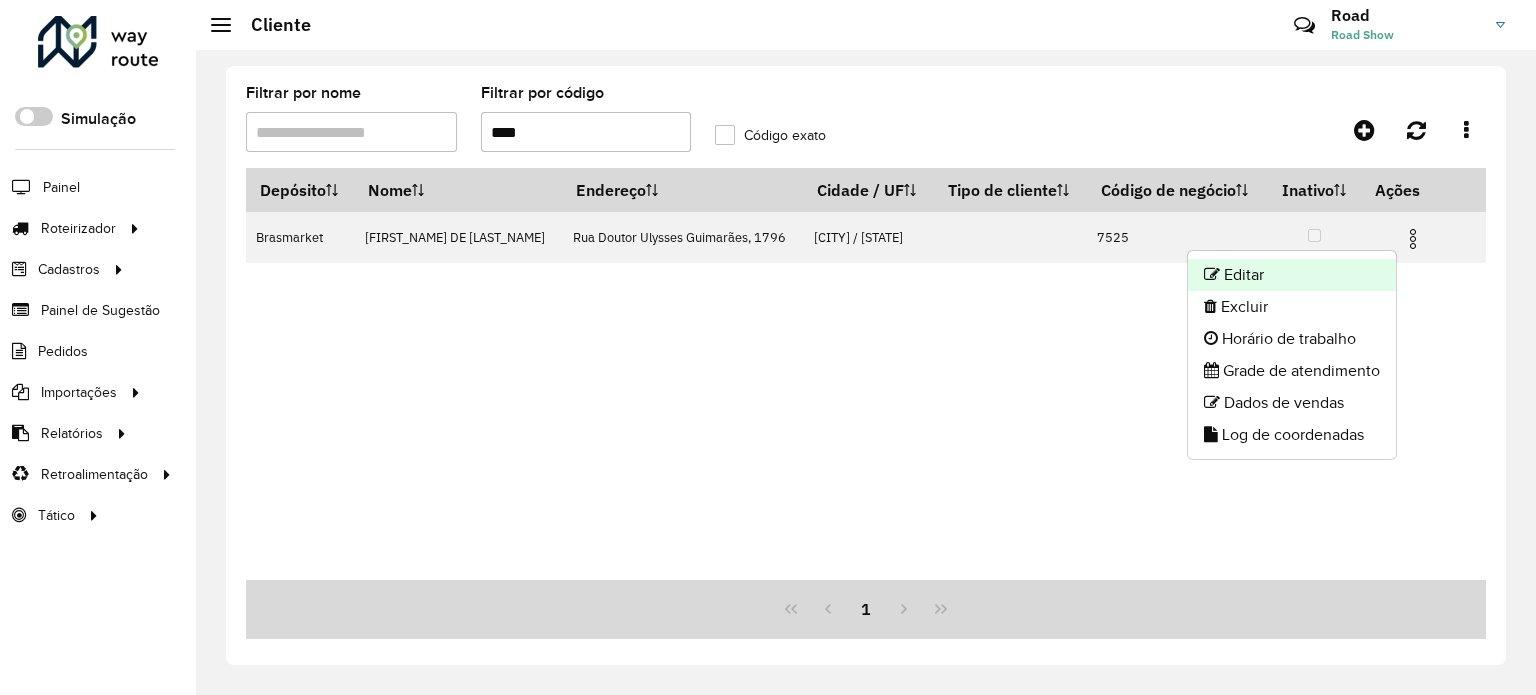 click on "Editar" 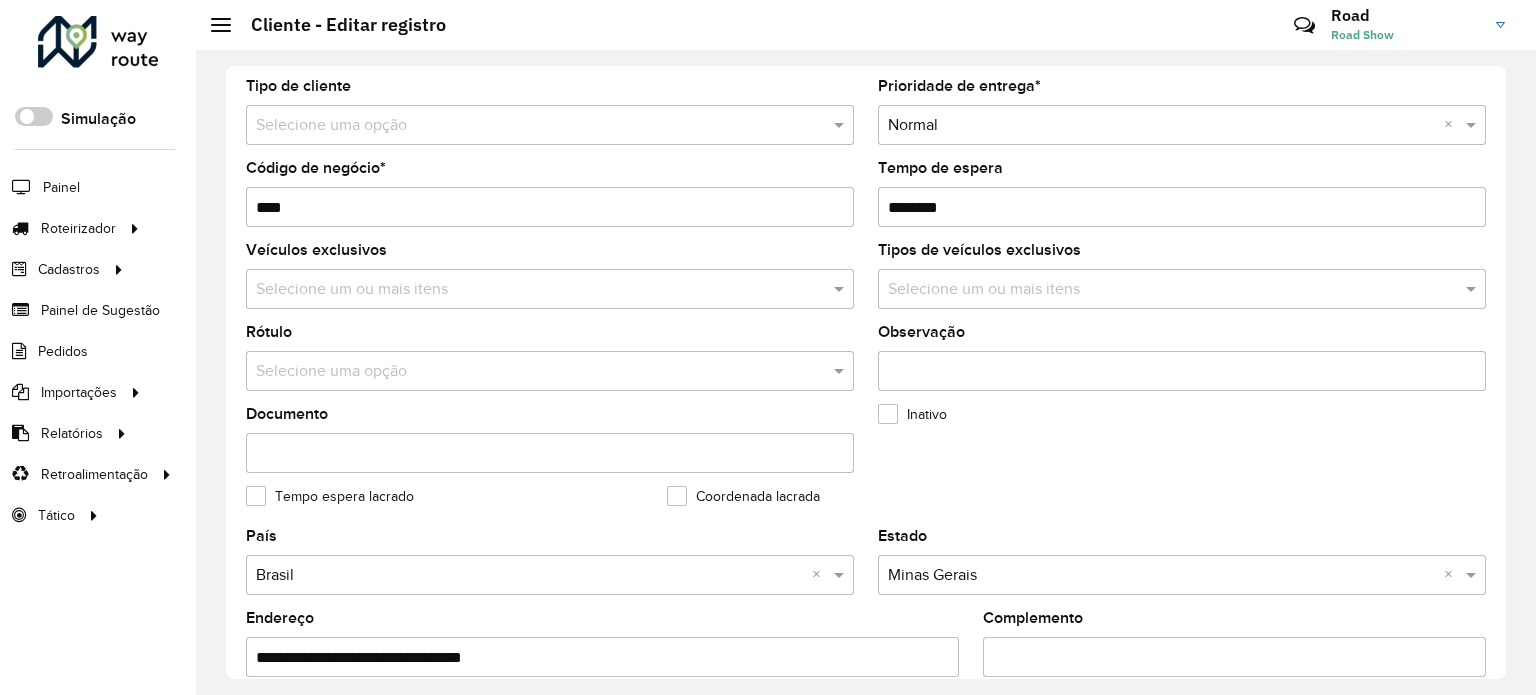 scroll, scrollTop: 400, scrollLeft: 0, axis: vertical 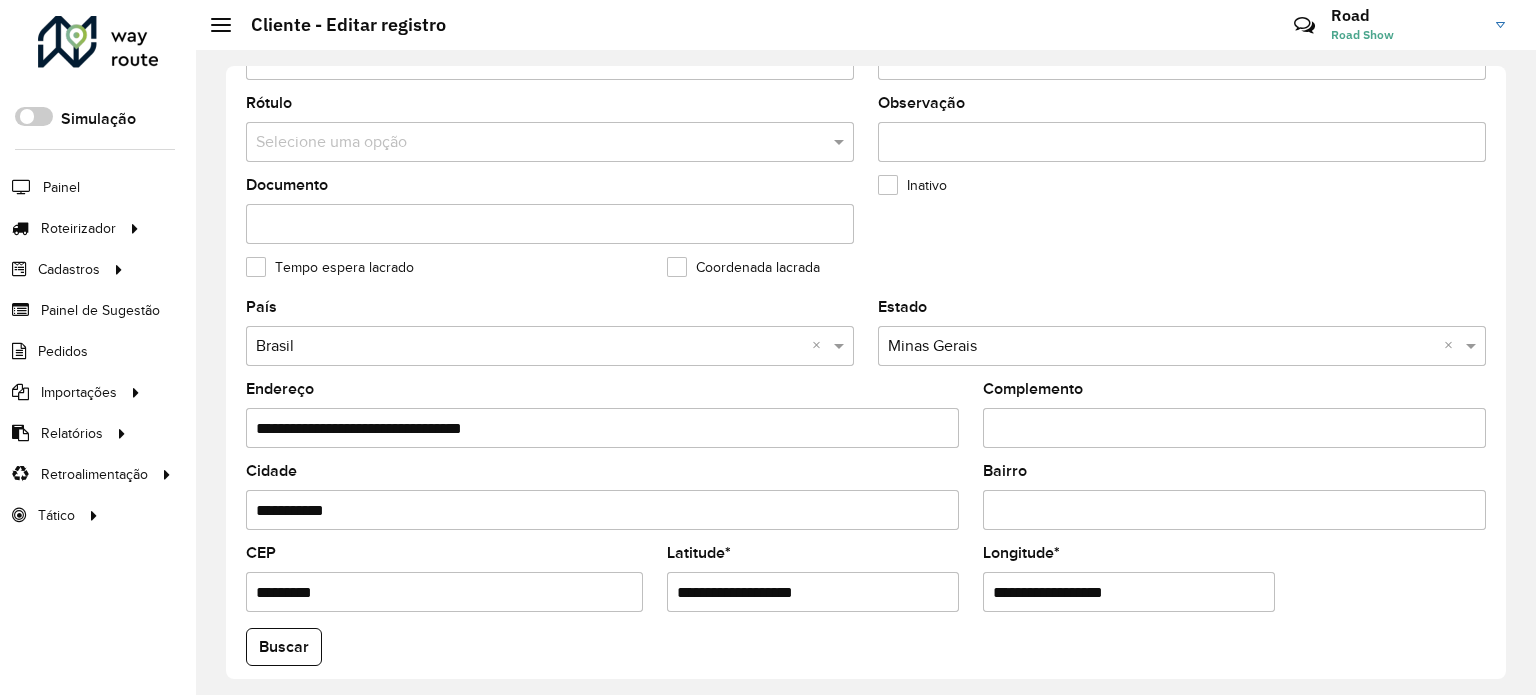 drag, startPoint x: 716, startPoint y: 578, endPoint x: 611, endPoint y: 573, distance: 105.11898 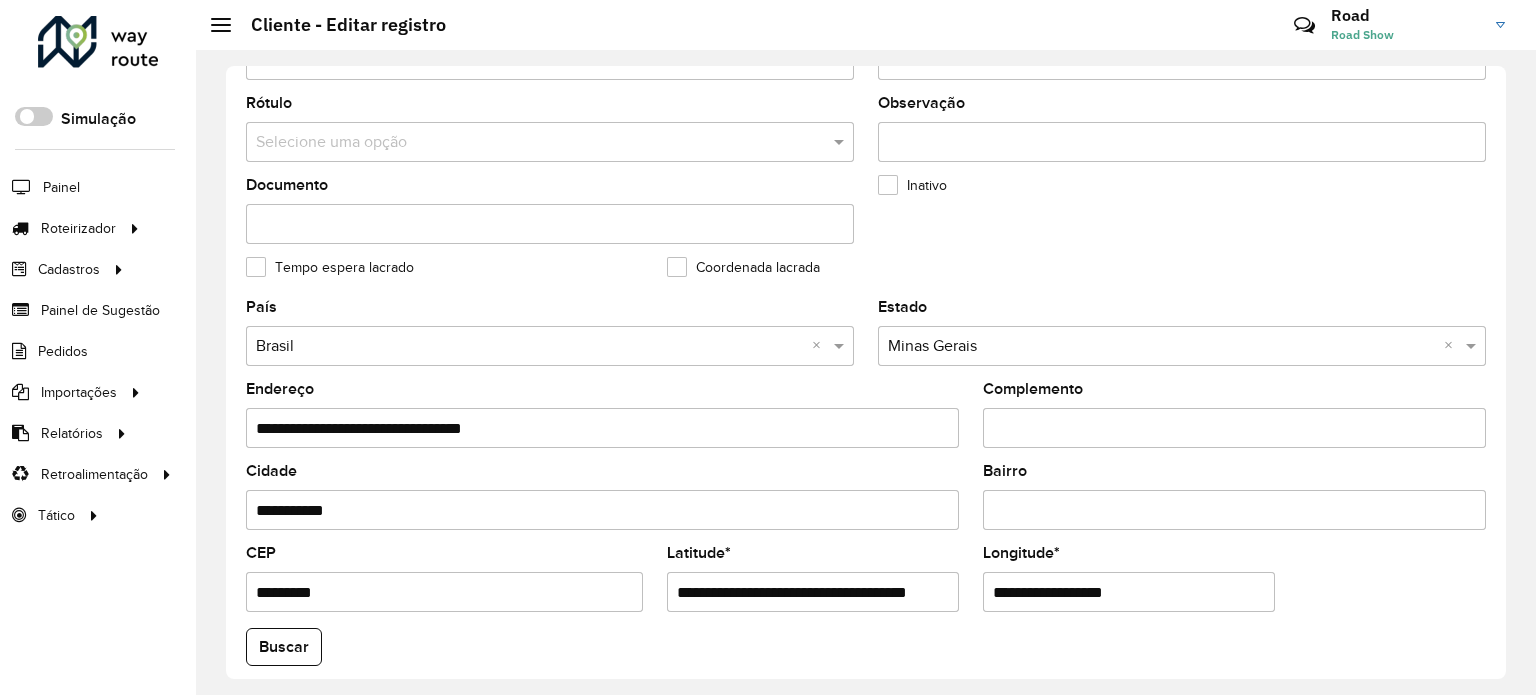 scroll, scrollTop: 0, scrollLeft: 44, axis: horizontal 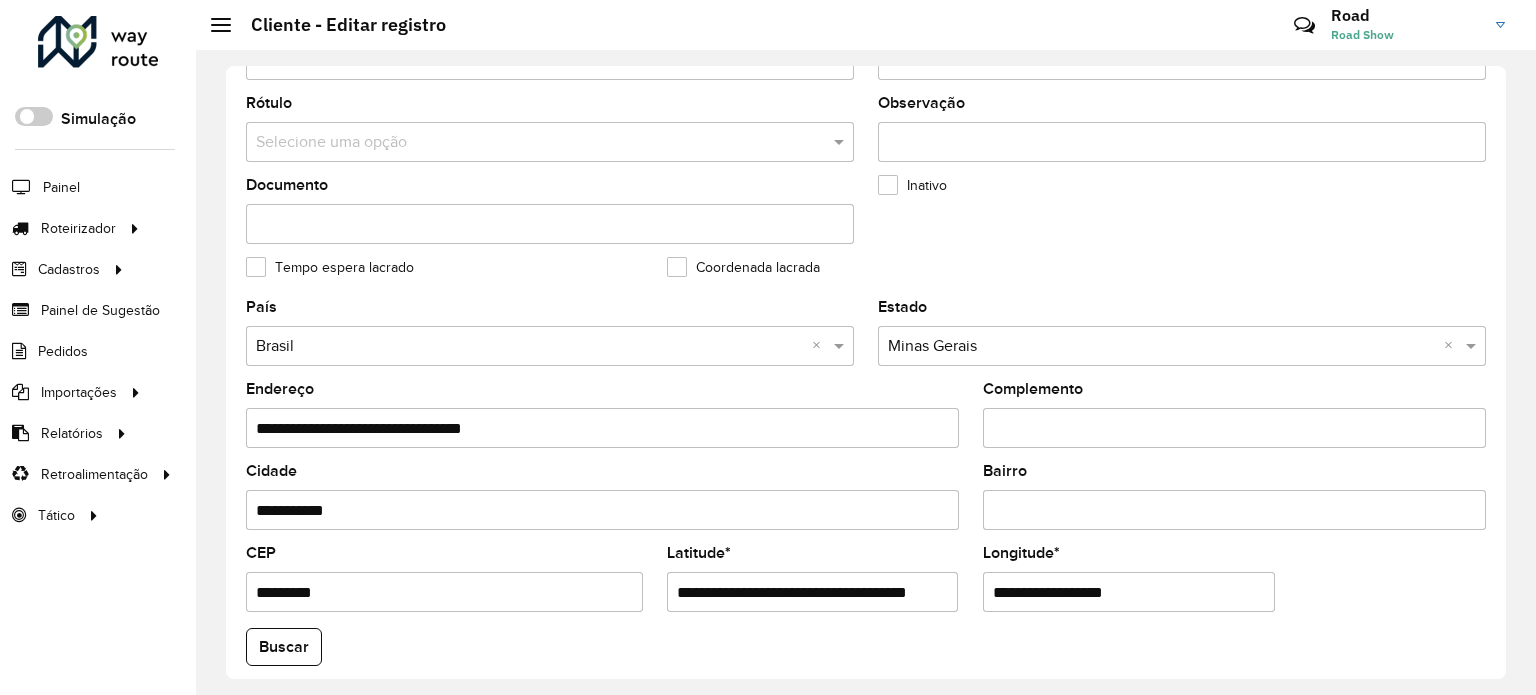 drag, startPoint x: 795, startPoint y: 584, endPoint x: 952, endPoint y: 605, distance: 158.39824 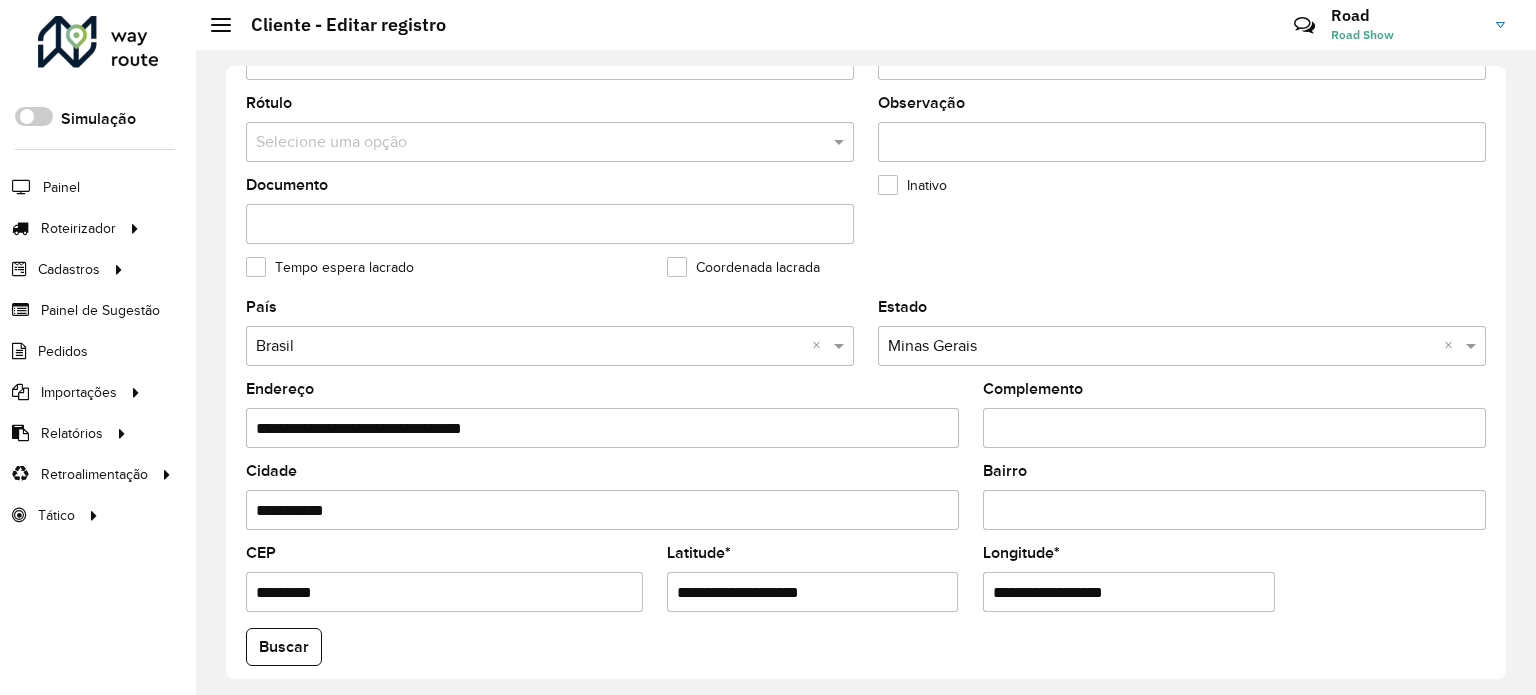 scroll, scrollTop: 0, scrollLeft: 0, axis: both 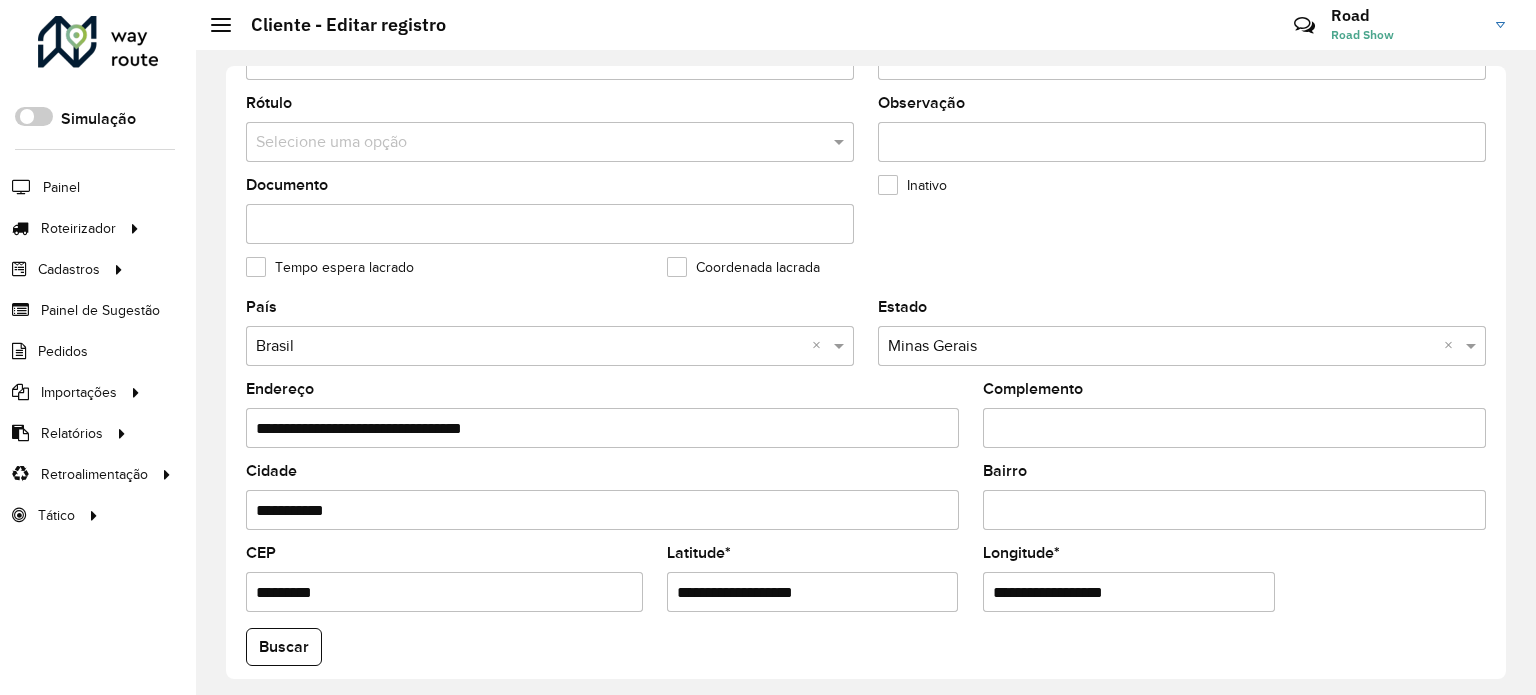 drag, startPoint x: 904, startPoint y: 590, endPoint x: 789, endPoint y: 604, distance: 115.84904 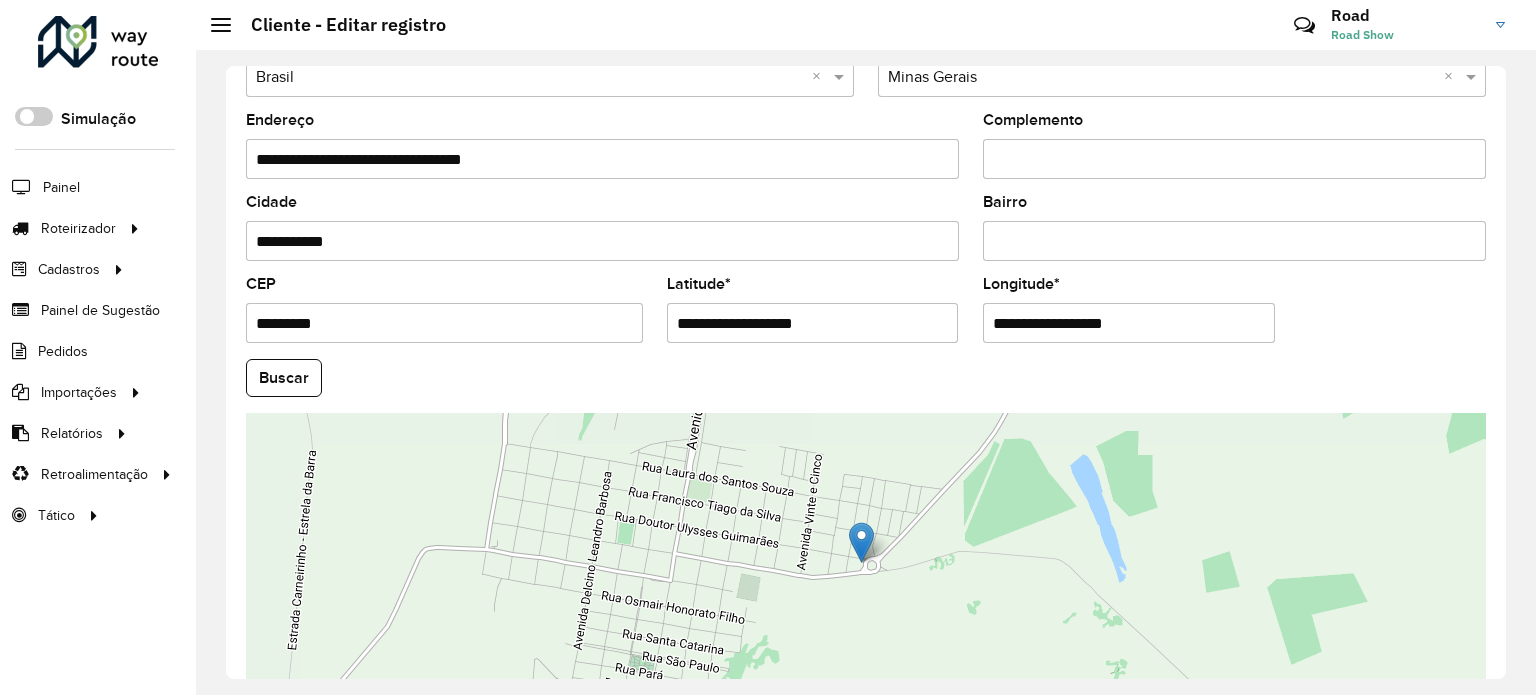 scroll, scrollTop: 700, scrollLeft: 0, axis: vertical 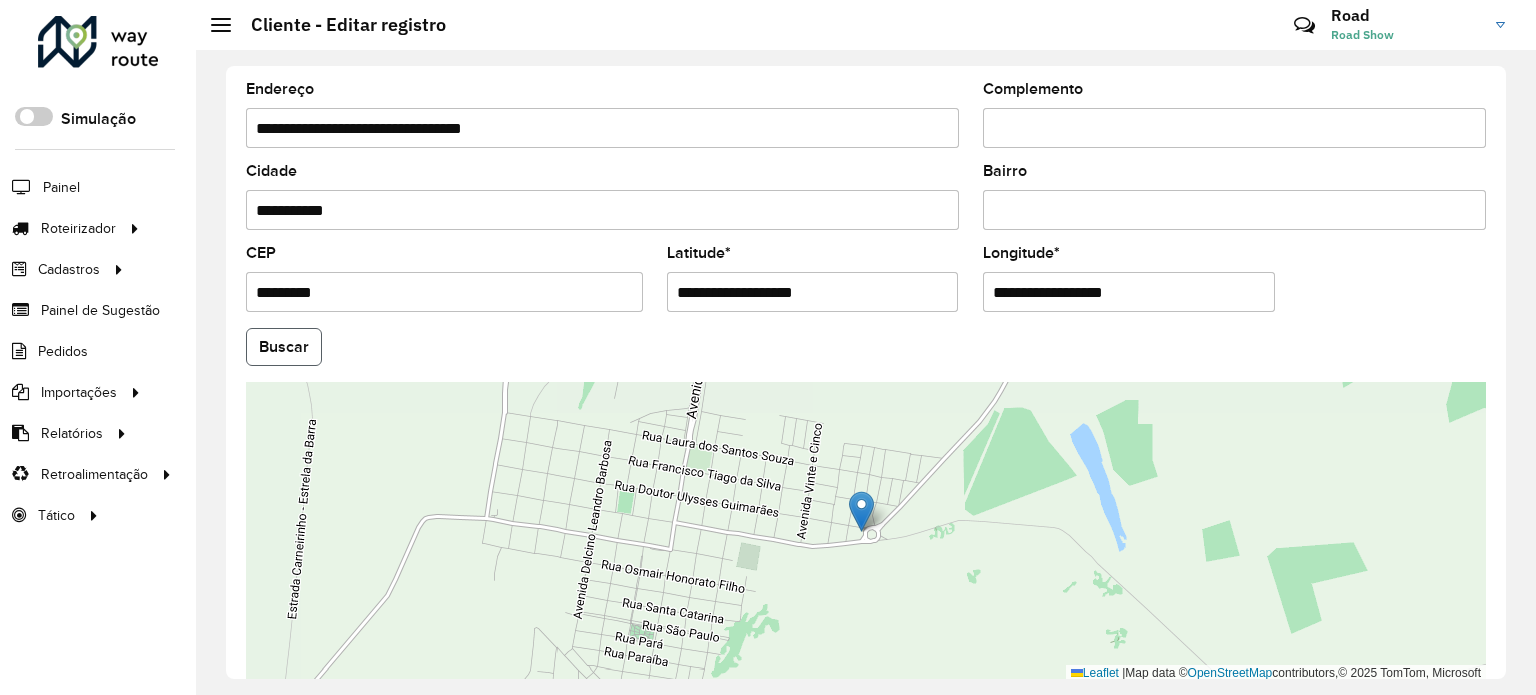 click on "Buscar" 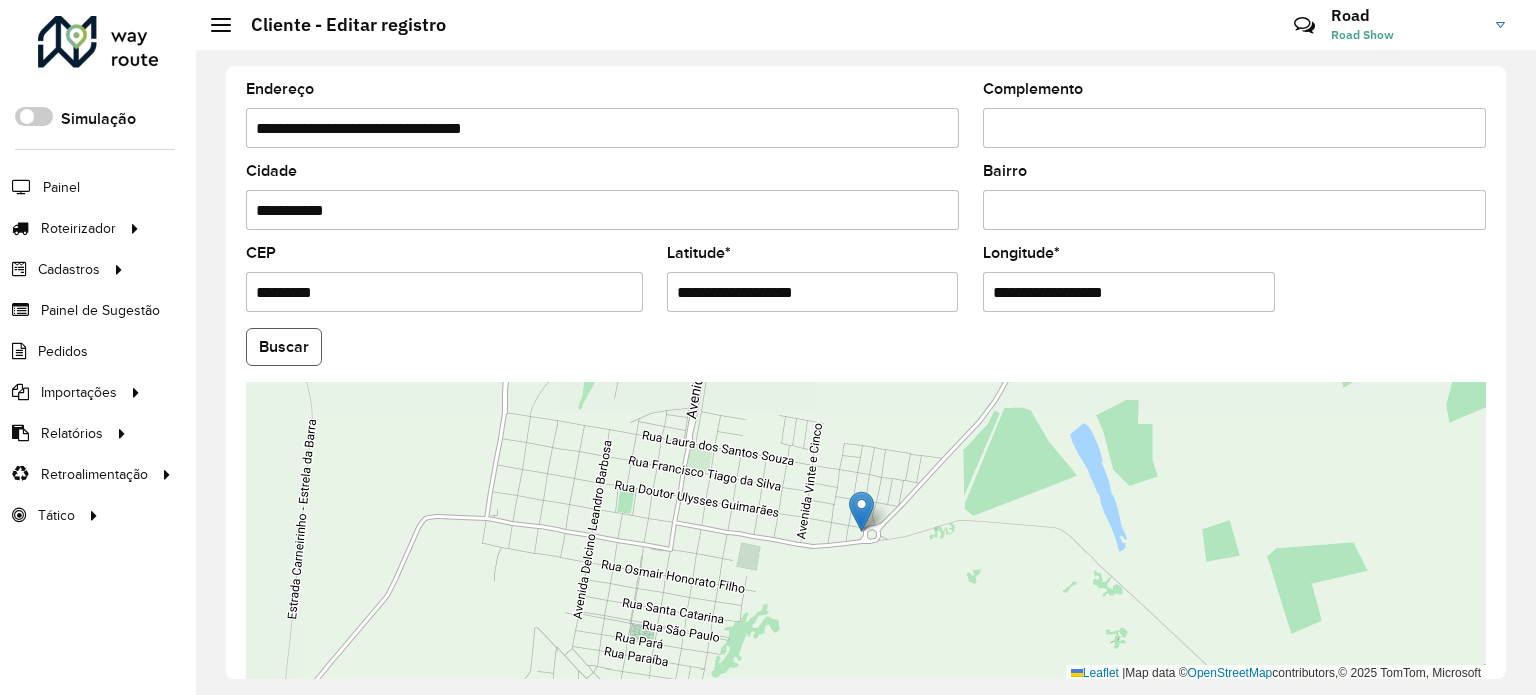 click on "Buscar" 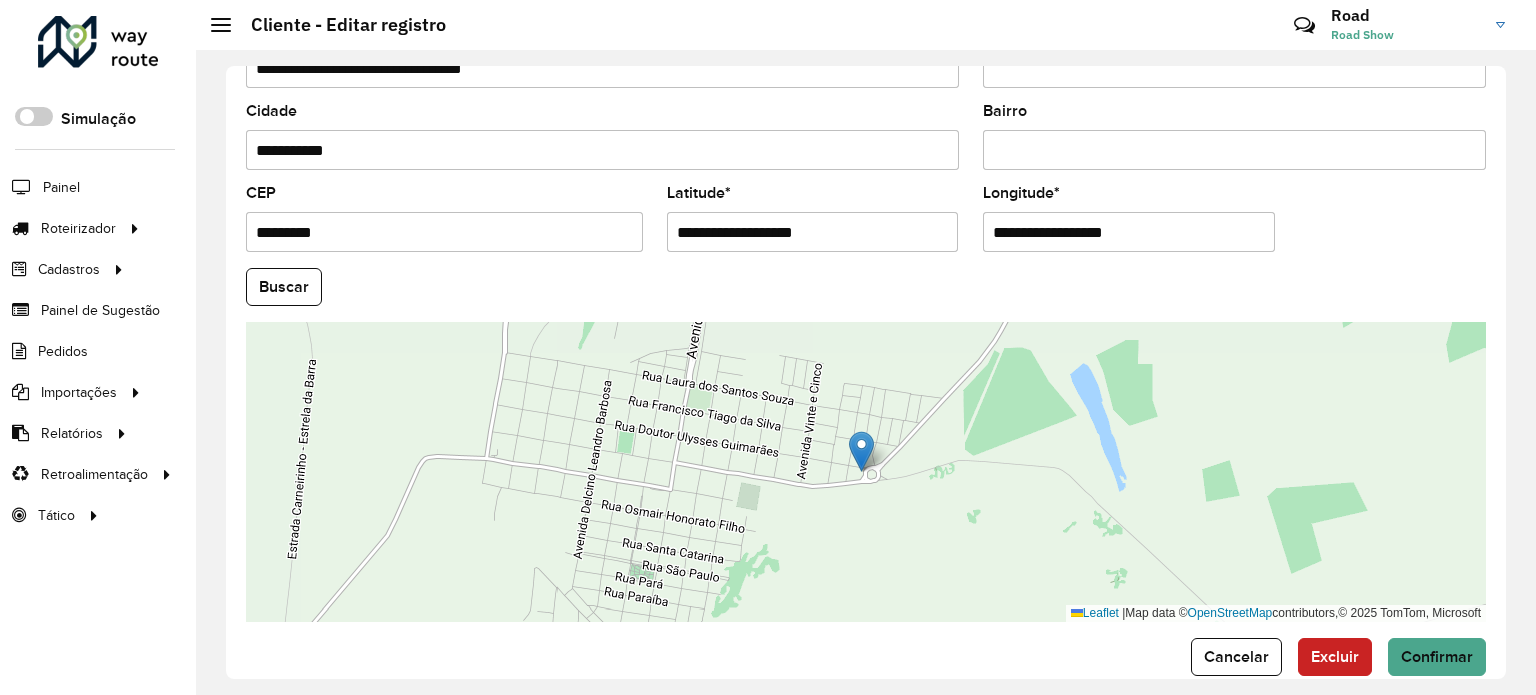 scroll, scrollTop: 784, scrollLeft: 0, axis: vertical 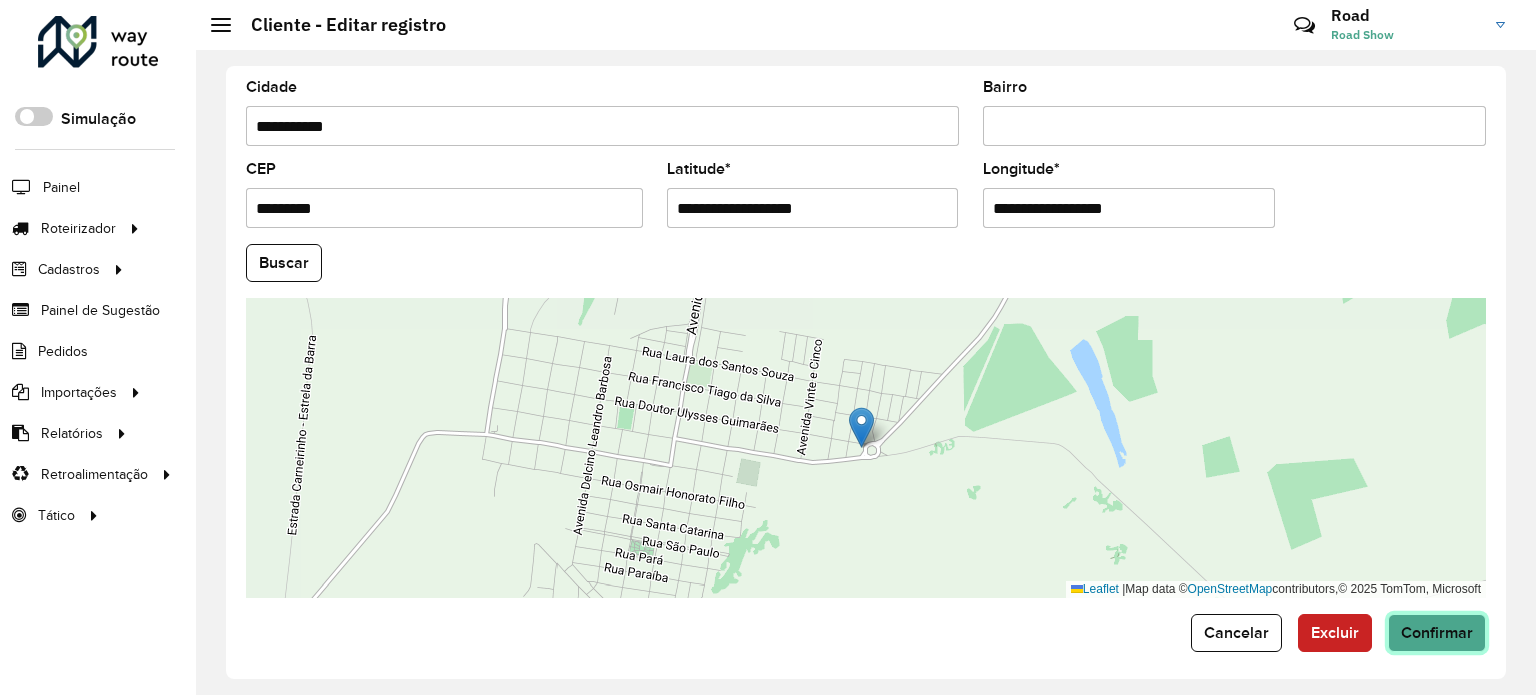 click on "Confirmar" 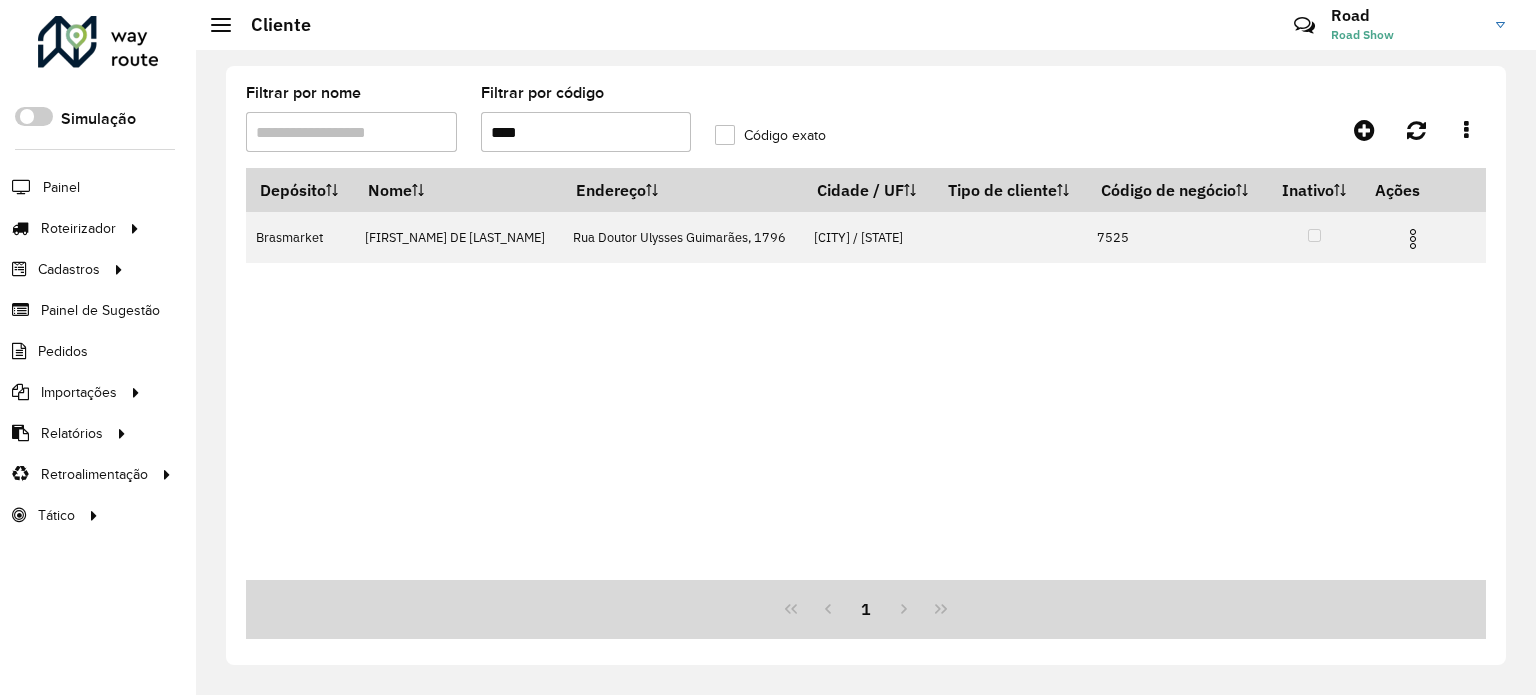 click on "****" at bounding box center [586, 132] 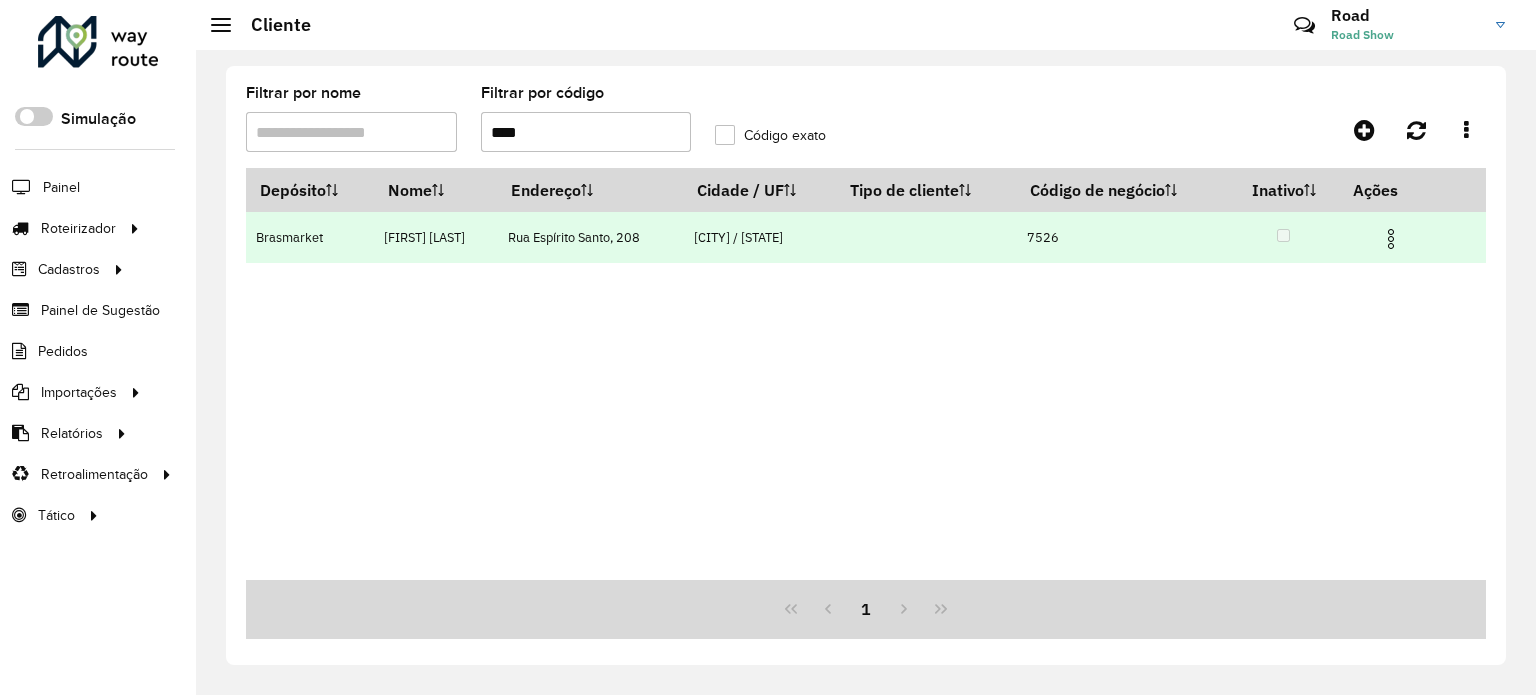 click at bounding box center [1391, 239] 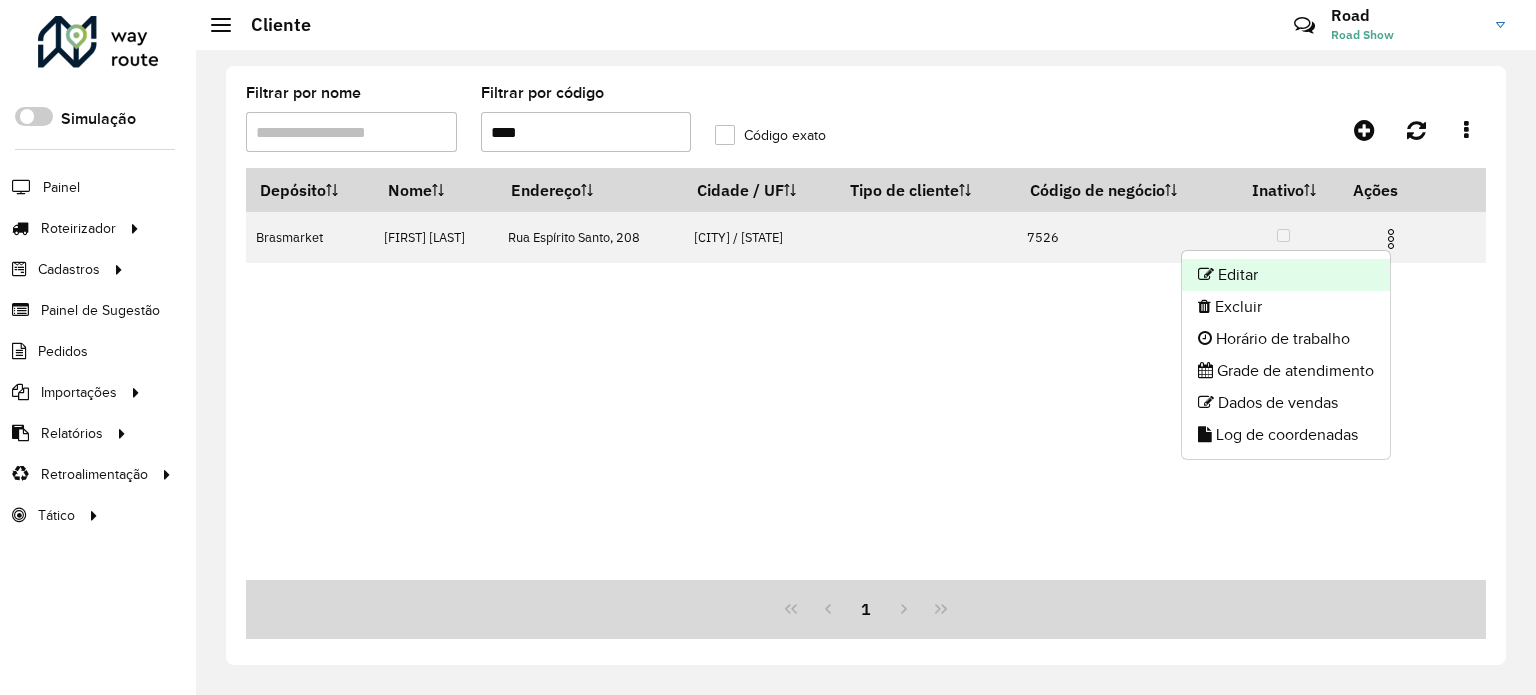 click on "Editar" 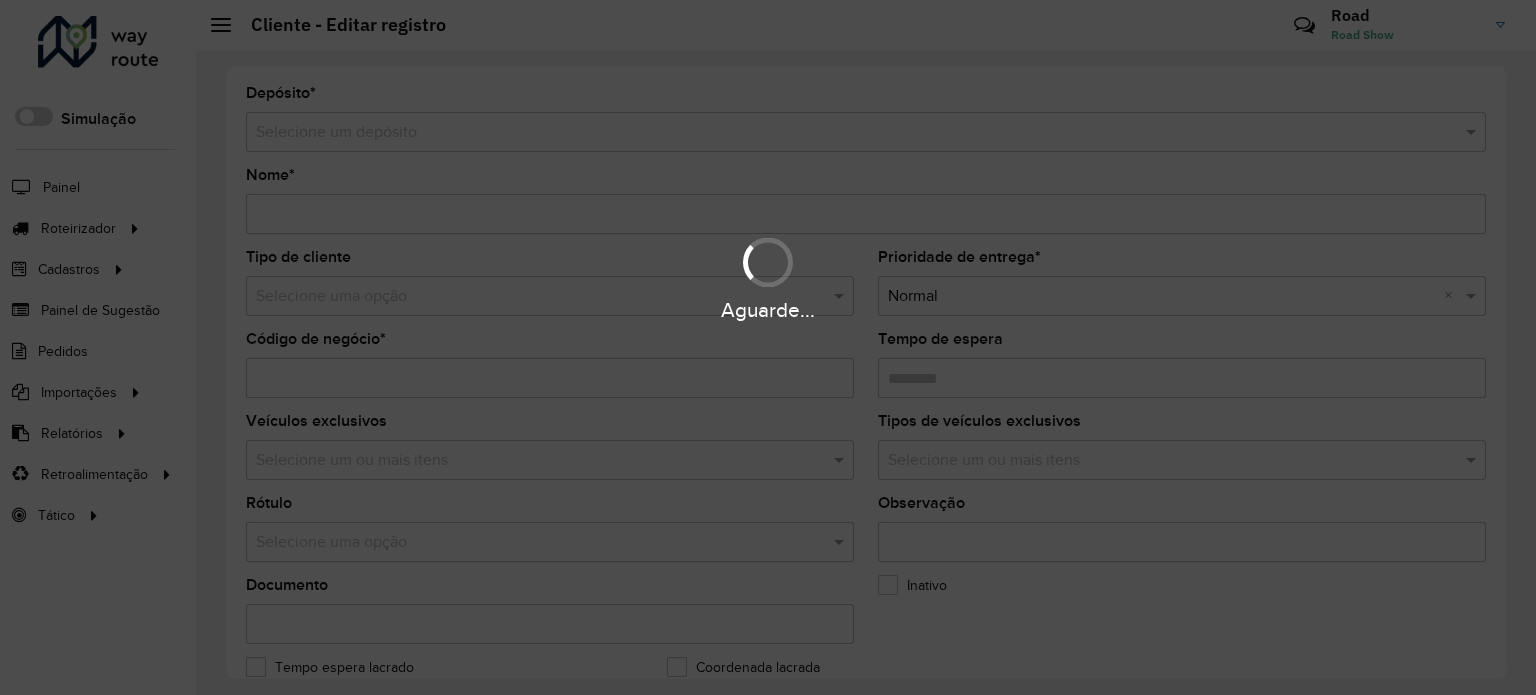 type on "**********" 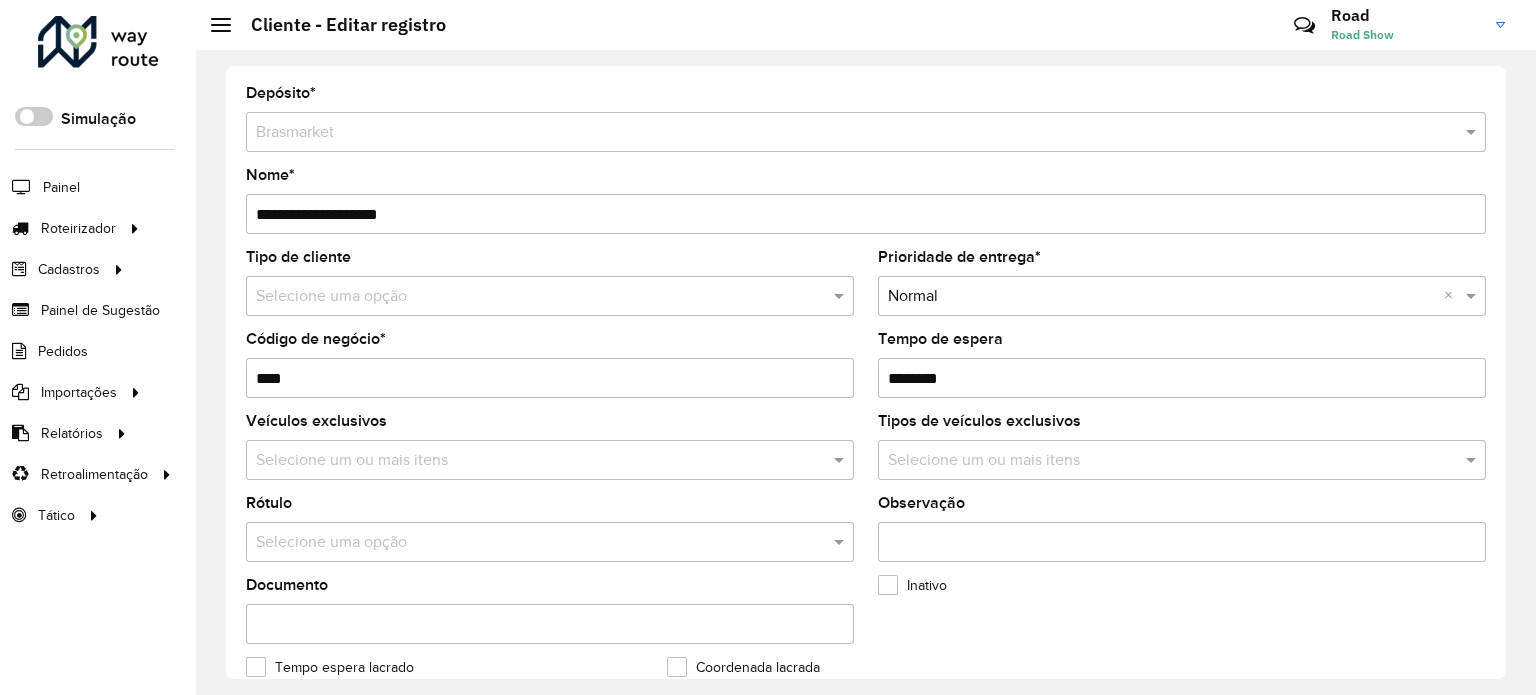 scroll, scrollTop: 500, scrollLeft: 0, axis: vertical 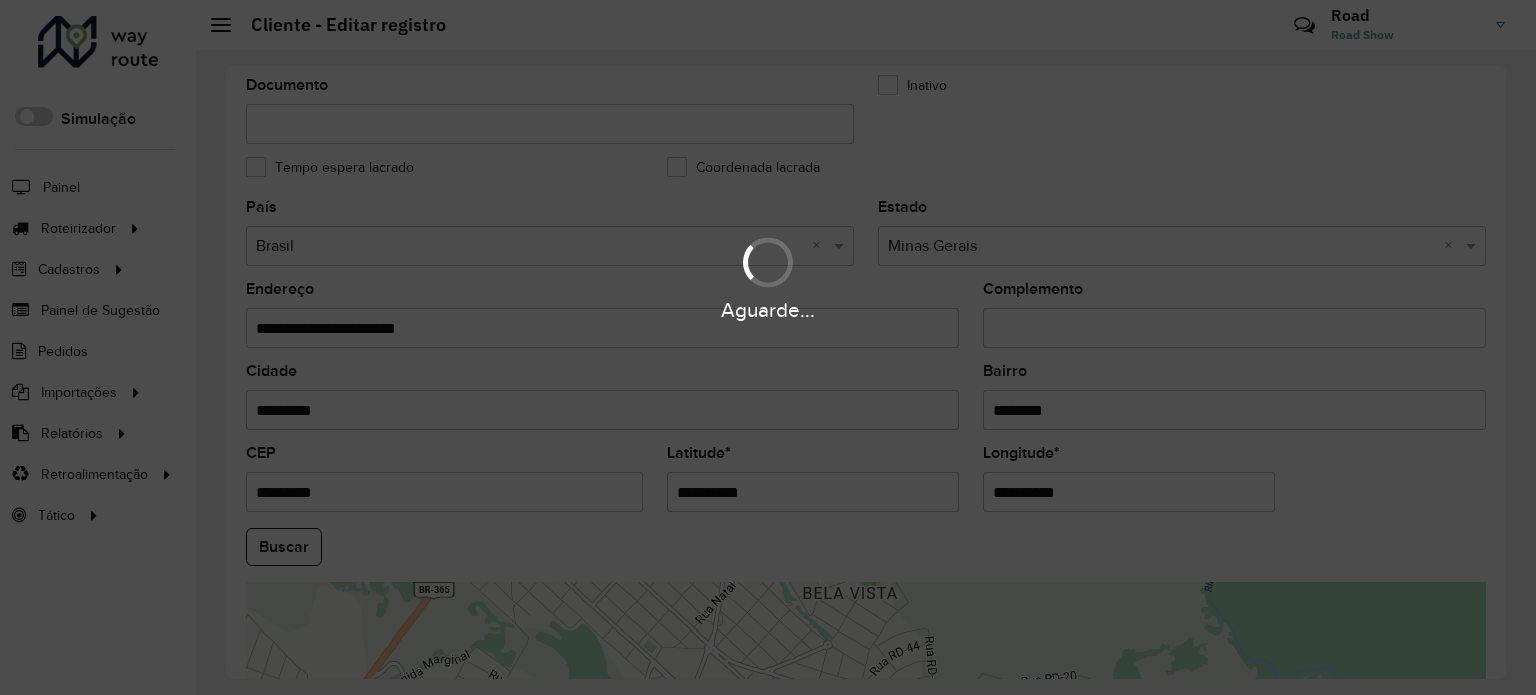 drag, startPoint x: 800, startPoint y: 482, endPoint x: 384, endPoint y: 501, distance: 416.43365 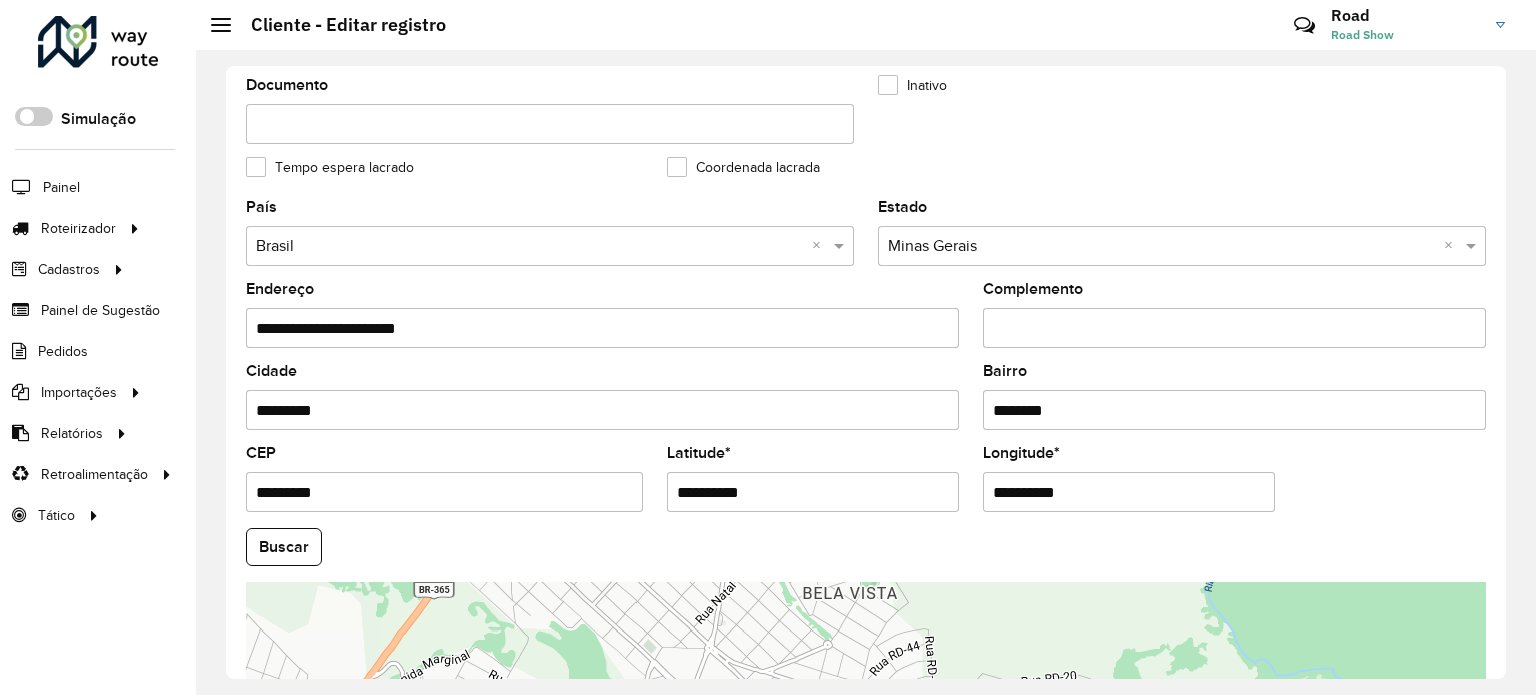 drag, startPoint x: 692, startPoint y: 495, endPoint x: 429, endPoint y: 487, distance: 263.12164 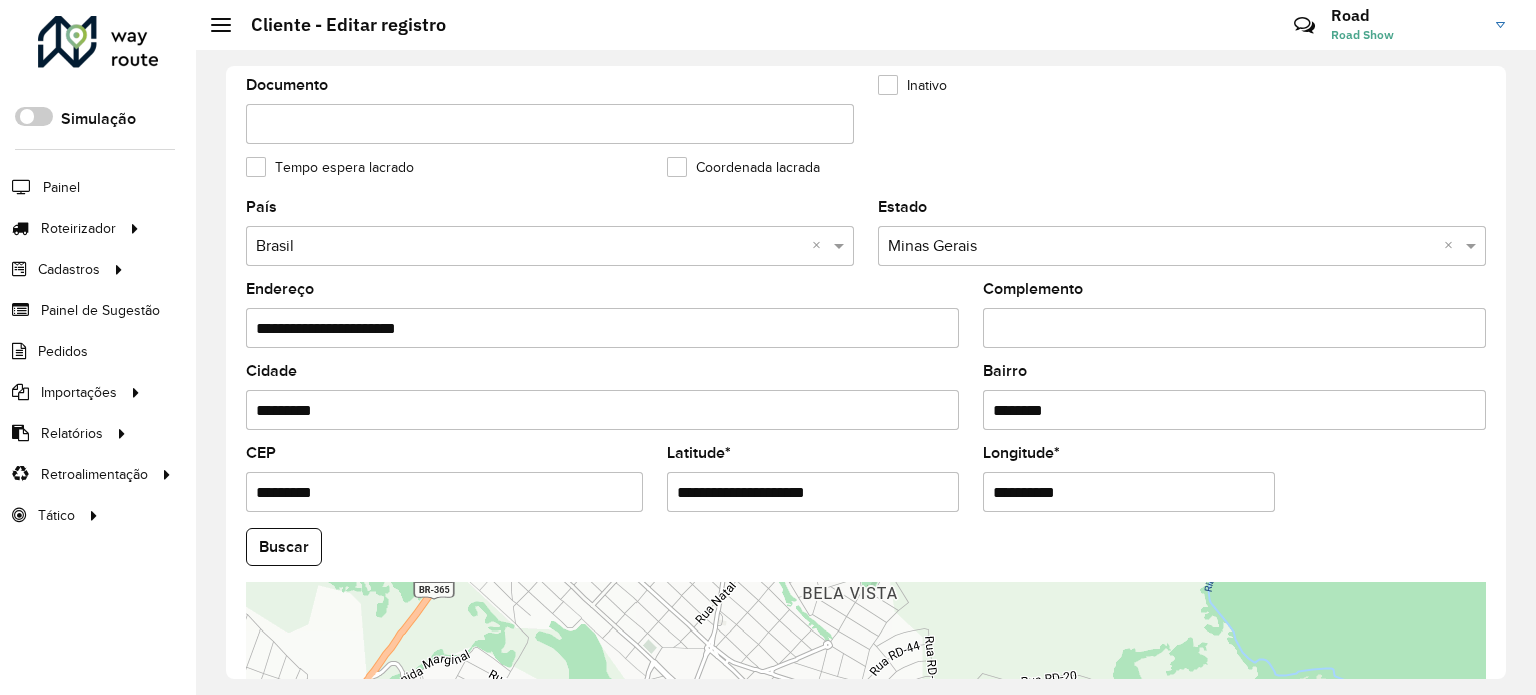 drag, startPoint x: 760, startPoint y: 483, endPoint x: 1052, endPoint y: 488, distance: 292.04282 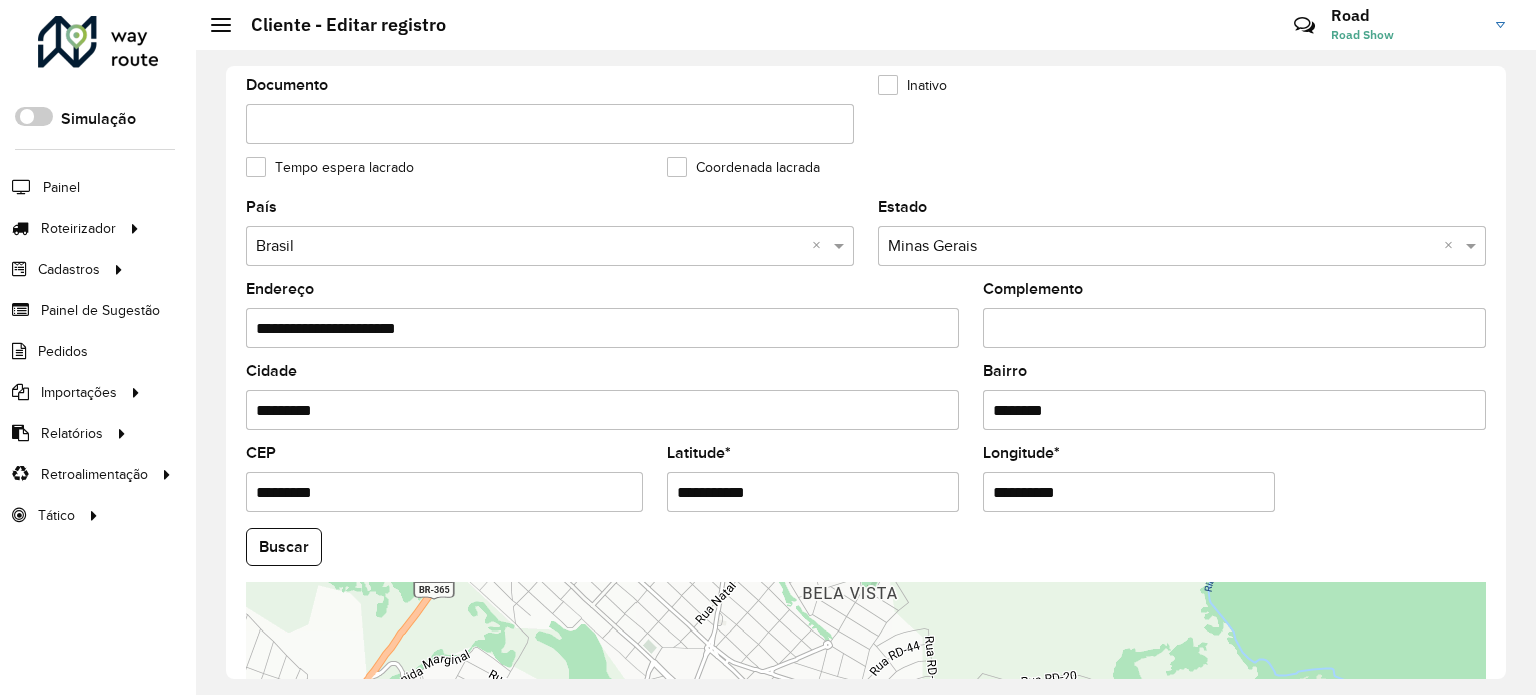 type on "**********" 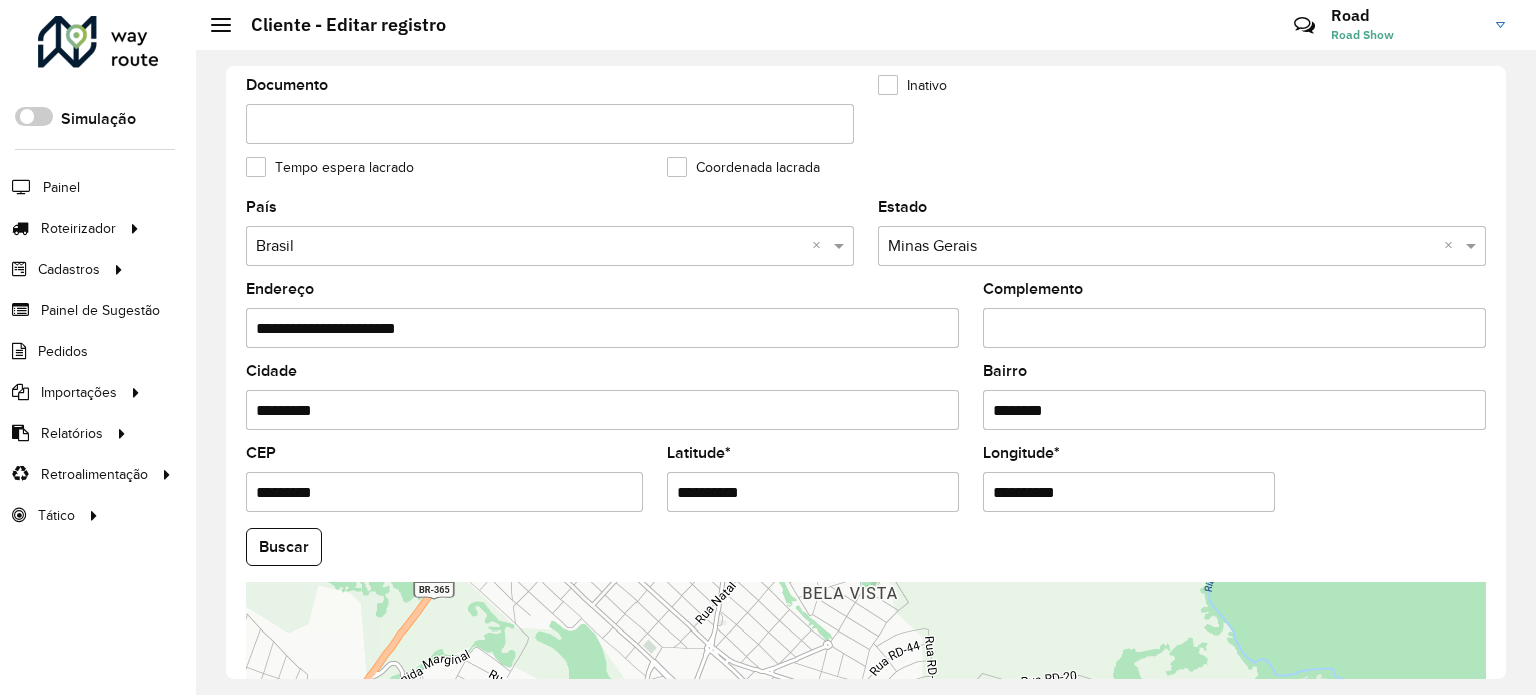 drag, startPoint x: 1100, startPoint y: 486, endPoint x: 712, endPoint y: 486, distance: 388 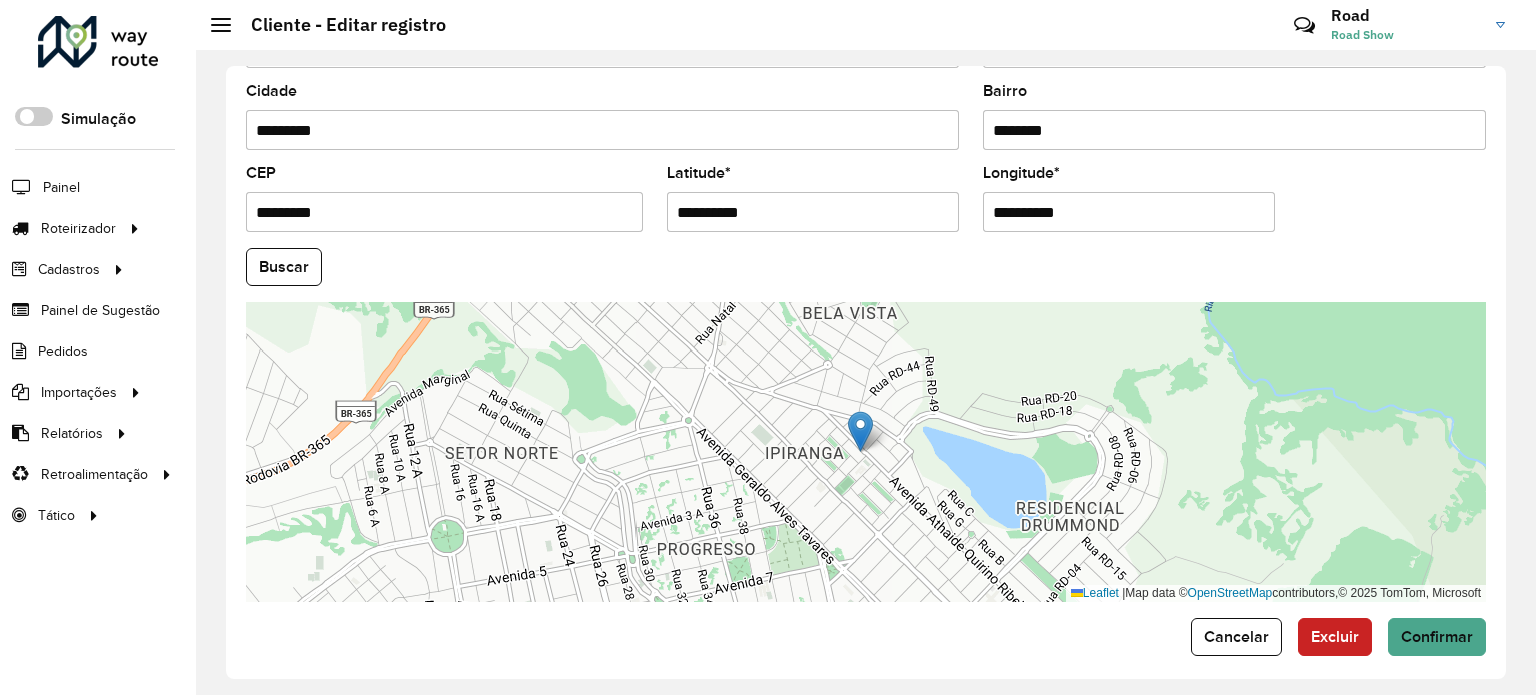 scroll, scrollTop: 784, scrollLeft: 0, axis: vertical 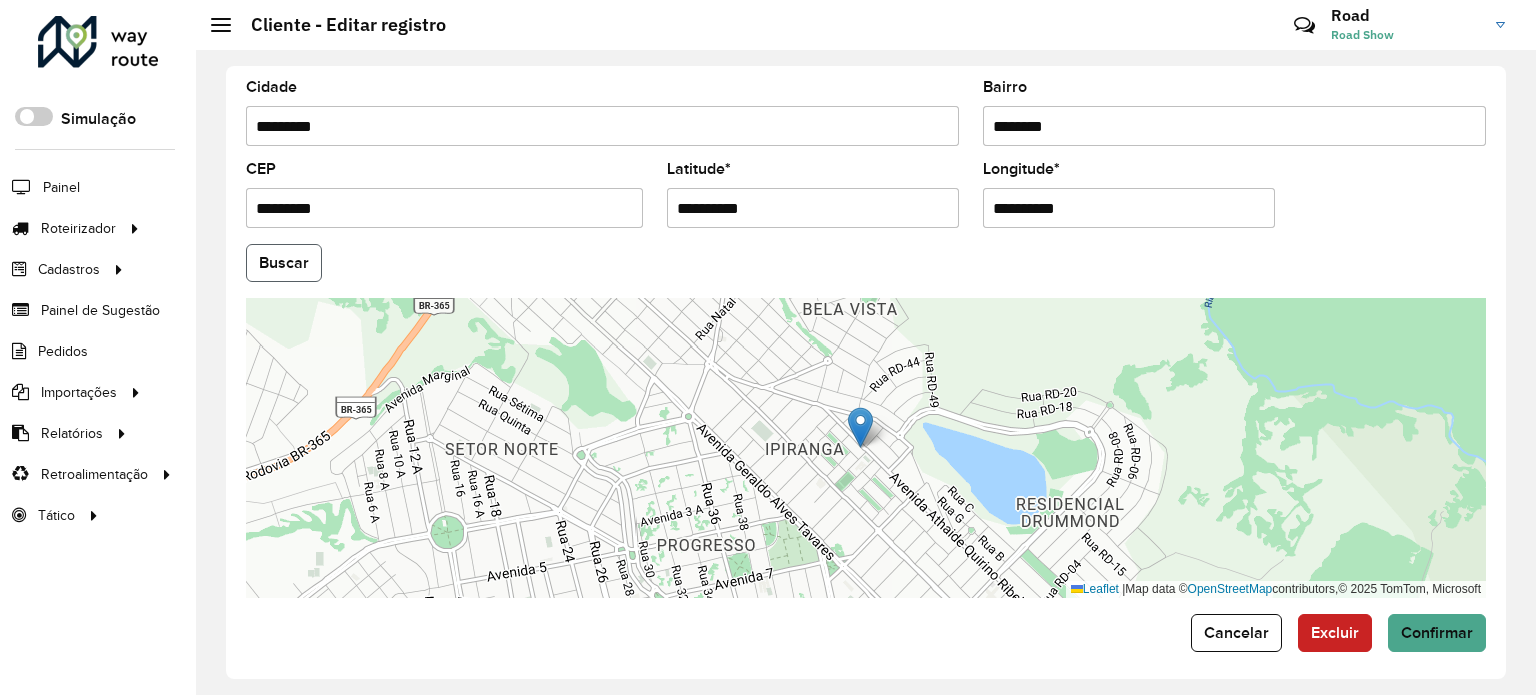 click on "Buscar" 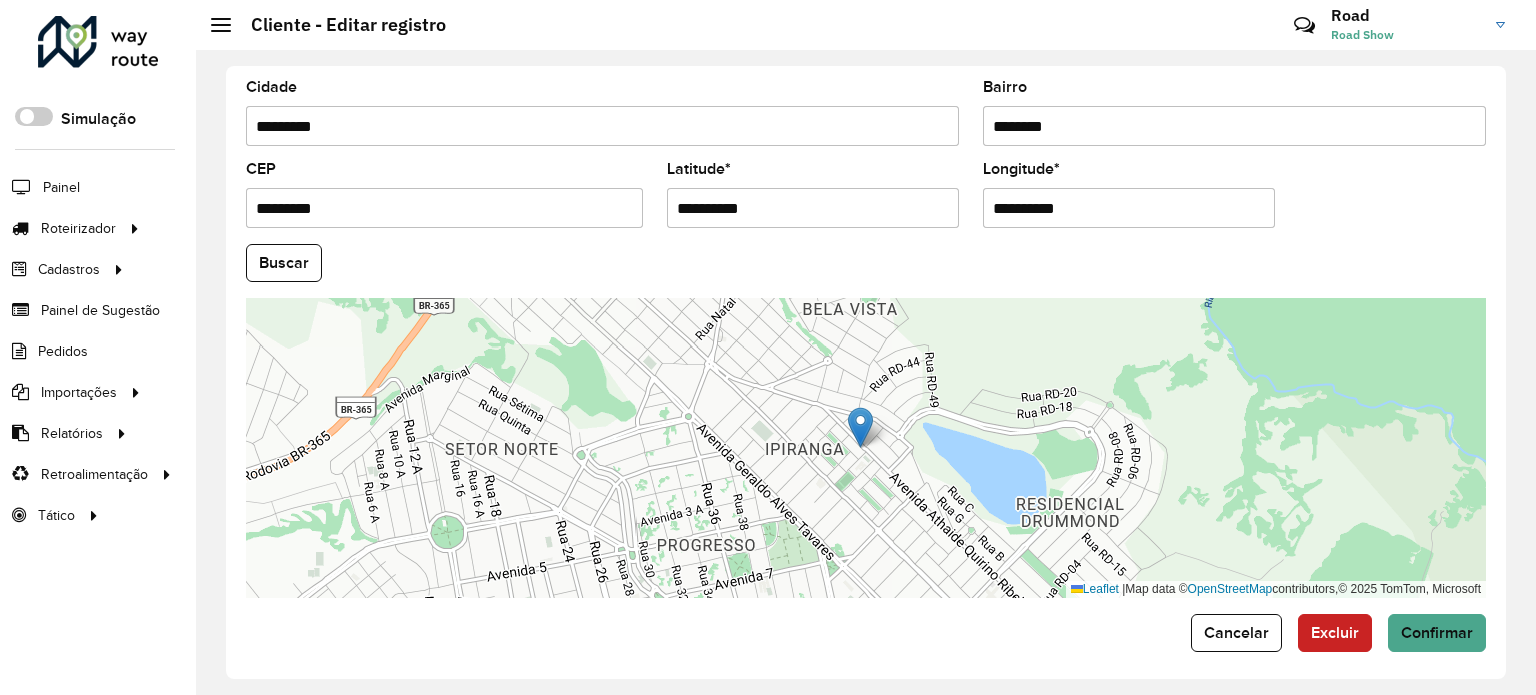 click on "Buscar" 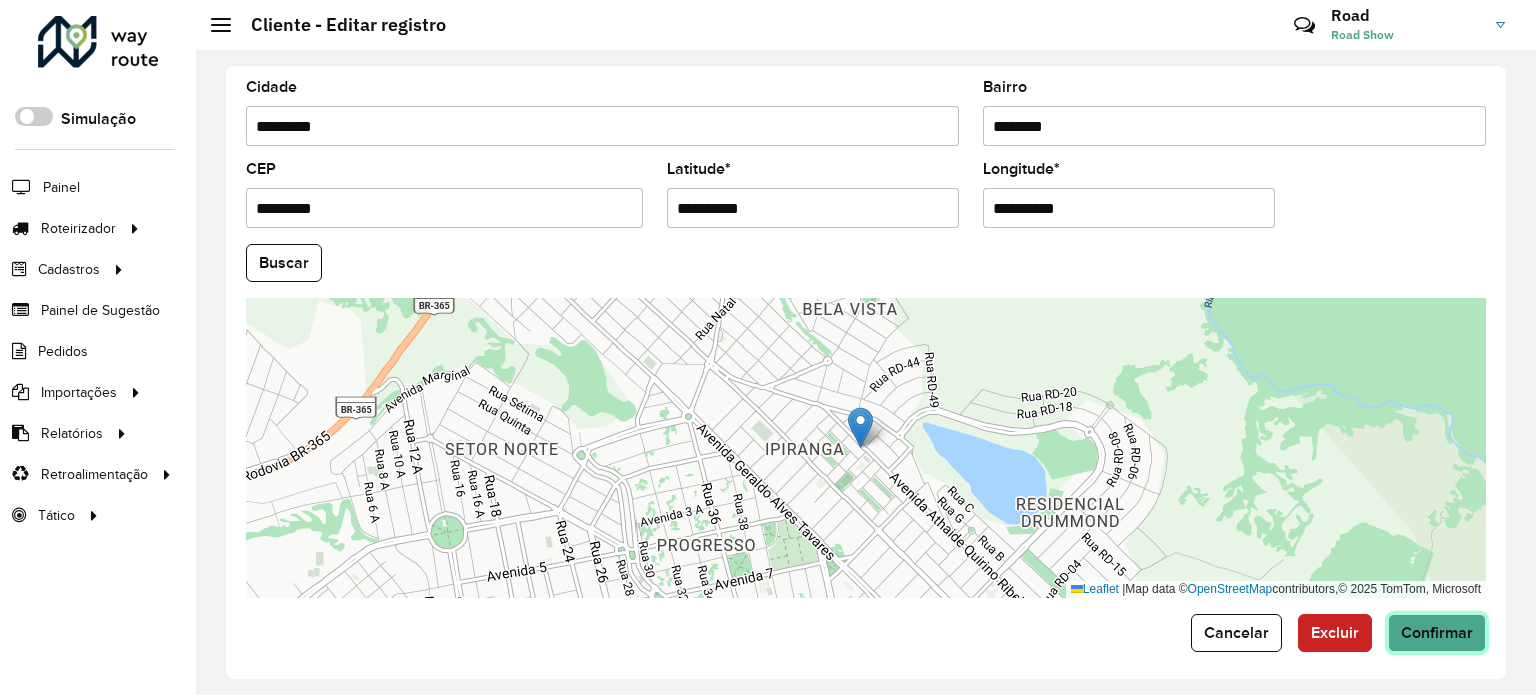 click on "Confirmar" 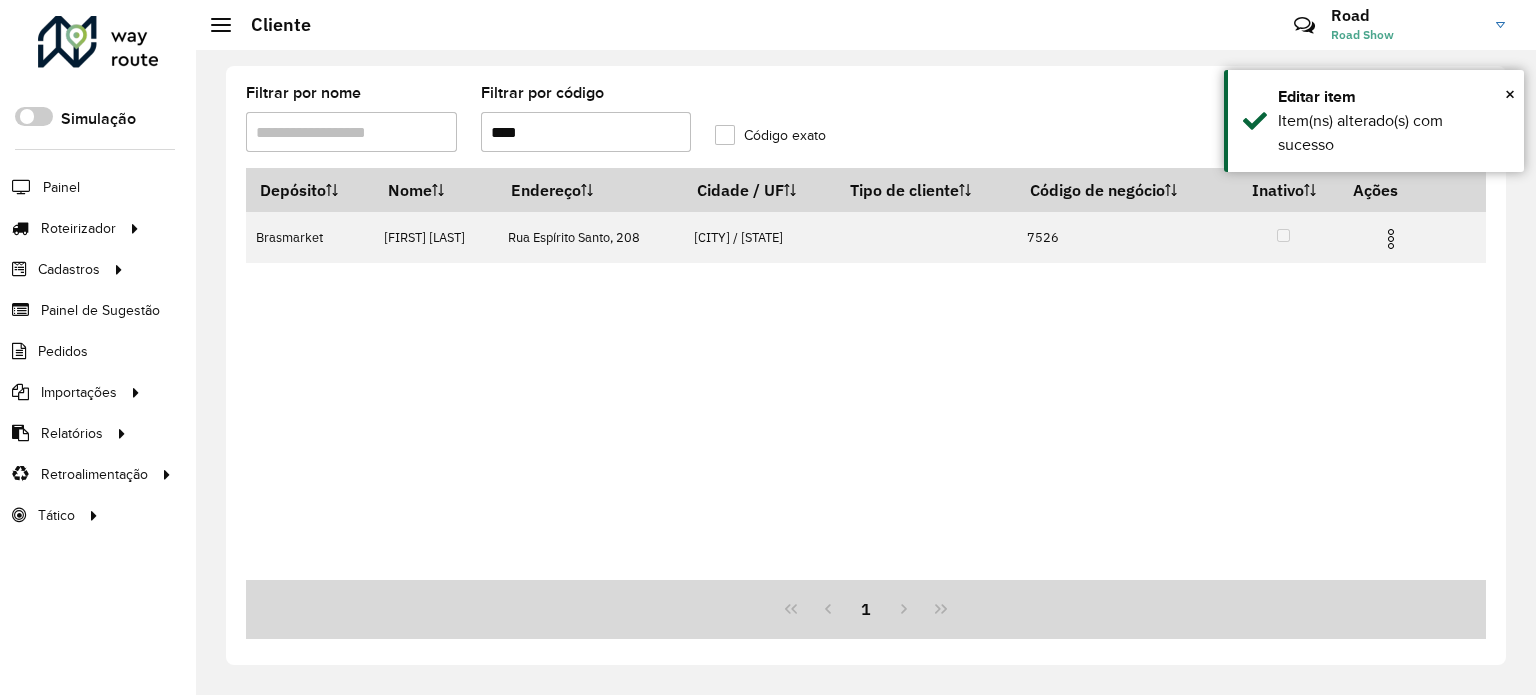 click on "****" at bounding box center (586, 132) 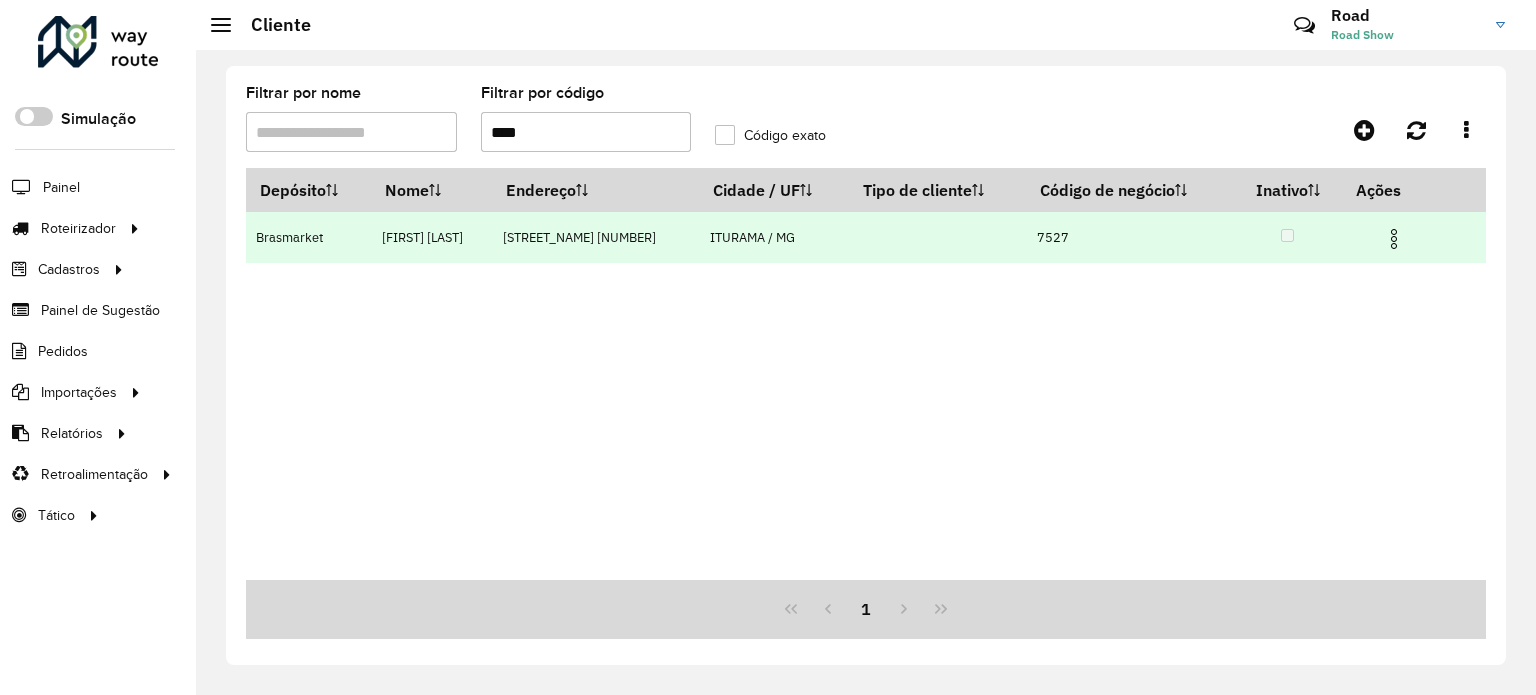 click at bounding box center (1394, 239) 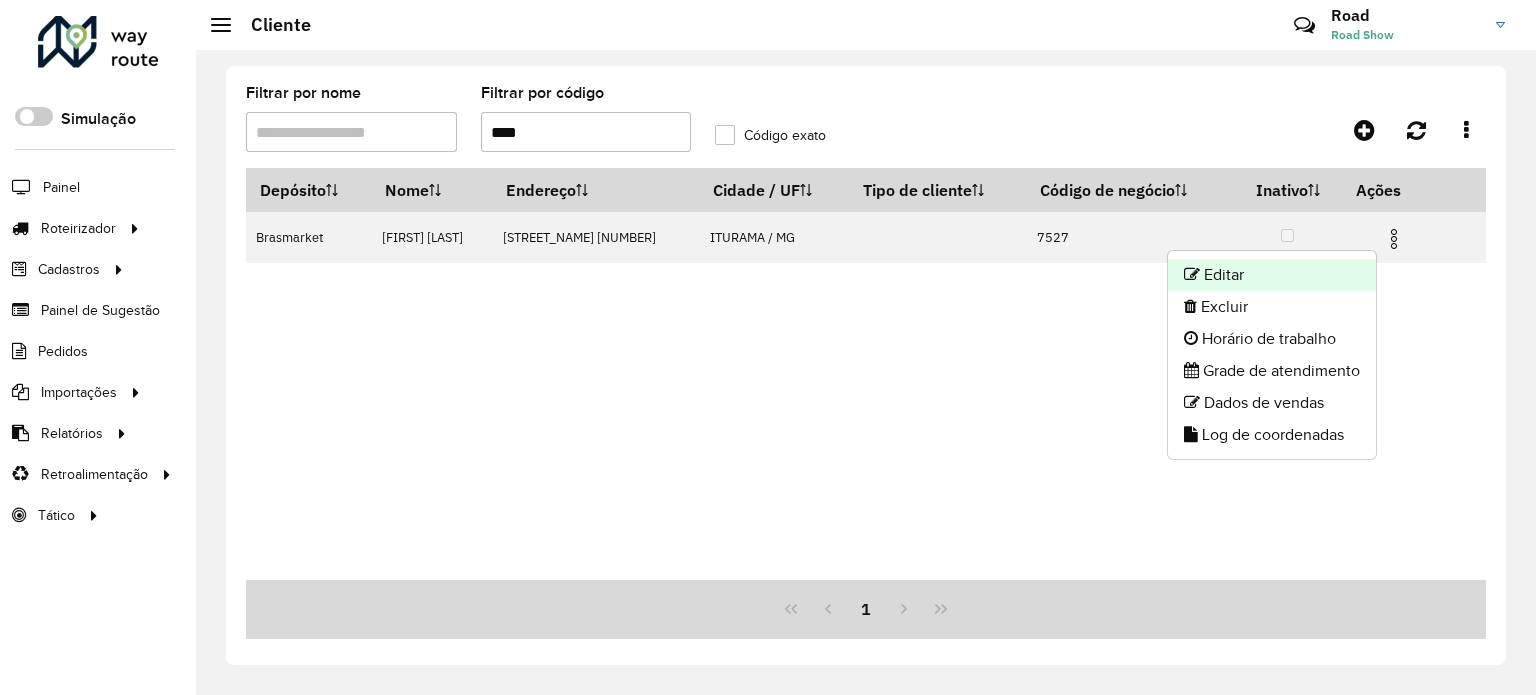 click on "Editar" 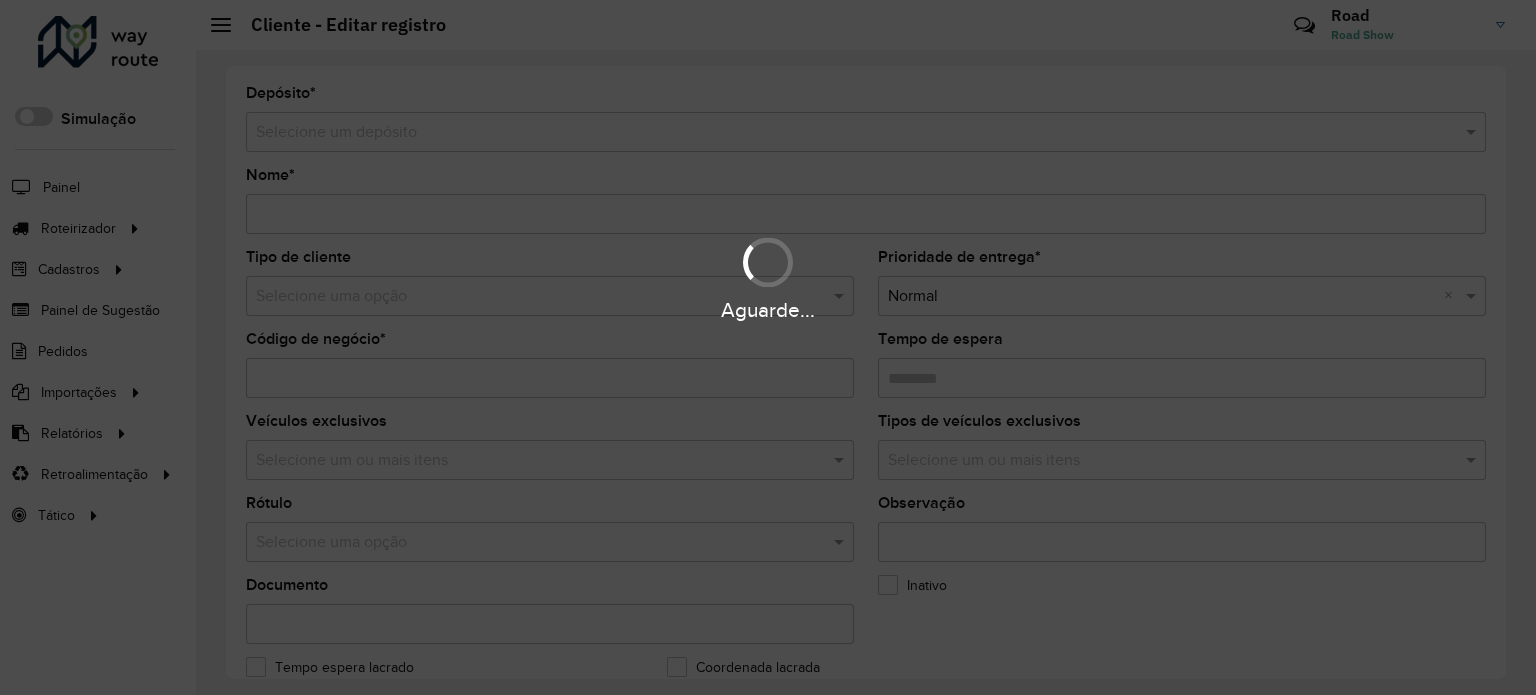 type on "**********" 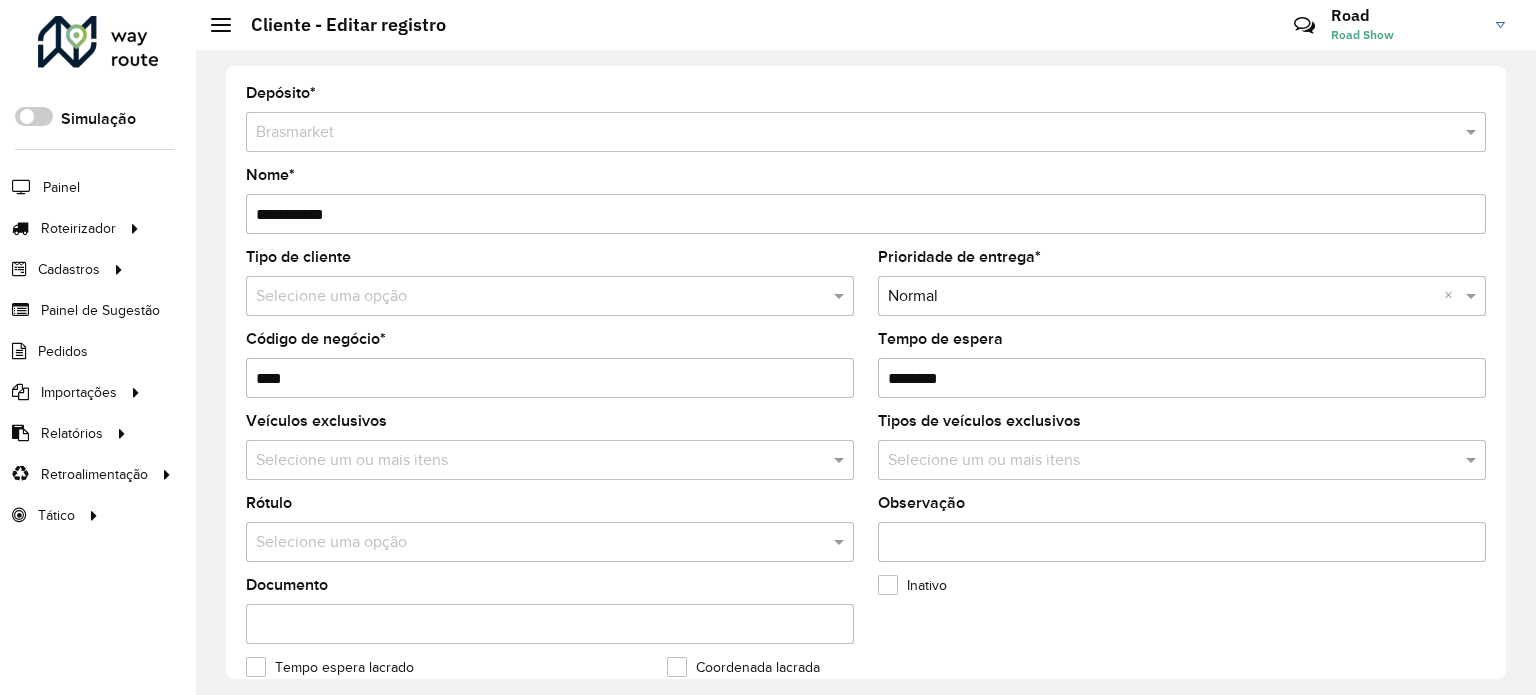 click on "Aguarde...  Pop-up bloqueado!  Seu navegador bloqueou automáticamente a abertura de uma nova janela.   Acesse as configurações e adicione o endereço do sistema a lista de permissão.   Fechar  Roteirizador AmbevTech Simulação Painel Roteirizador Entregas Vendas Cadastros Checkpoint Cliente Condição de pagamento Consulta de setores Depósito Disponibilidade de veículos Fator tipo de produto Grupo Rota Fator Tipo Produto Grupo de Depósito Grupo de rotas exclusiva Grupo de setores Jornada Layout integração Modelo Motorista Multi Depósito Painel de sugestão Parada Pedágio Perfil de Vendedor Ponto de apoio Ponto de apoio FAD Prioridade pedido Produto Restrição de Atendimento Planner Rodízio de placa Rota exclusiva FAD Rótulo Setor Setor Planner Tempo de parada de refeição Tipo de cliente Tipo de jornada Tipo de produto Tipo de veículo Tipo de veículo RN Transportadora Usuário Vendedor Veículo Painel de Sugestão Pedidos Importações Clientes Fator tipo produto Grade de atendimento Setor" at bounding box center (768, 347) 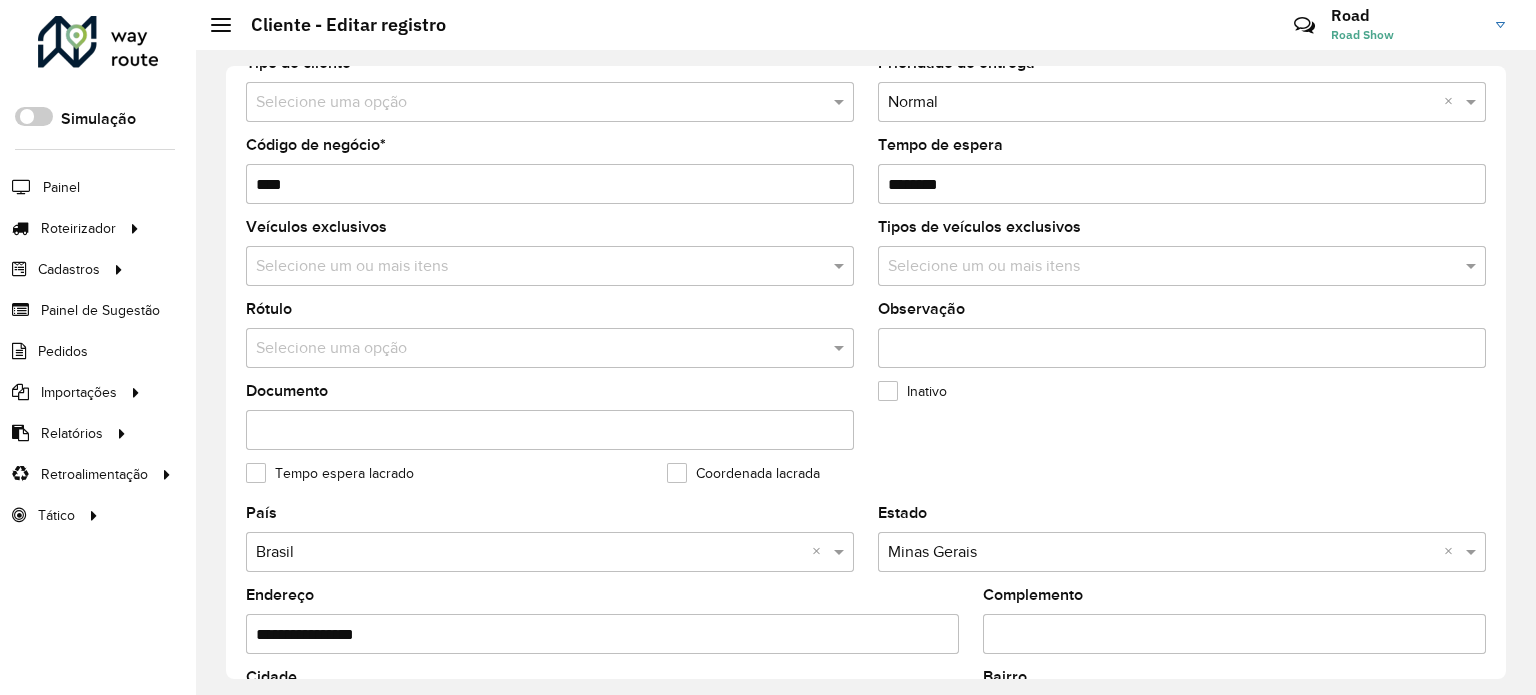 scroll, scrollTop: 500, scrollLeft: 0, axis: vertical 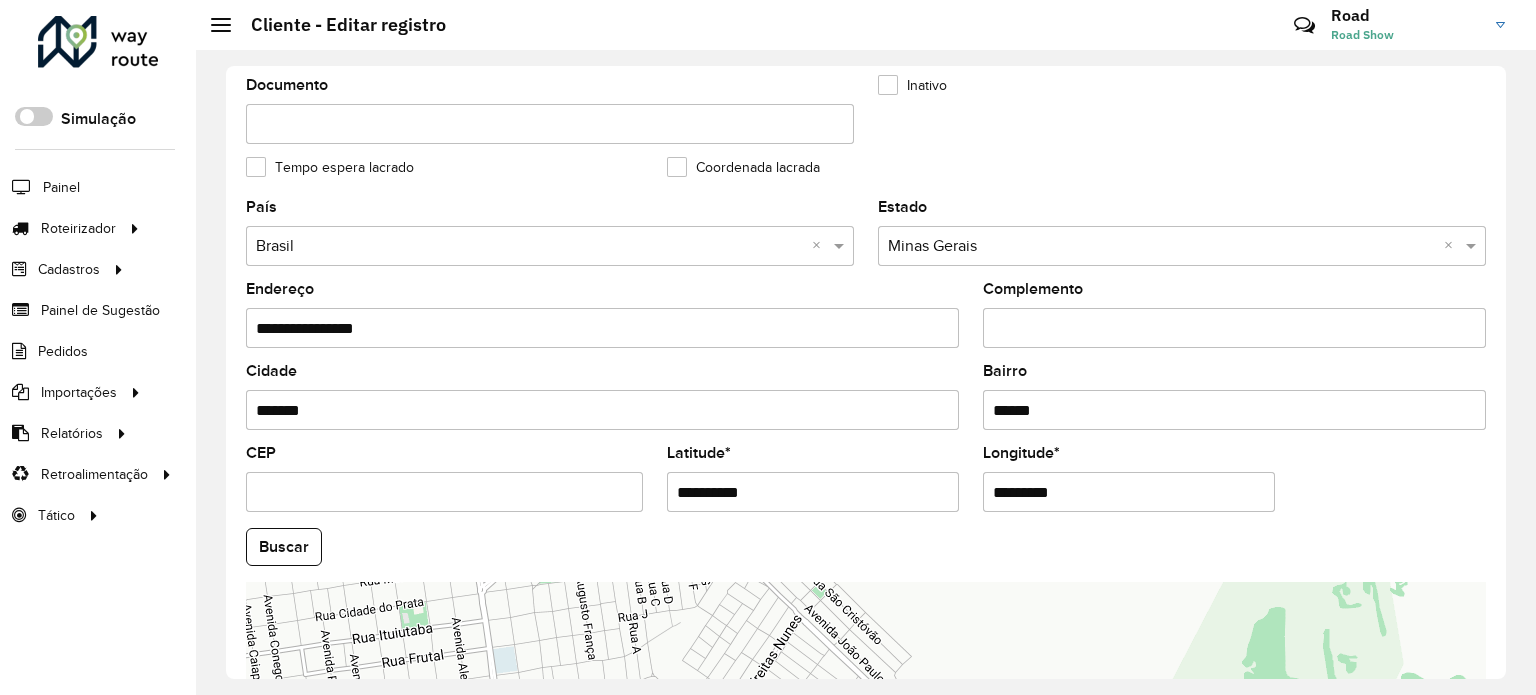 type on "********" 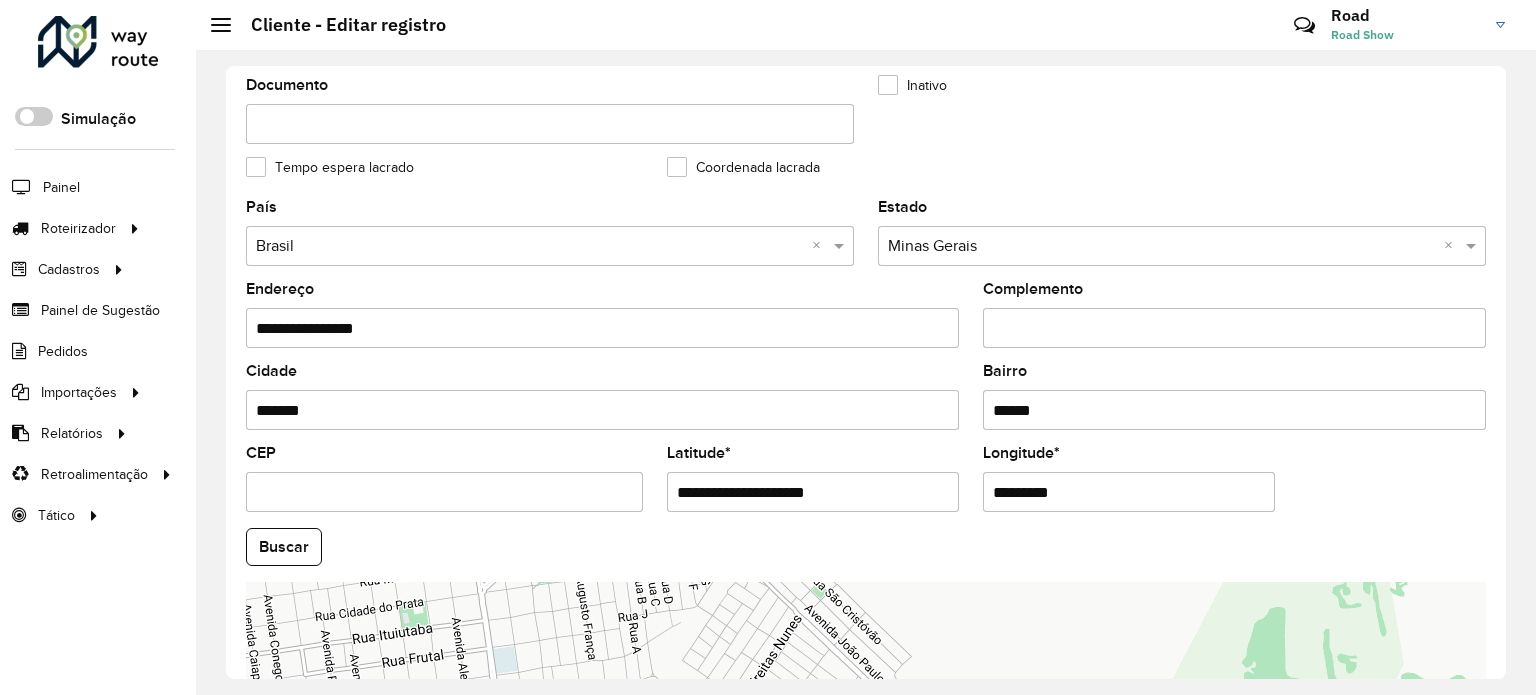 drag, startPoint x: 764, startPoint y: 484, endPoint x: 901, endPoint y: 497, distance: 137.6154 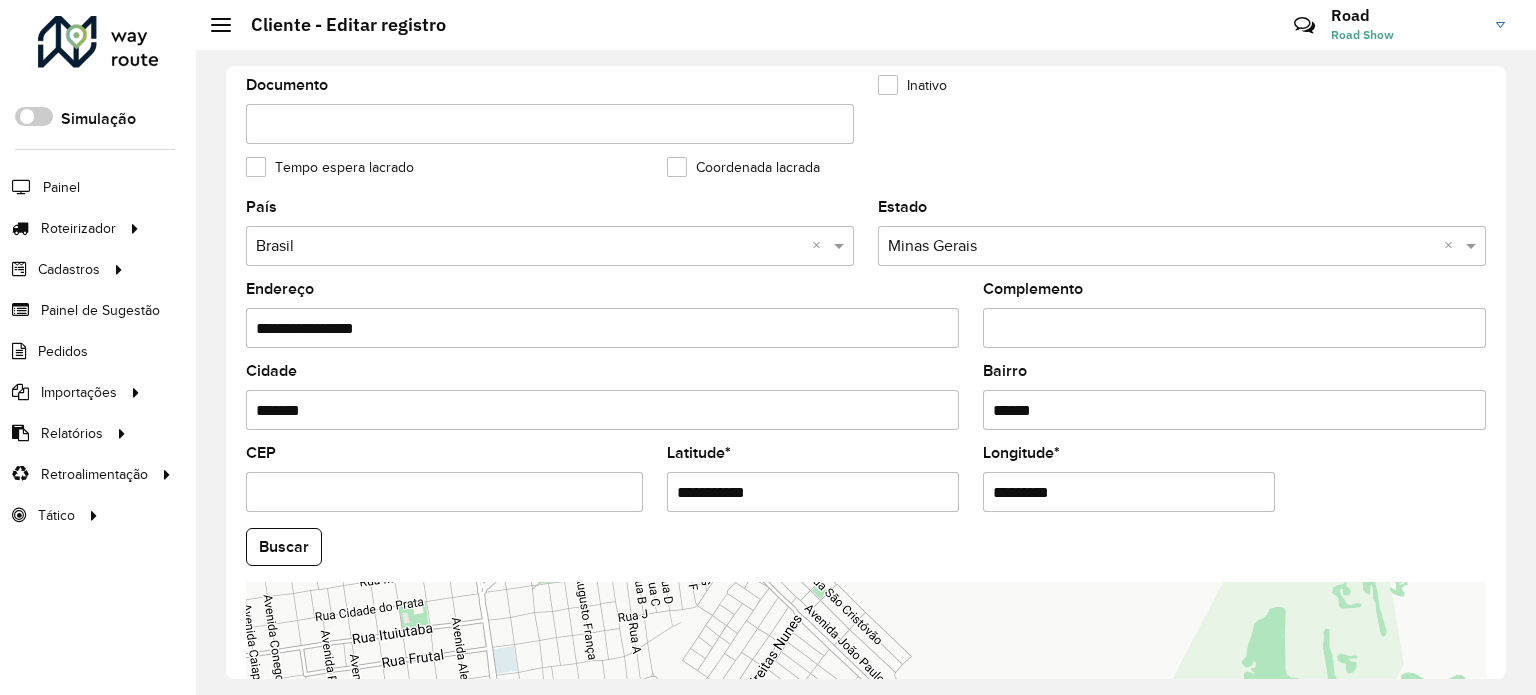 type on "**********" 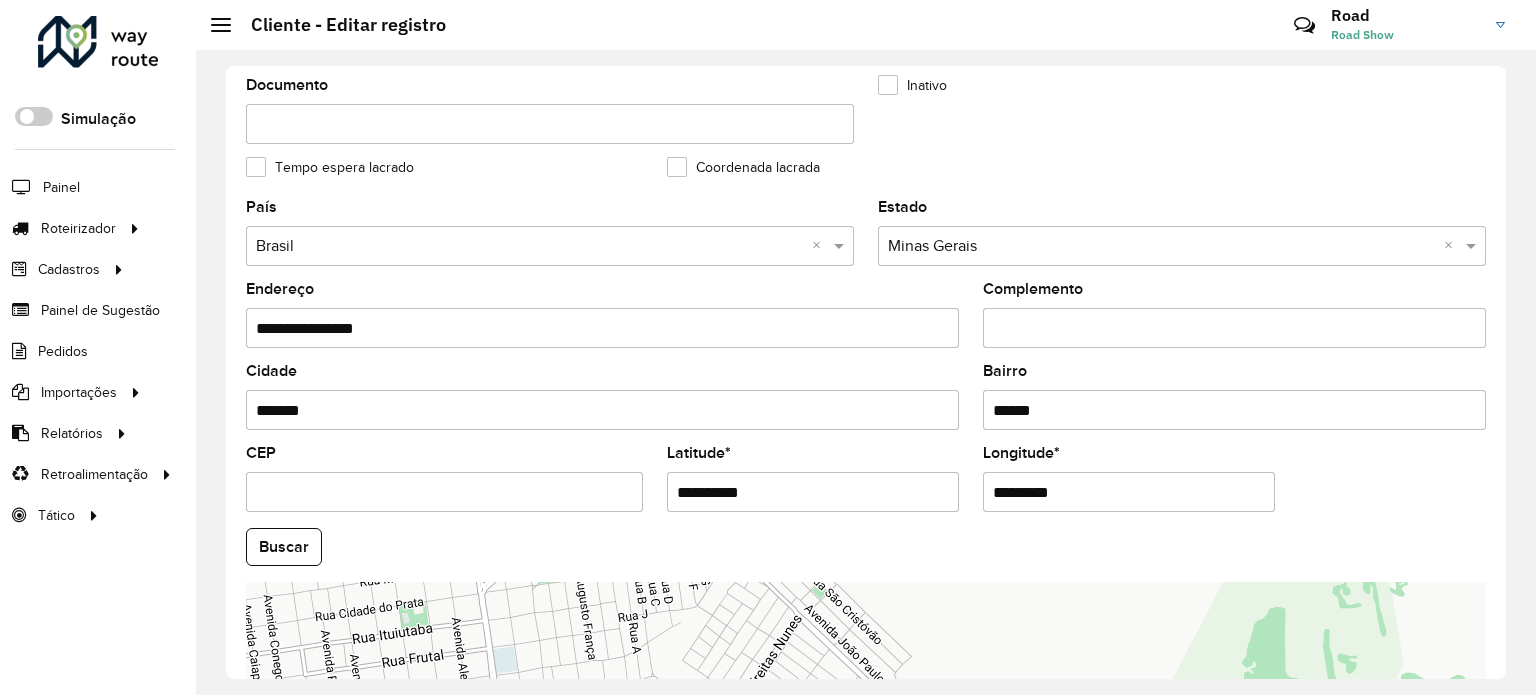 drag, startPoint x: 1012, startPoint y: 503, endPoint x: 717, endPoint y: 501, distance: 295.00677 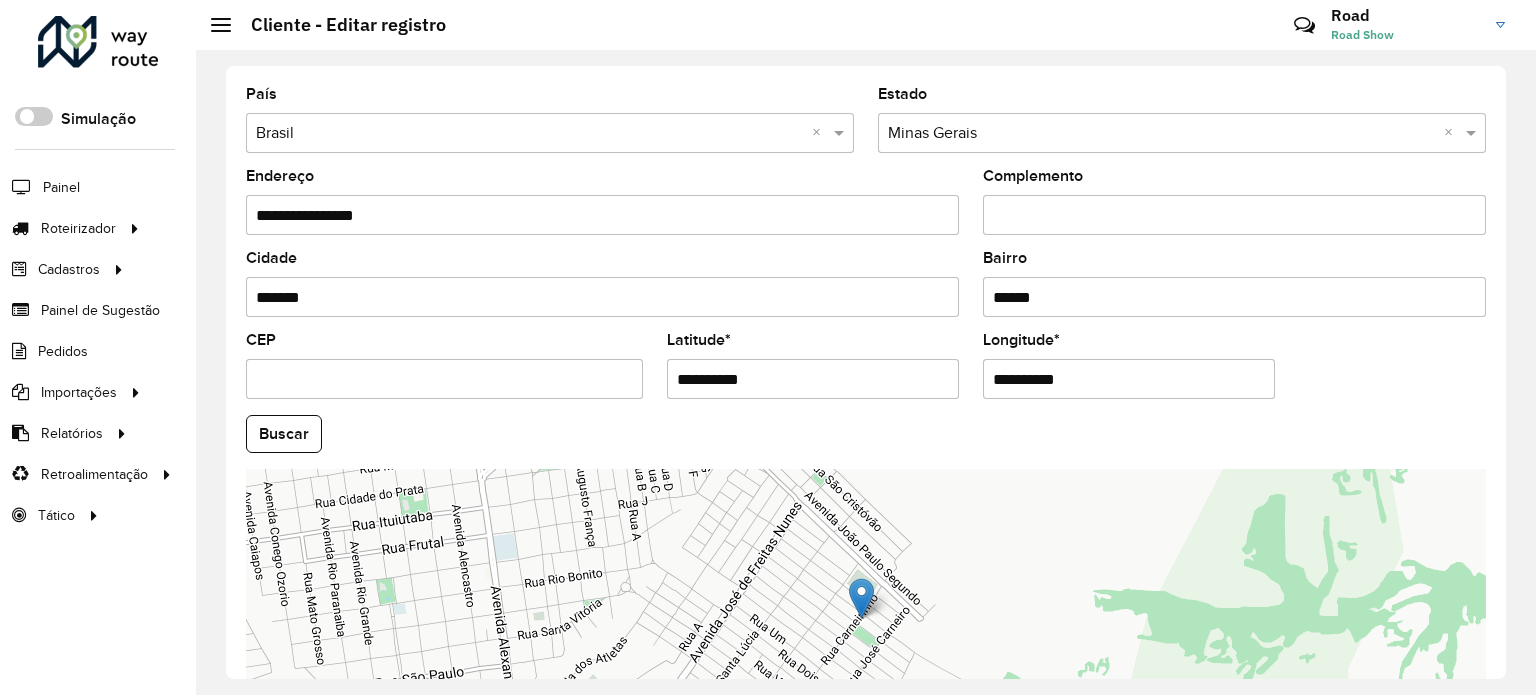 scroll, scrollTop: 784, scrollLeft: 0, axis: vertical 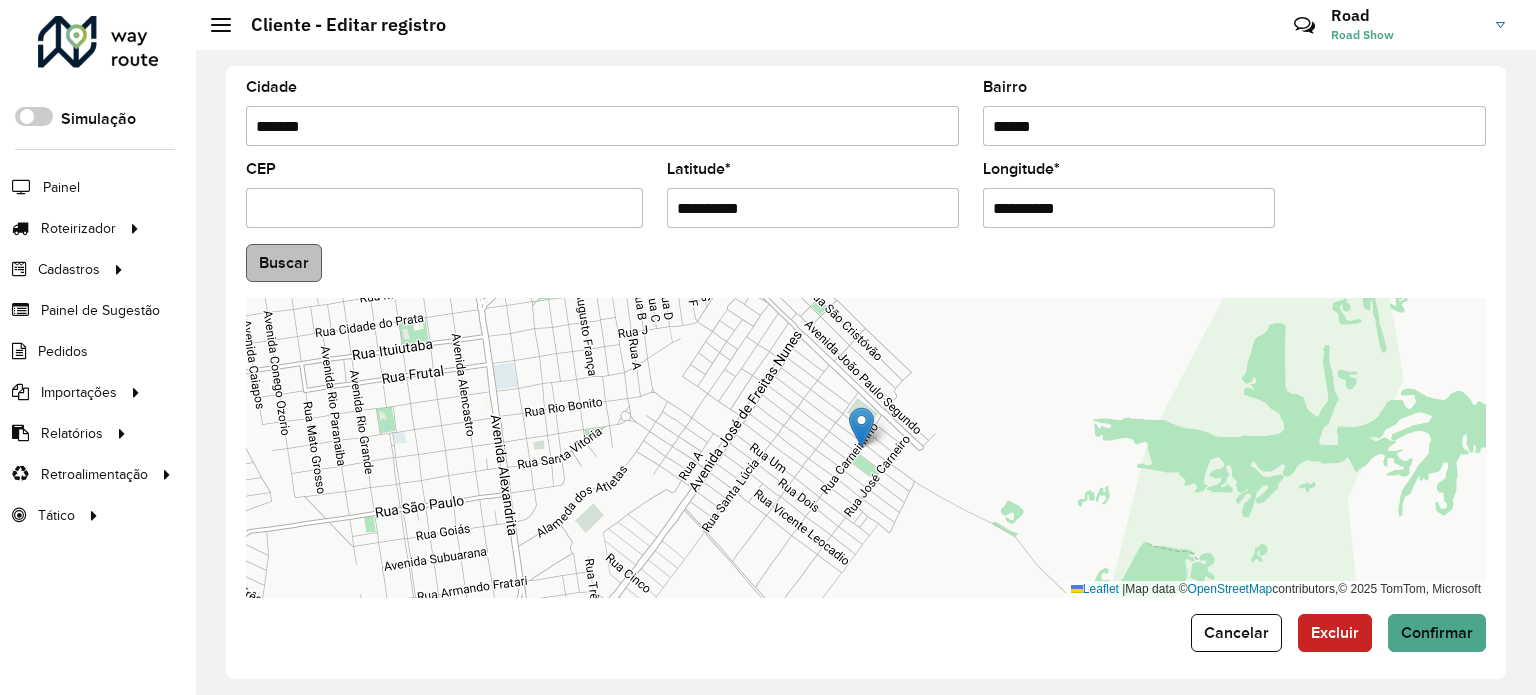 type on "**********" 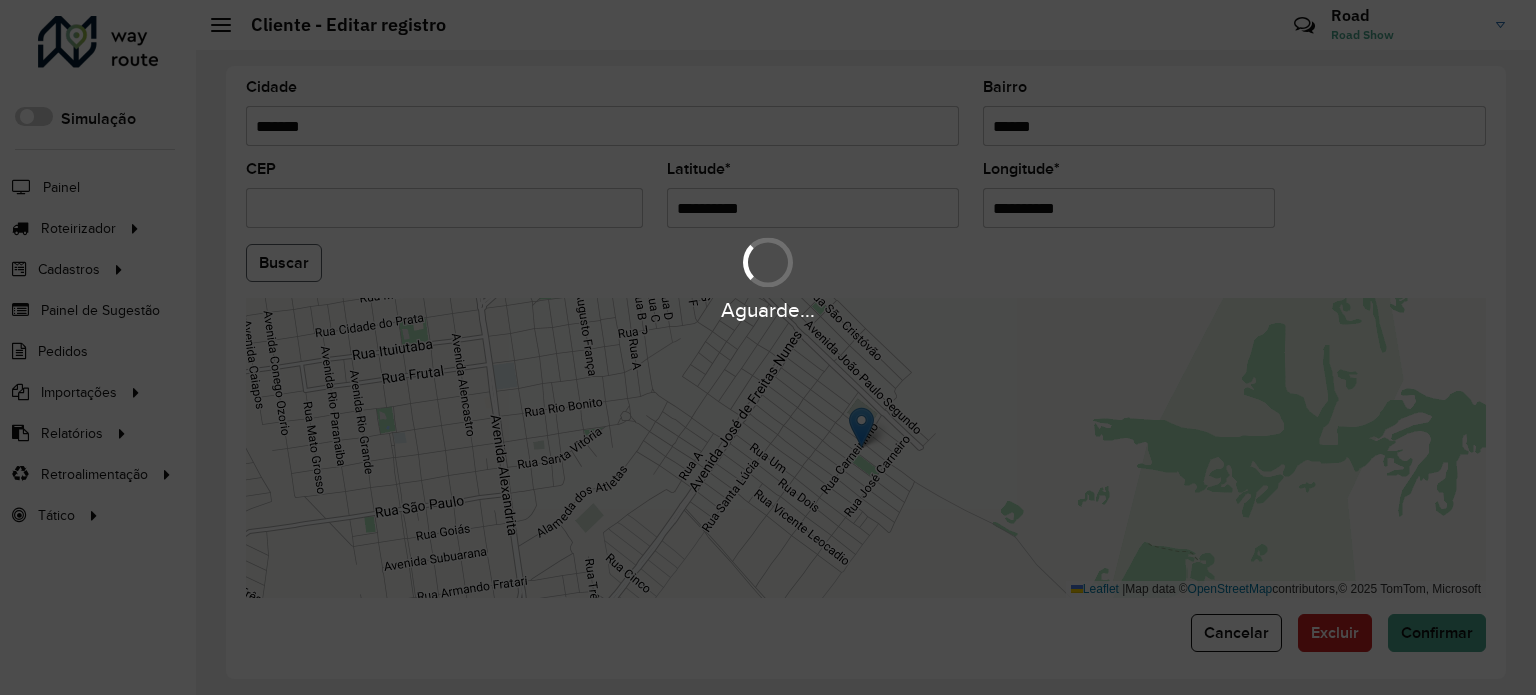 click on "Aguarde...  Pop-up bloqueado!  Seu navegador bloqueou automáticamente a abertura de uma nova janela.   Acesse as configurações e adicione o endereço do sistema a lista de permissão.   Fechar  Roteirizador AmbevTech Simulação Painel Roteirizador Entregas Vendas Cadastros Checkpoint Cliente Condição de pagamento Consulta de setores Depósito Disponibilidade de veículos Fator tipo de produto Grupo Rota Fator Tipo Produto Grupo de Depósito Grupo de rotas exclusiva Grupo de setores Jornada Layout integração Modelo Motorista Multi Depósito Painel de sugestão Parada Pedágio Perfil de Vendedor Ponto de apoio Ponto de apoio FAD Prioridade pedido Produto Restrição de Atendimento Planner Rodízio de placa Rota exclusiva FAD Rótulo Setor Setor Planner Tempo de parada de refeição Tipo de cliente Tipo de jornada Tipo de produto Tipo de veículo Tipo de veículo RN Transportadora Usuário Vendedor Veículo Painel de Sugestão Pedidos Importações Clientes Fator tipo produto Grade de atendimento Setor" at bounding box center [768, 347] 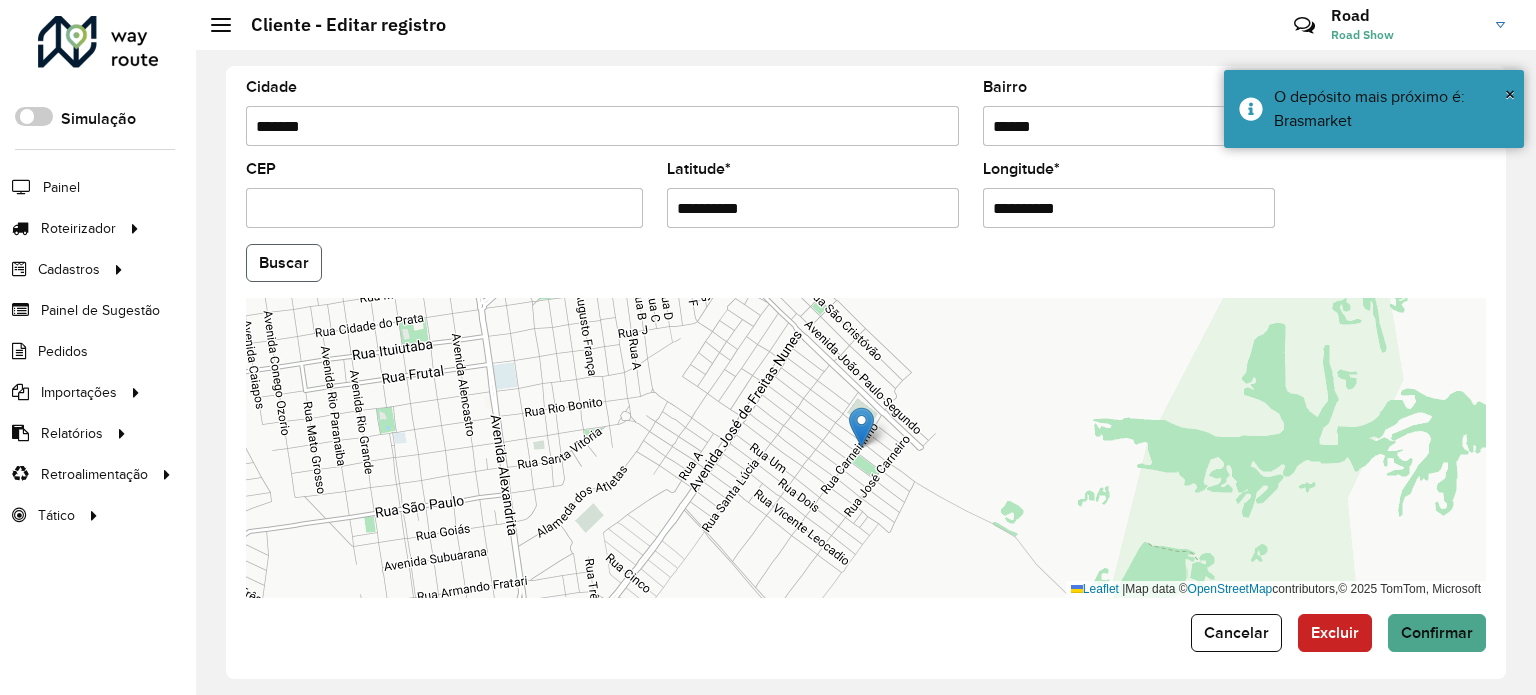 click on "Buscar" 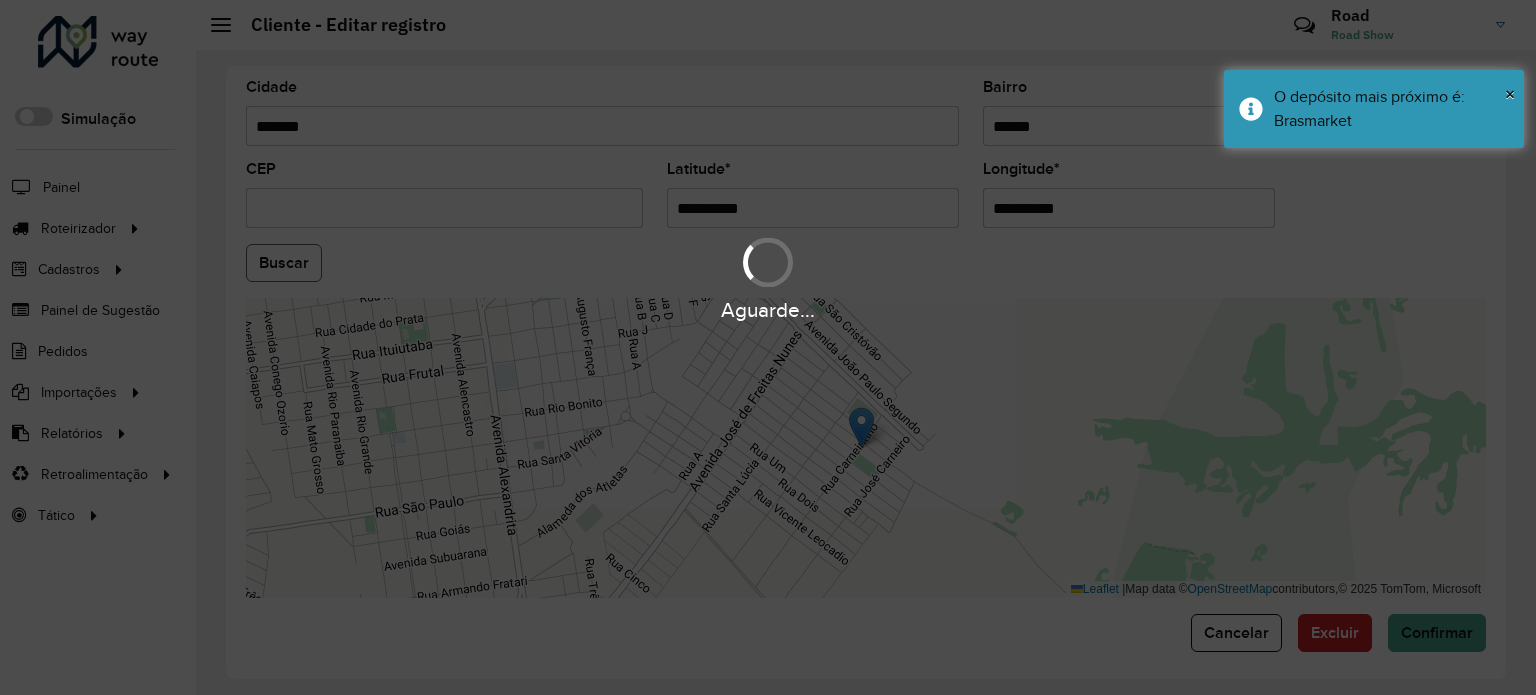 type on "**********" 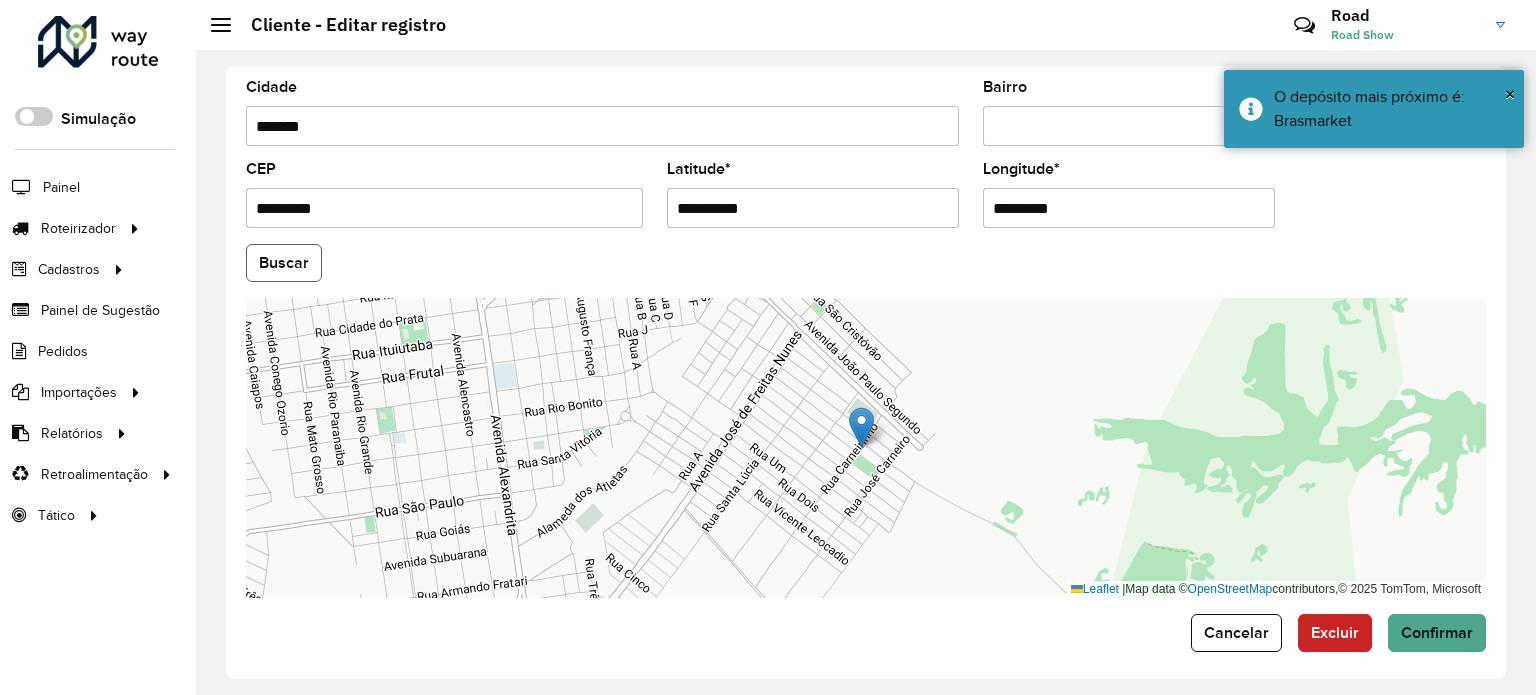 click on "Buscar" 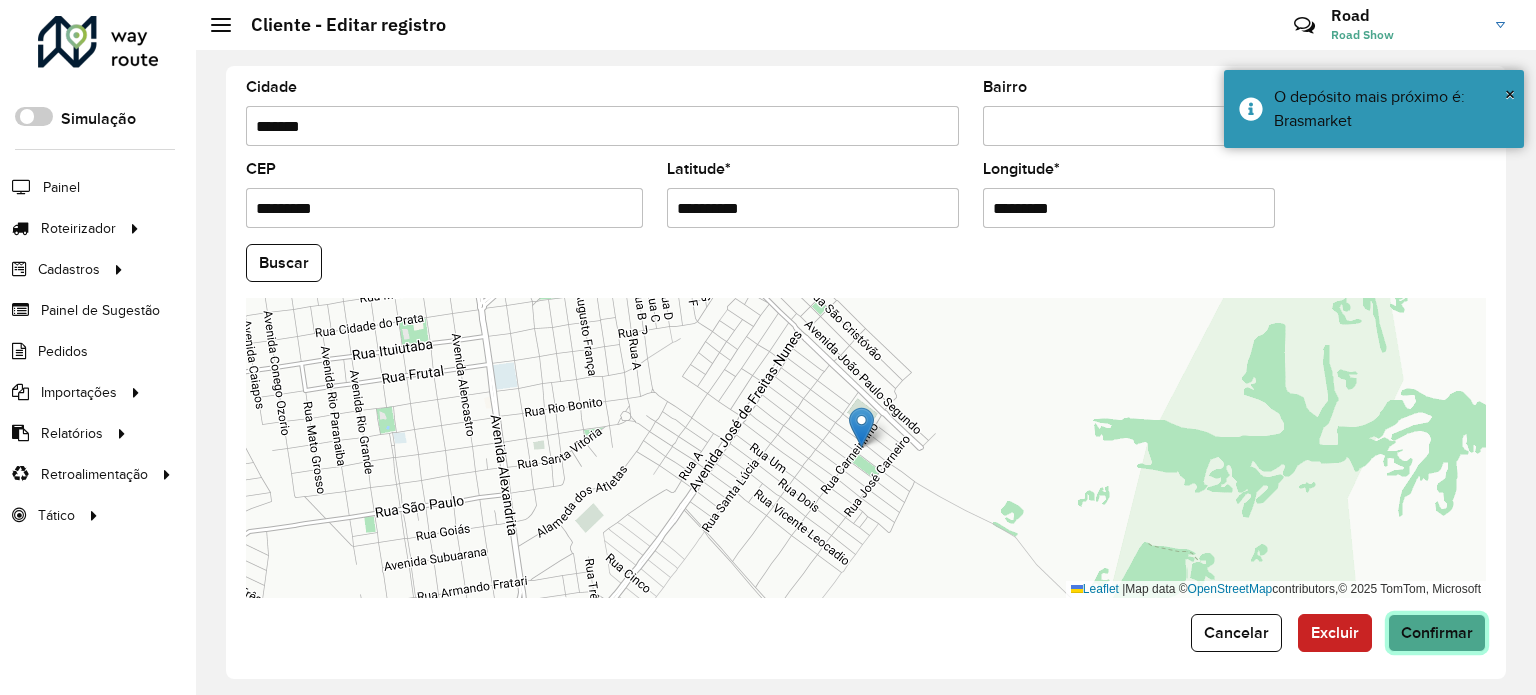 click on "Confirmar" 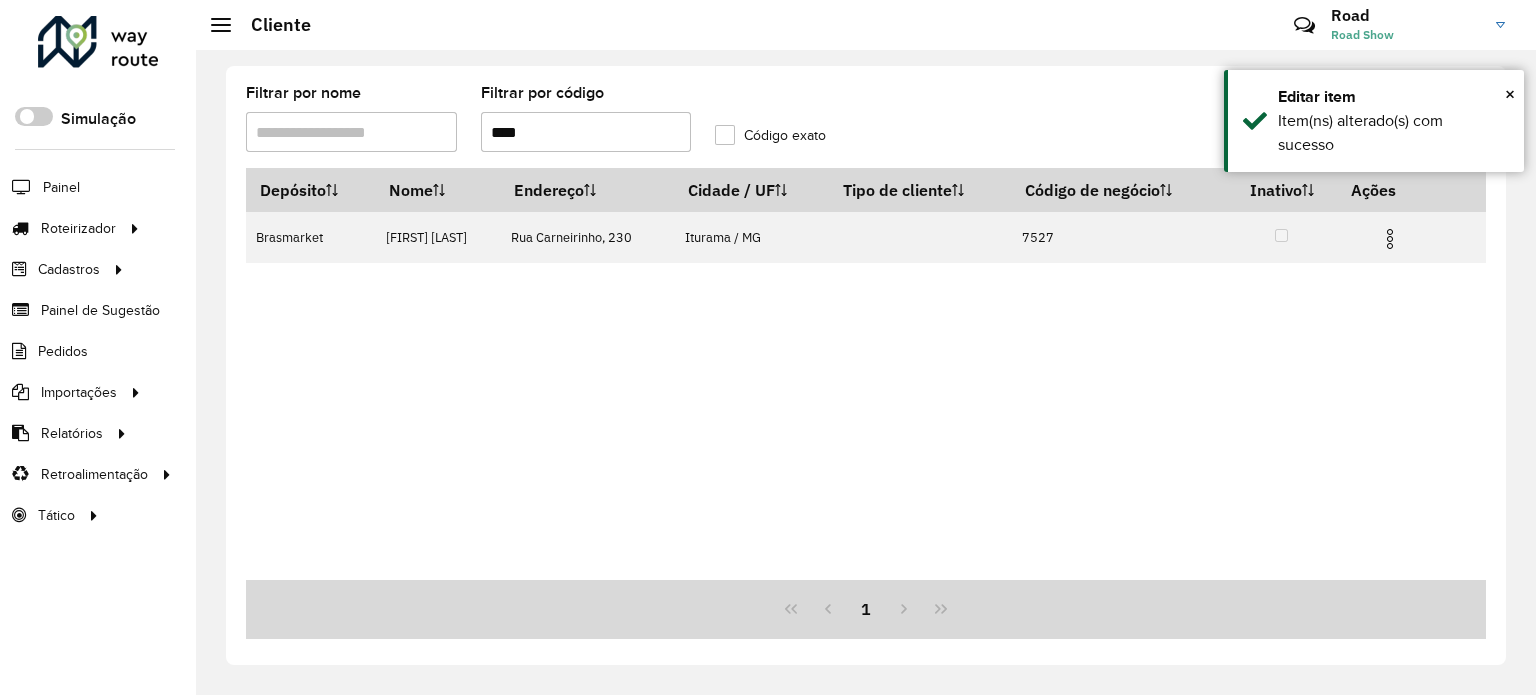 click on "****" at bounding box center (586, 132) 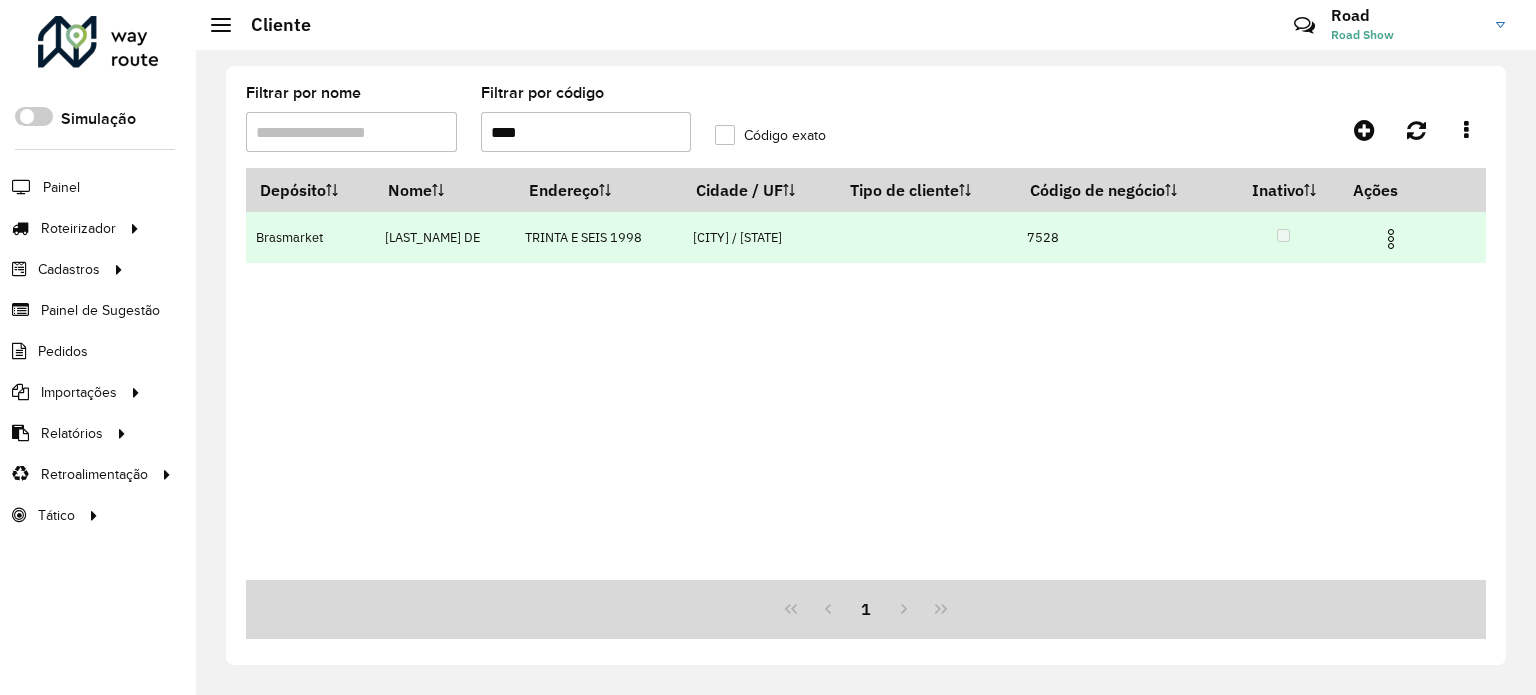 click at bounding box center (1391, 239) 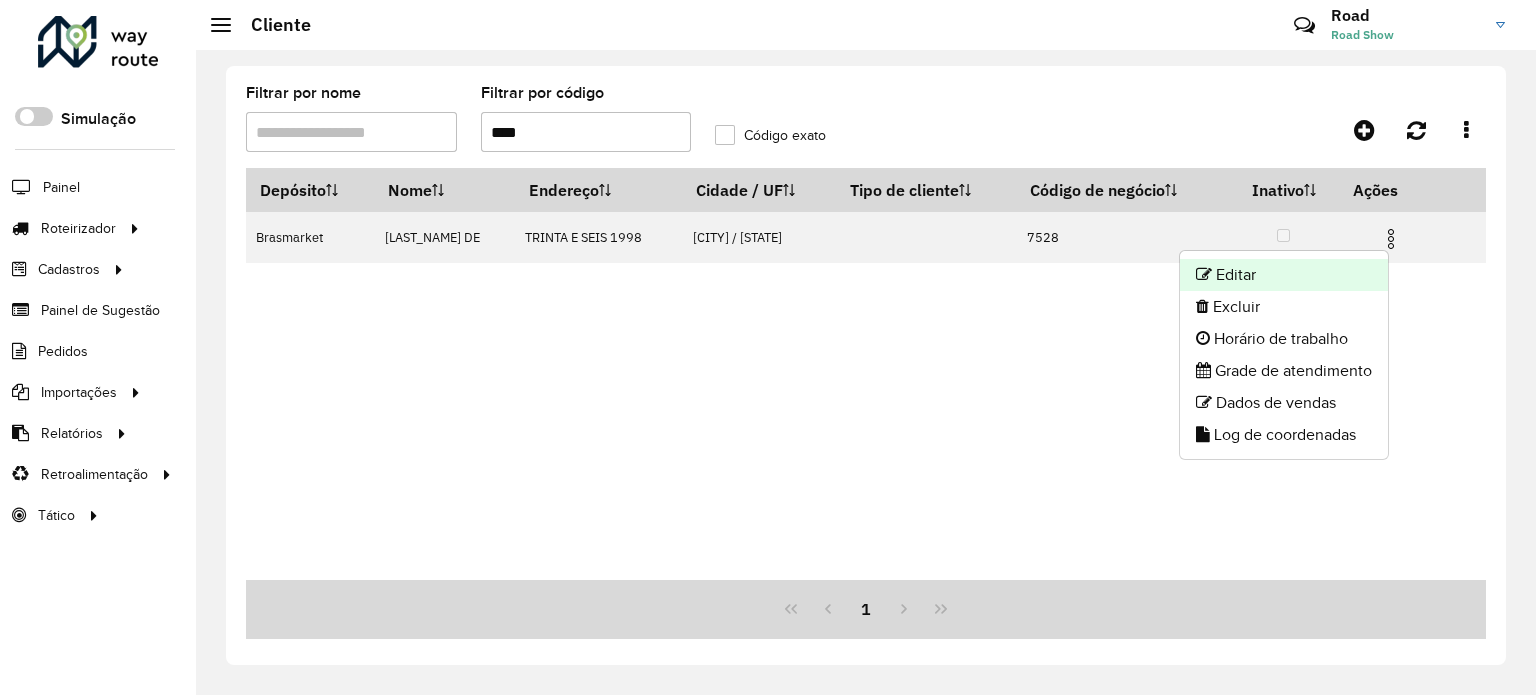 click on "Editar" 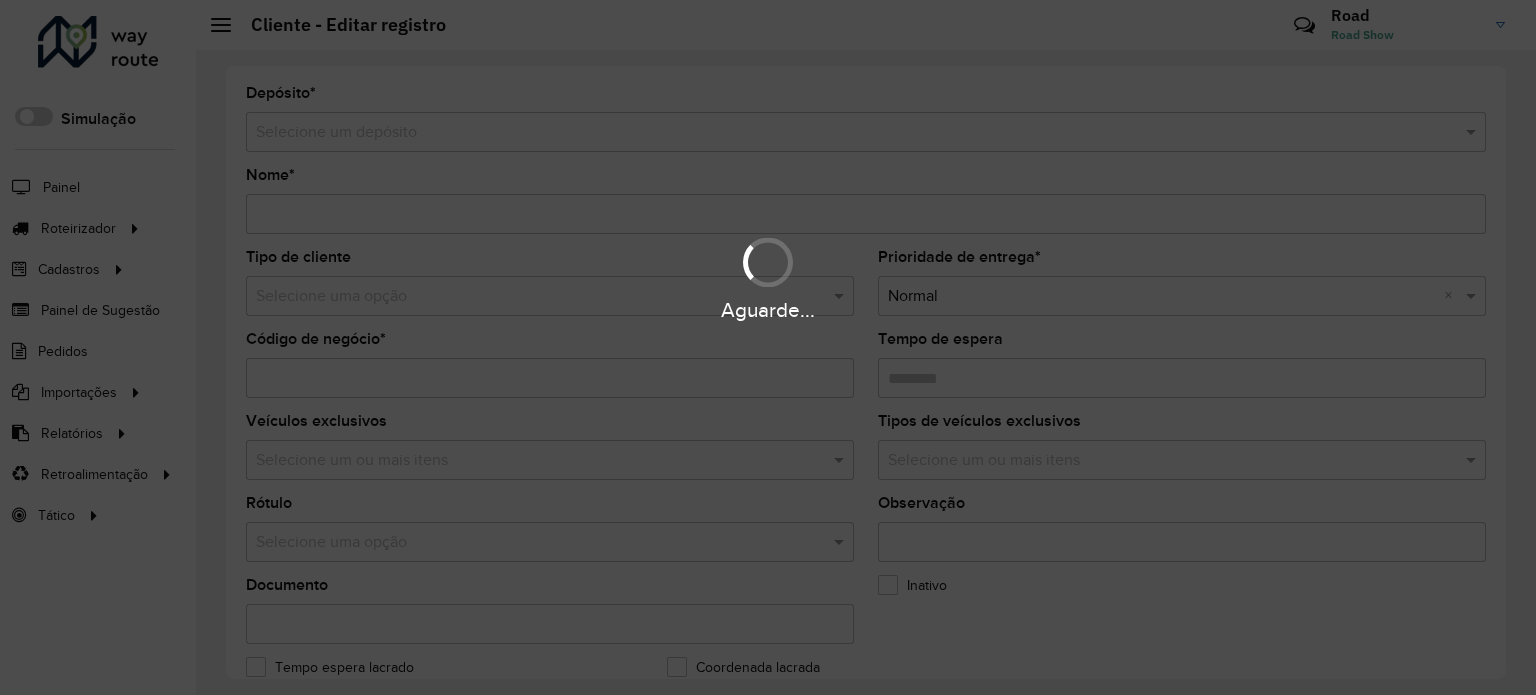 type on "**********" 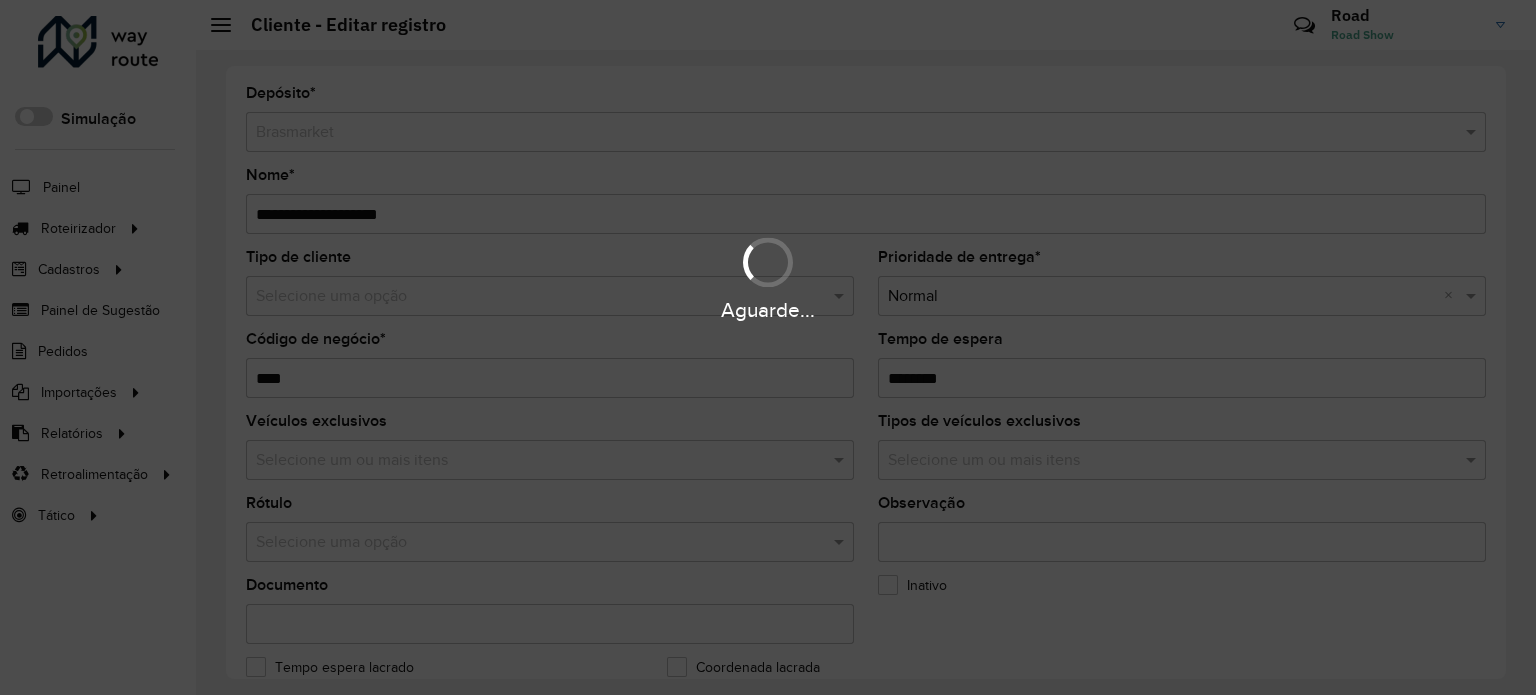 click on "Aguarde..." at bounding box center (768, 347) 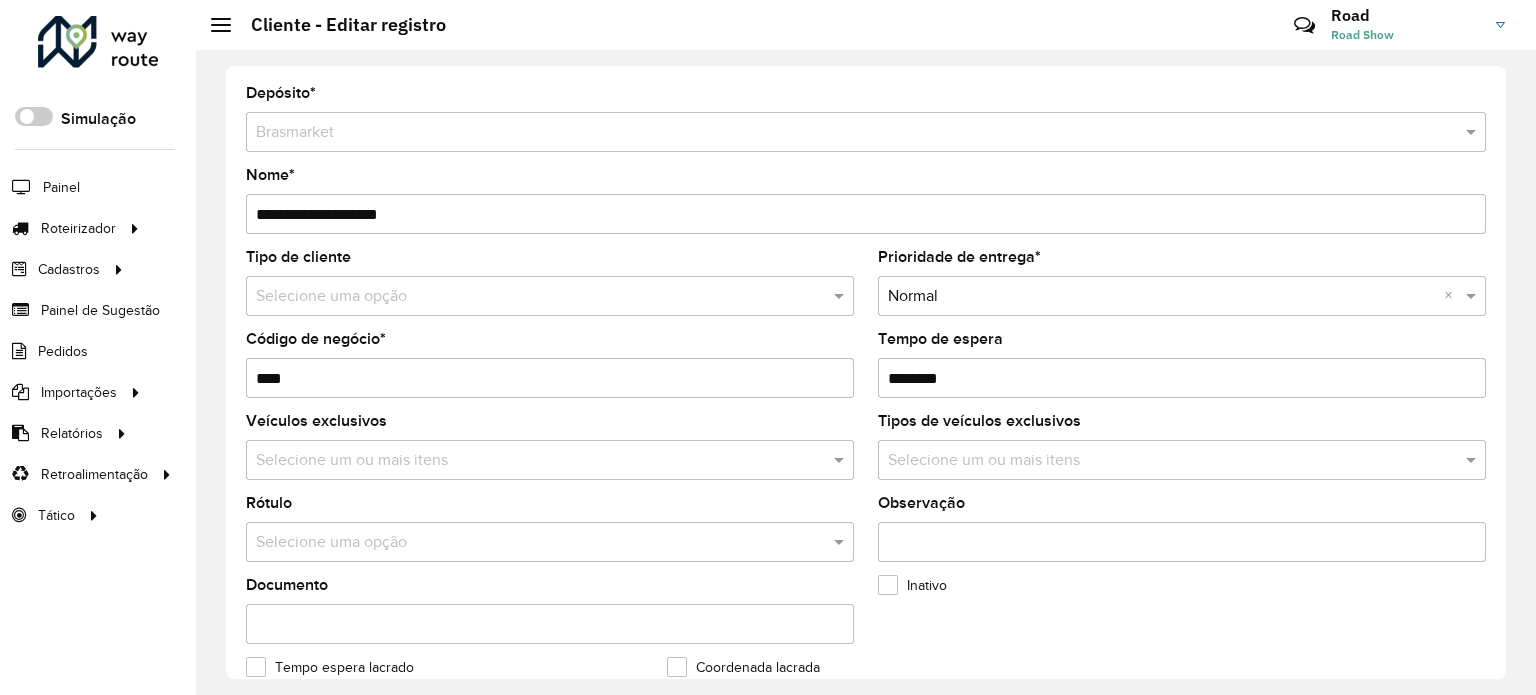 click on "Tempo de espera" at bounding box center (1182, 378) 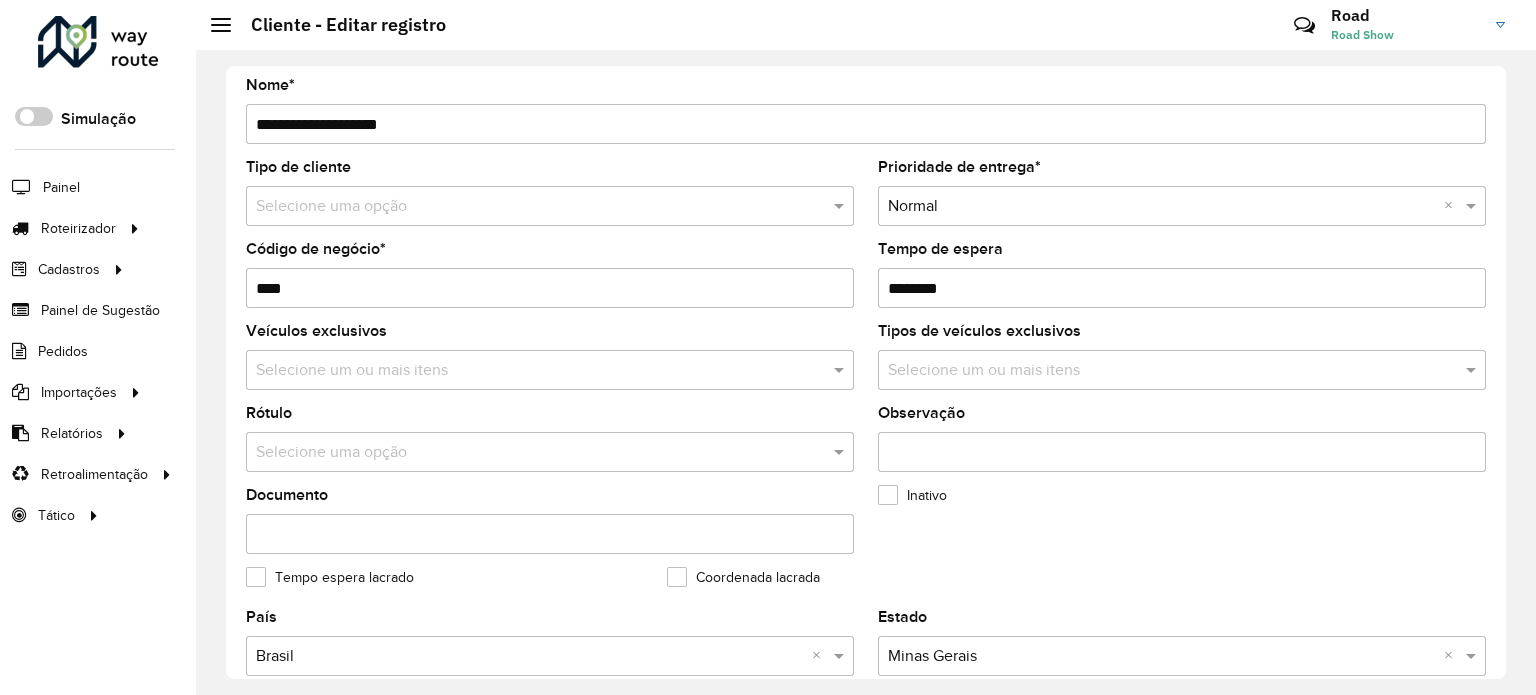 scroll, scrollTop: 500, scrollLeft: 0, axis: vertical 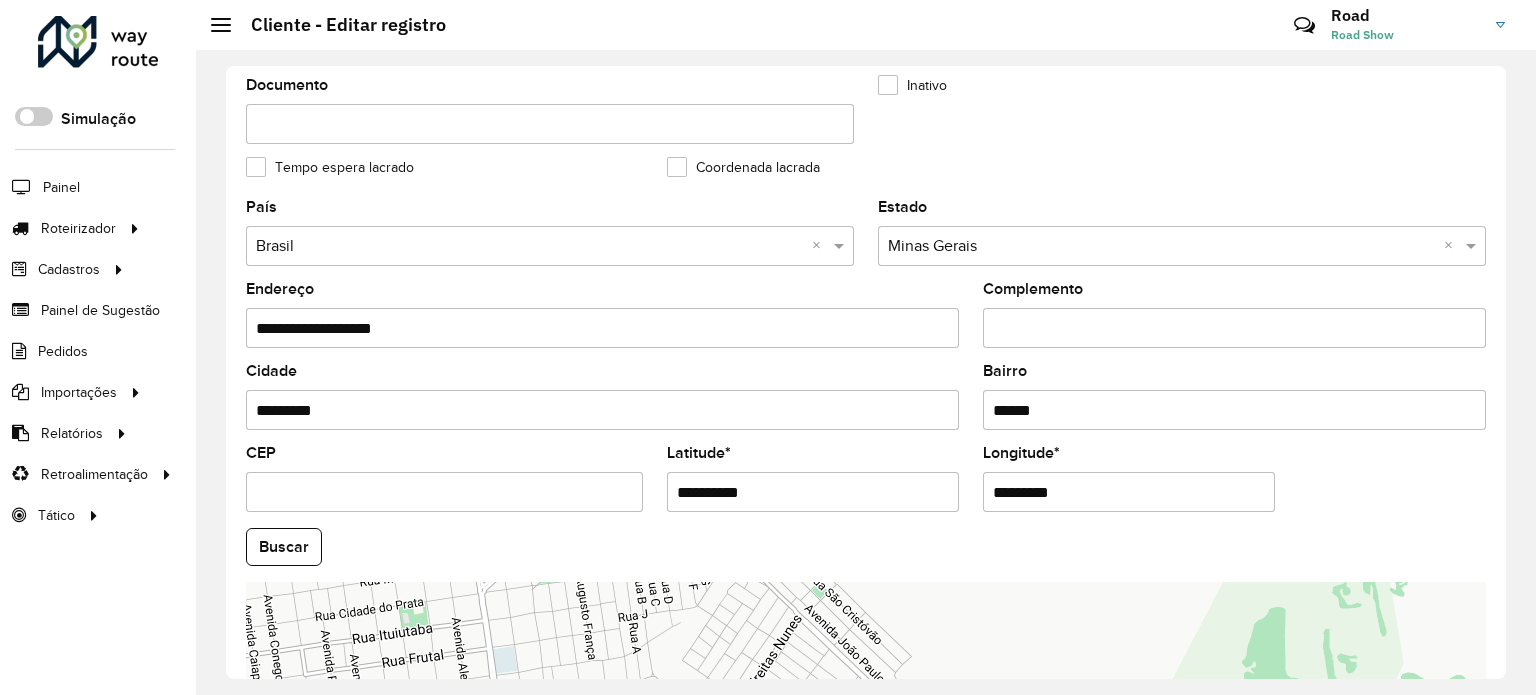 type on "********" 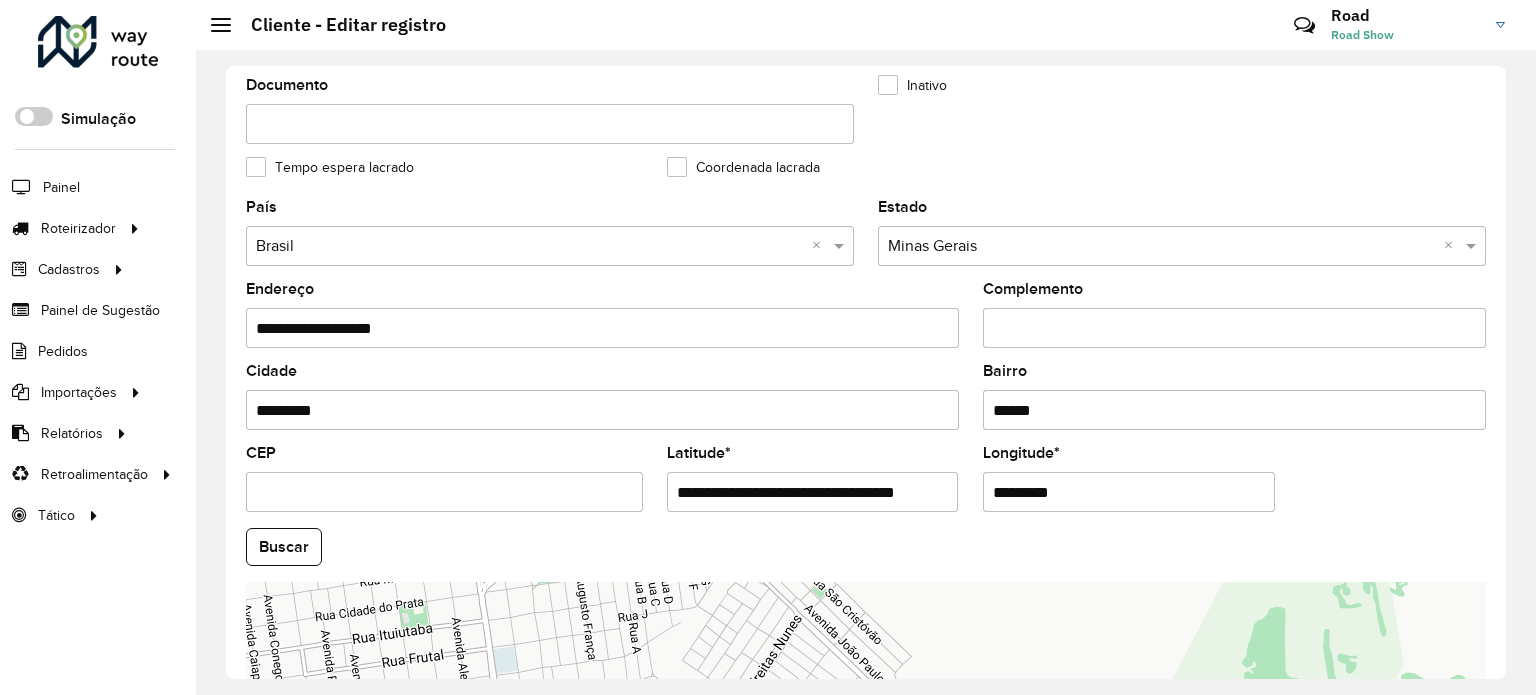 scroll, scrollTop: 0, scrollLeft: 28, axis: horizontal 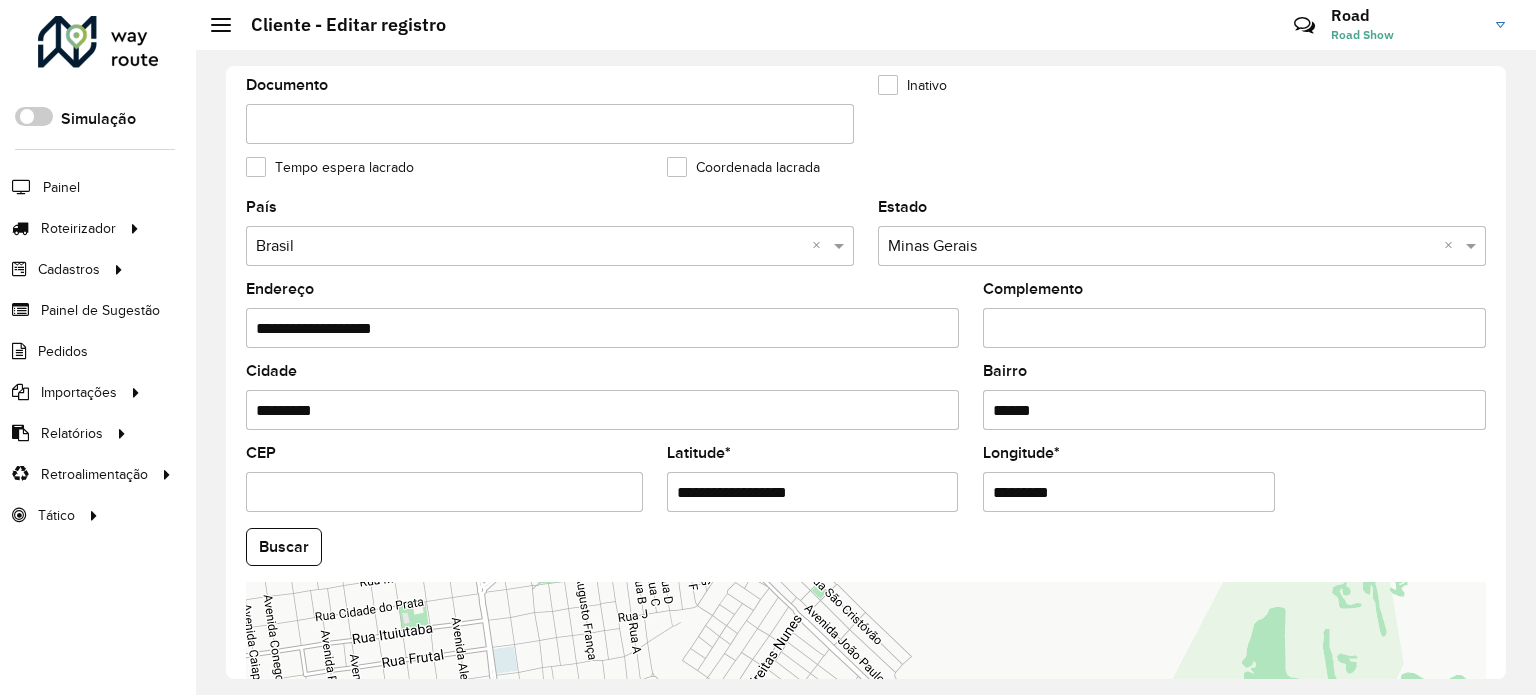 type on "**********" 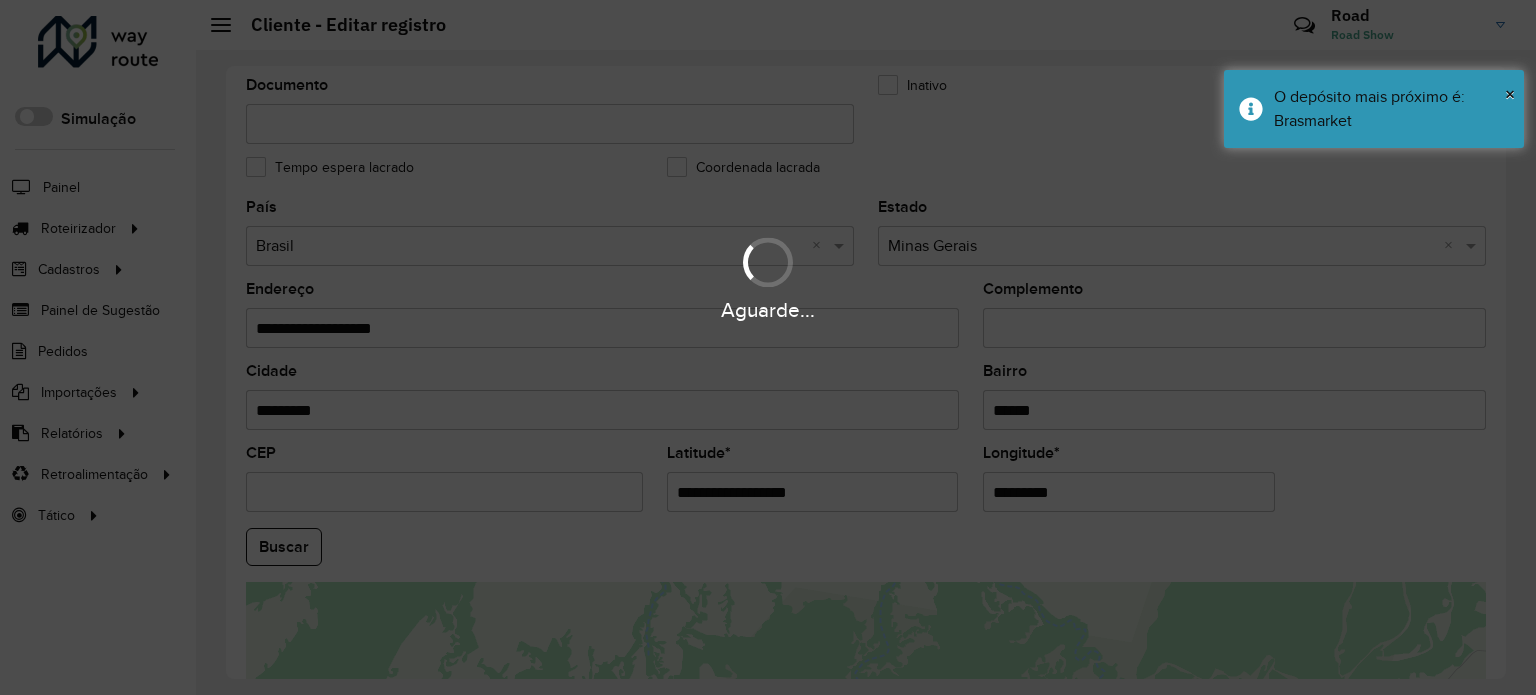paste on "********" 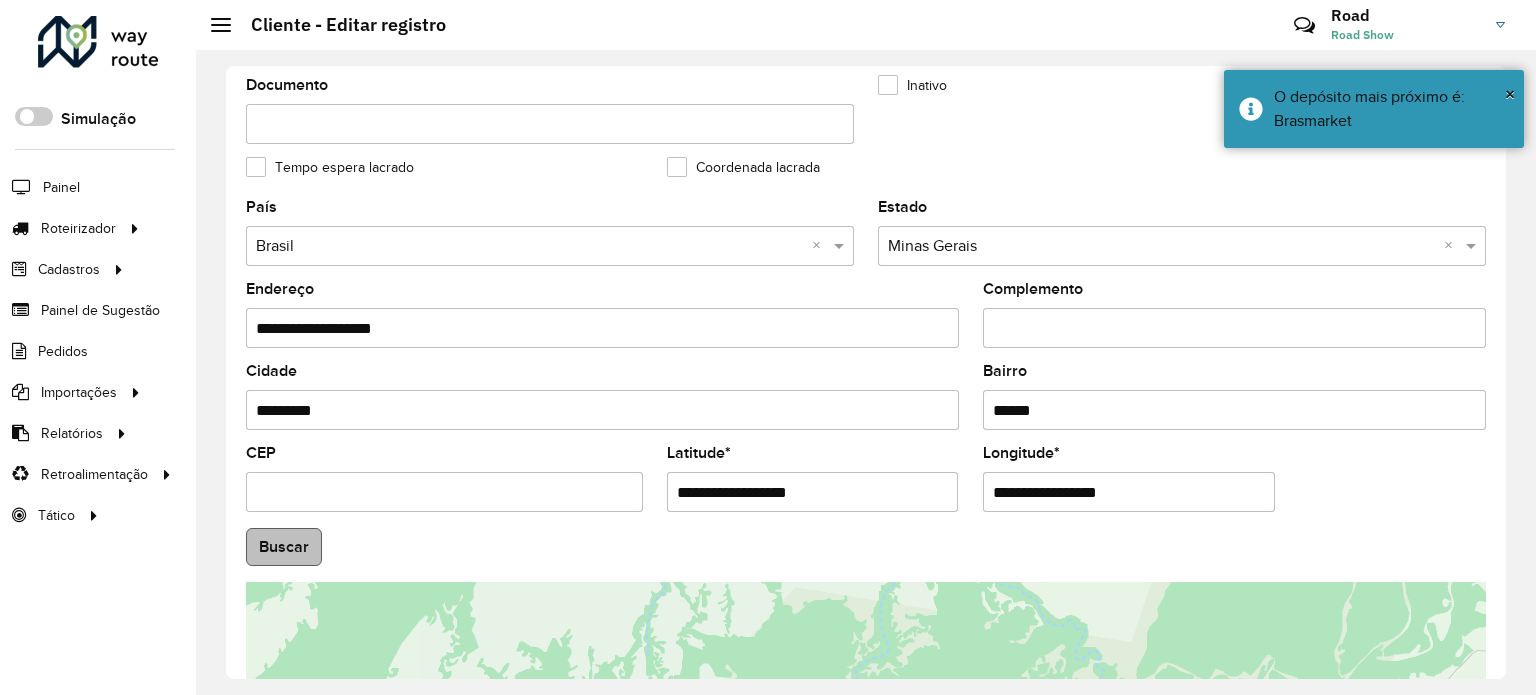 type on "**********" 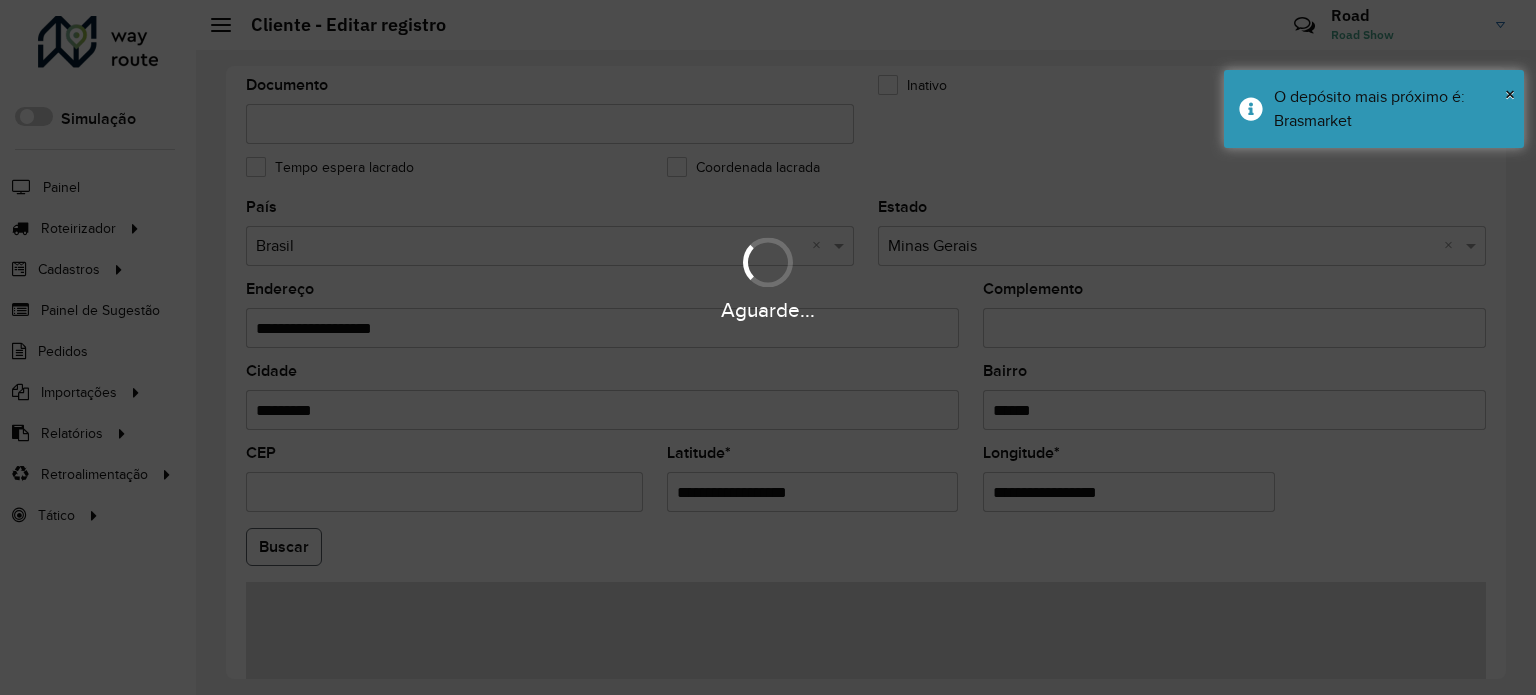 click on "Aguarde...  Pop-up bloqueado!  Seu navegador bloqueou automáticamente a abertura de uma nova janela.   Acesse as configurações e adicione o endereço do sistema a lista de permissão.   Fechar  Roteirizador AmbevTech Simulação Painel Roteirizador Entregas Vendas Cadastros Checkpoint Cliente Condição de pagamento Consulta de setores Depósito Disponibilidade de veículos Fator tipo de produto Grupo Rota Fator Tipo Produto Grupo de Depósito Grupo de rotas exclusiva Grupo de setores Jornada Layout integração Modelo Motorista Multi Depósito Painel de sugestão Parada Pedágio Perfil de Vendedor Ponto de apoio Ponto de apoio FAD Prioridade pedido Produto Restrição de Atendimento Planner Rodízio de placa Rota exclusiva FAD Rótulo Setor Setor Planner Tempo de parada de refeição Tipo de cliente Tipo de jornada Tipo de produto Tipo de veículo Tipo de veículo RN Transportadora Usuário Vendedor Veículo Painel de Sugestão Pedidos Importações Clientes Fator tipo produto Grade de atendimento Setor" at bounding box center [768, 347] 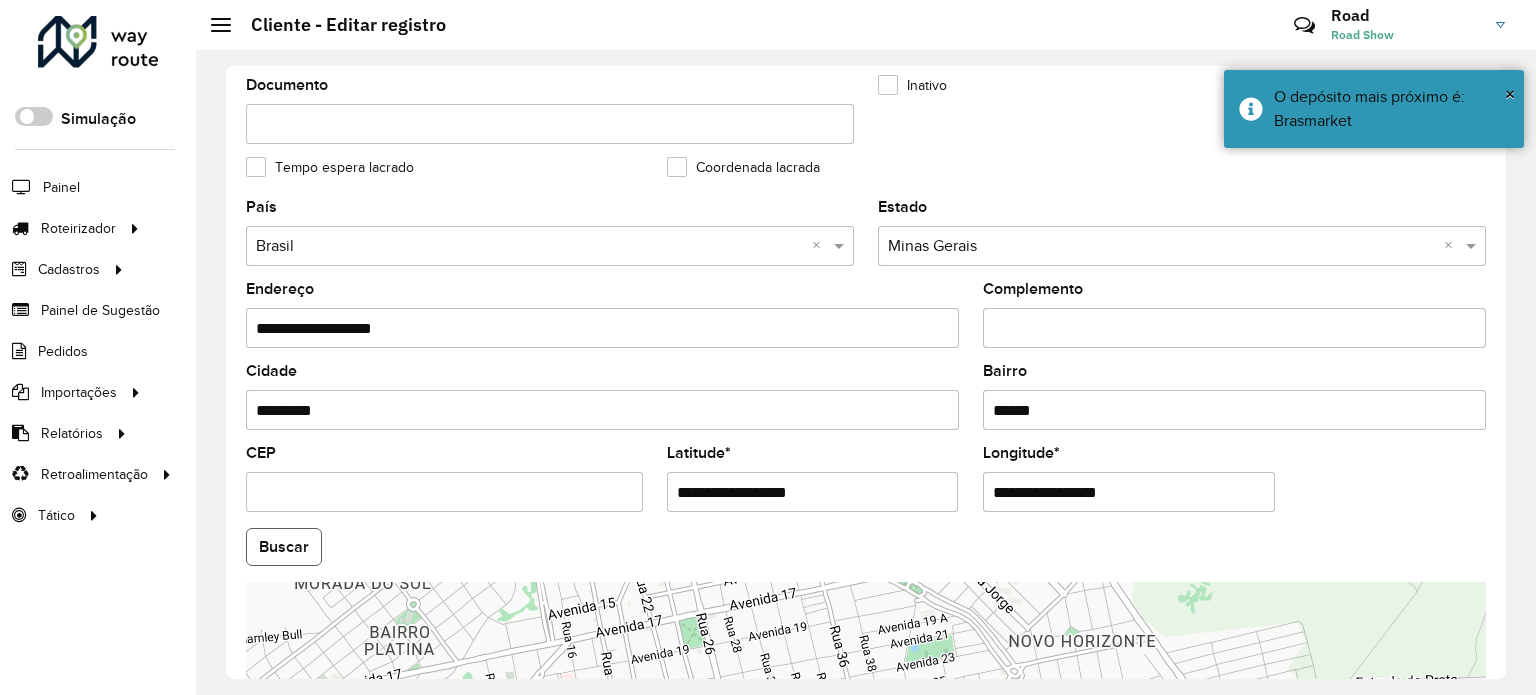 click on "Buscar" 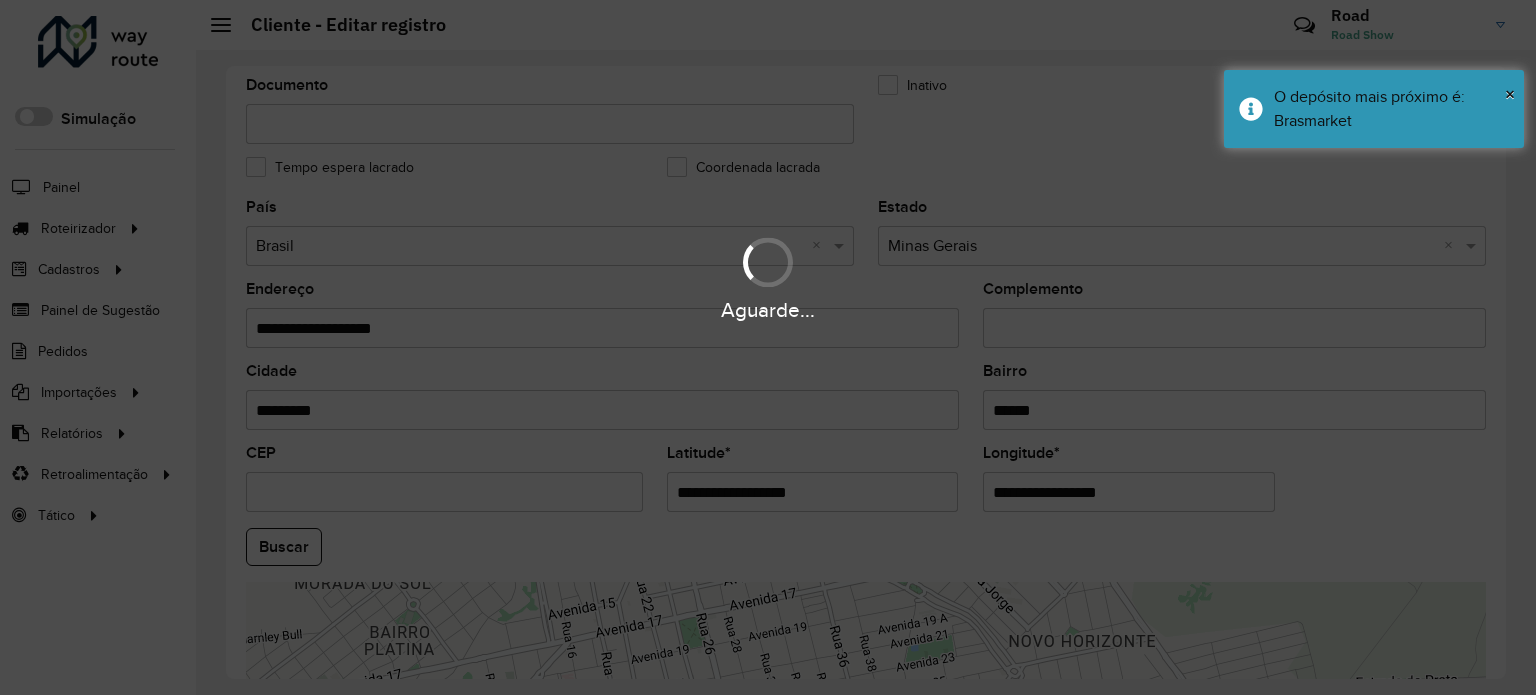 type on "**********" 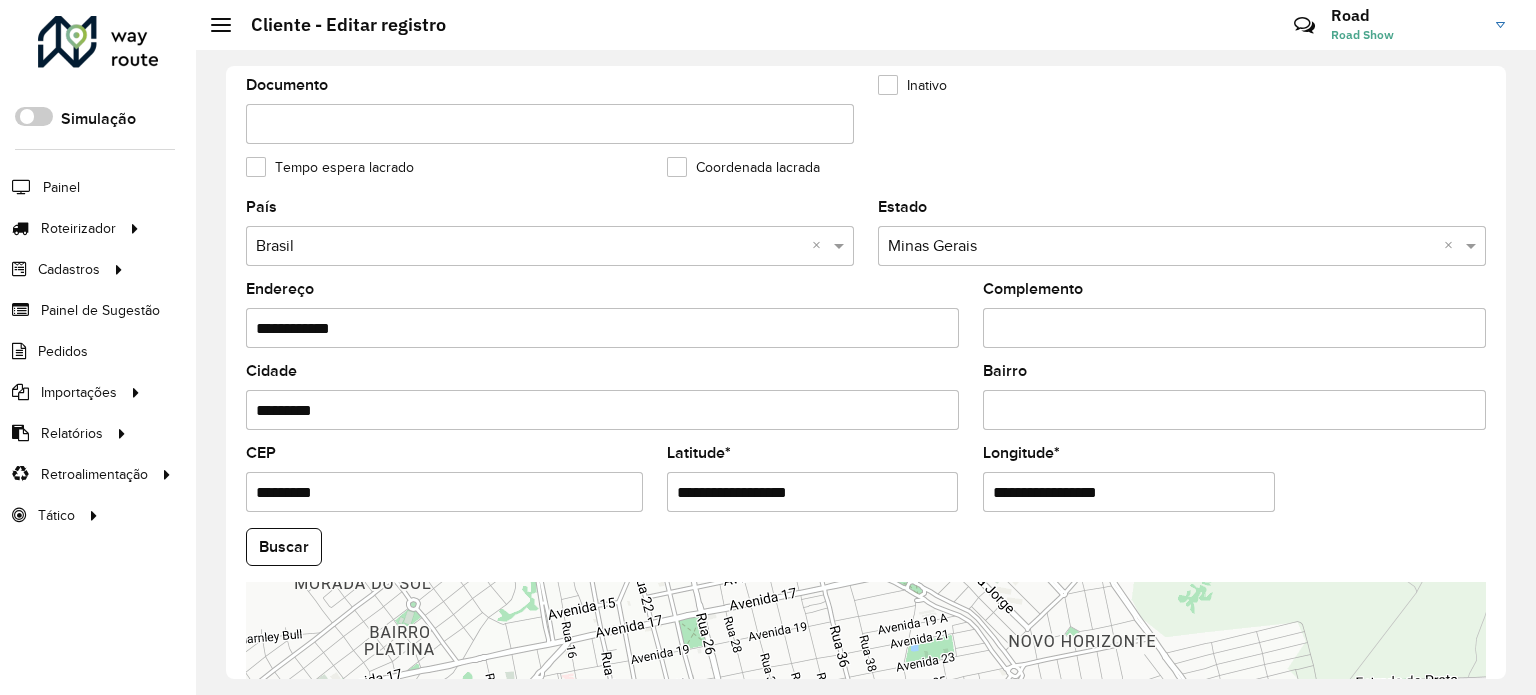 click on "Buscar" 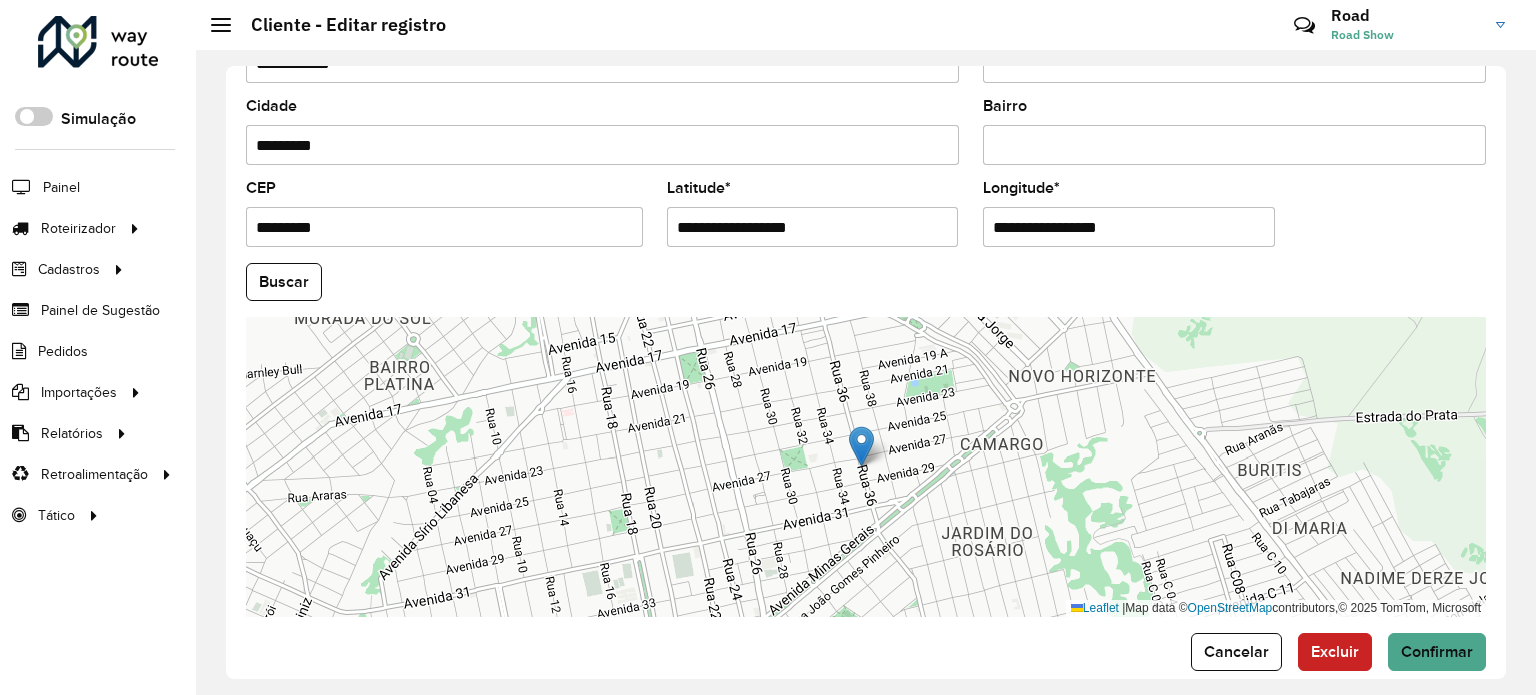 scroll, scrollTop: 784, scrollLeft: 0, axis: vertical 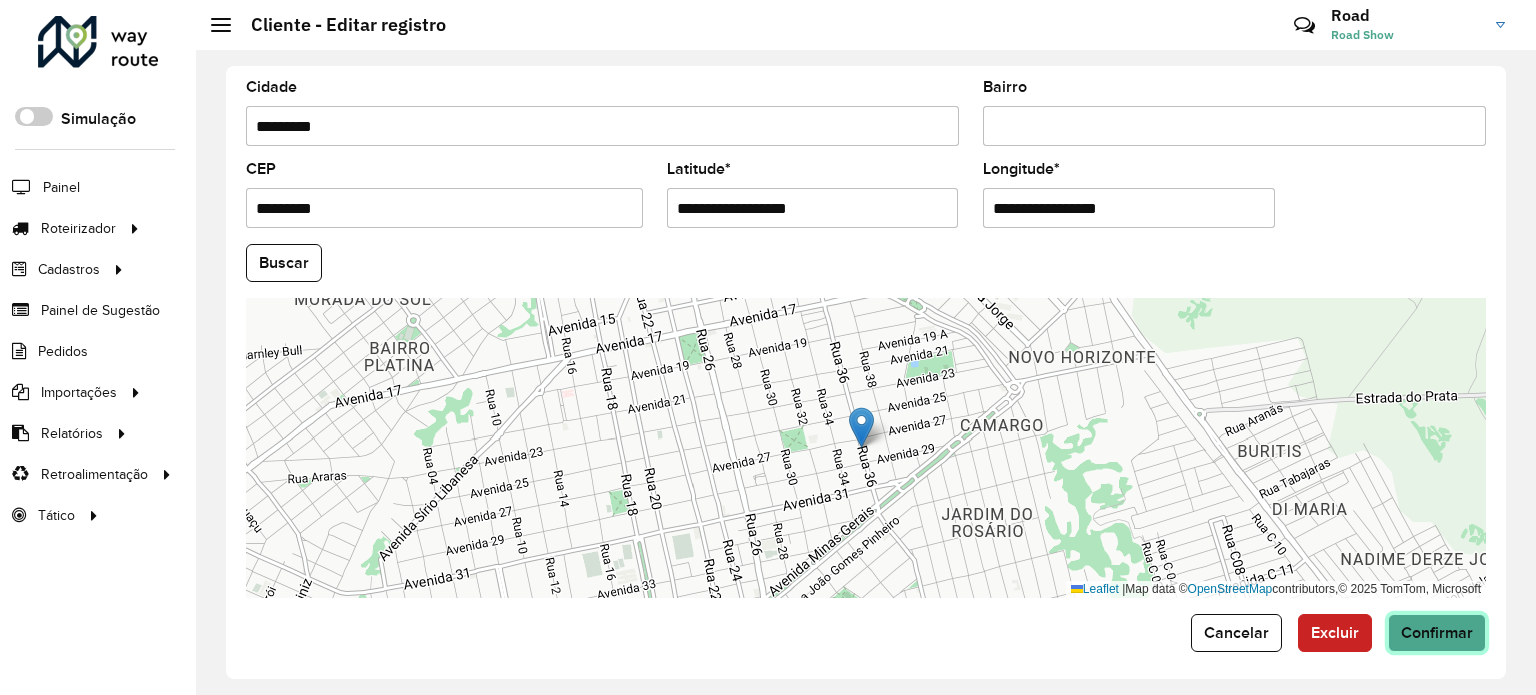 click on "Confirmar" 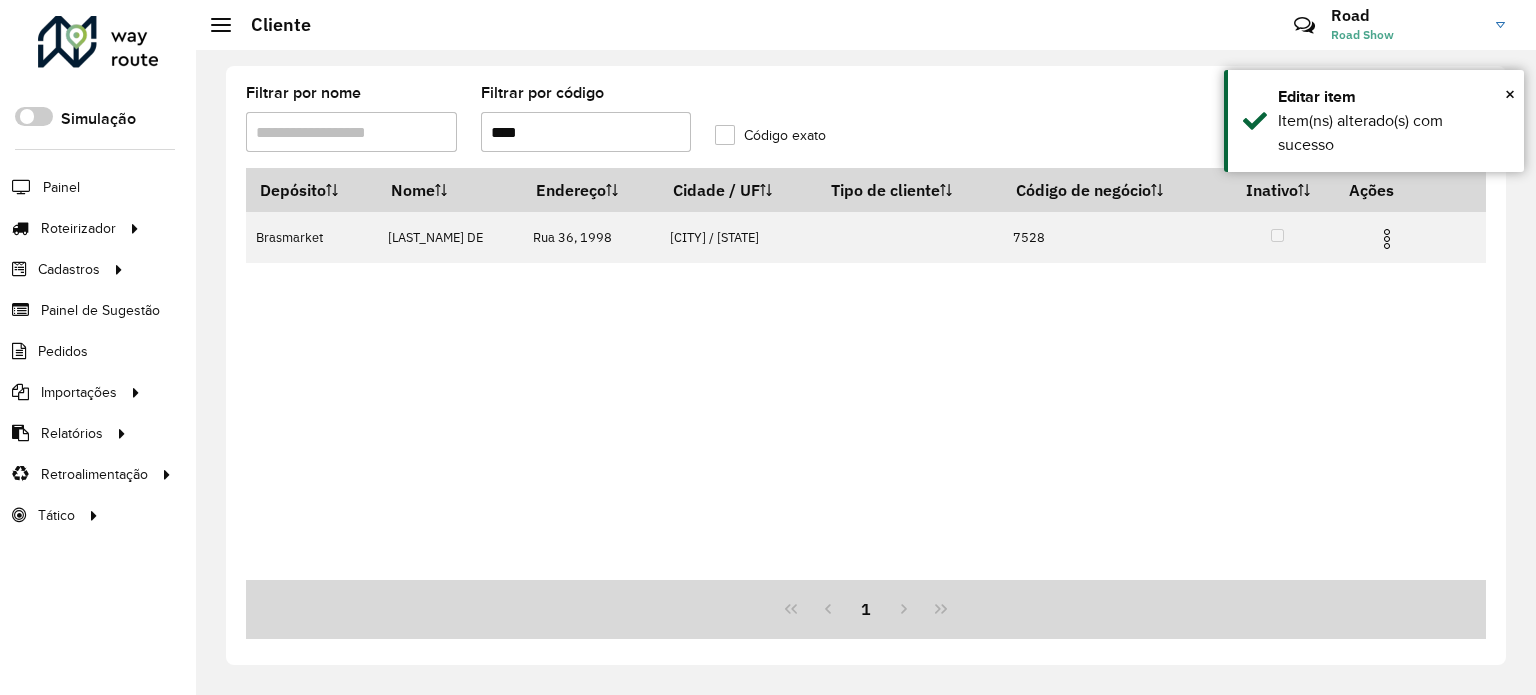 click on "****" at bounding box center (586, 132) 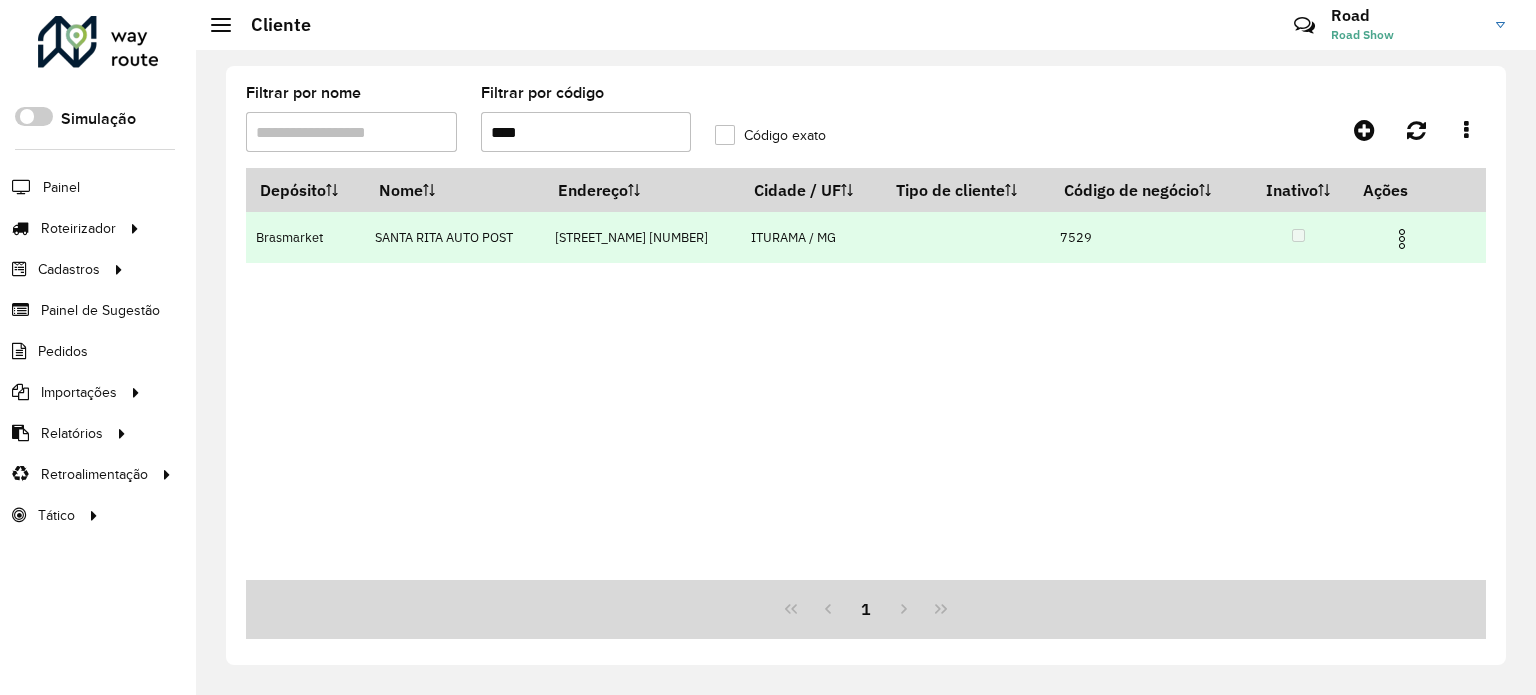 click at bounding box center (1402, 239) 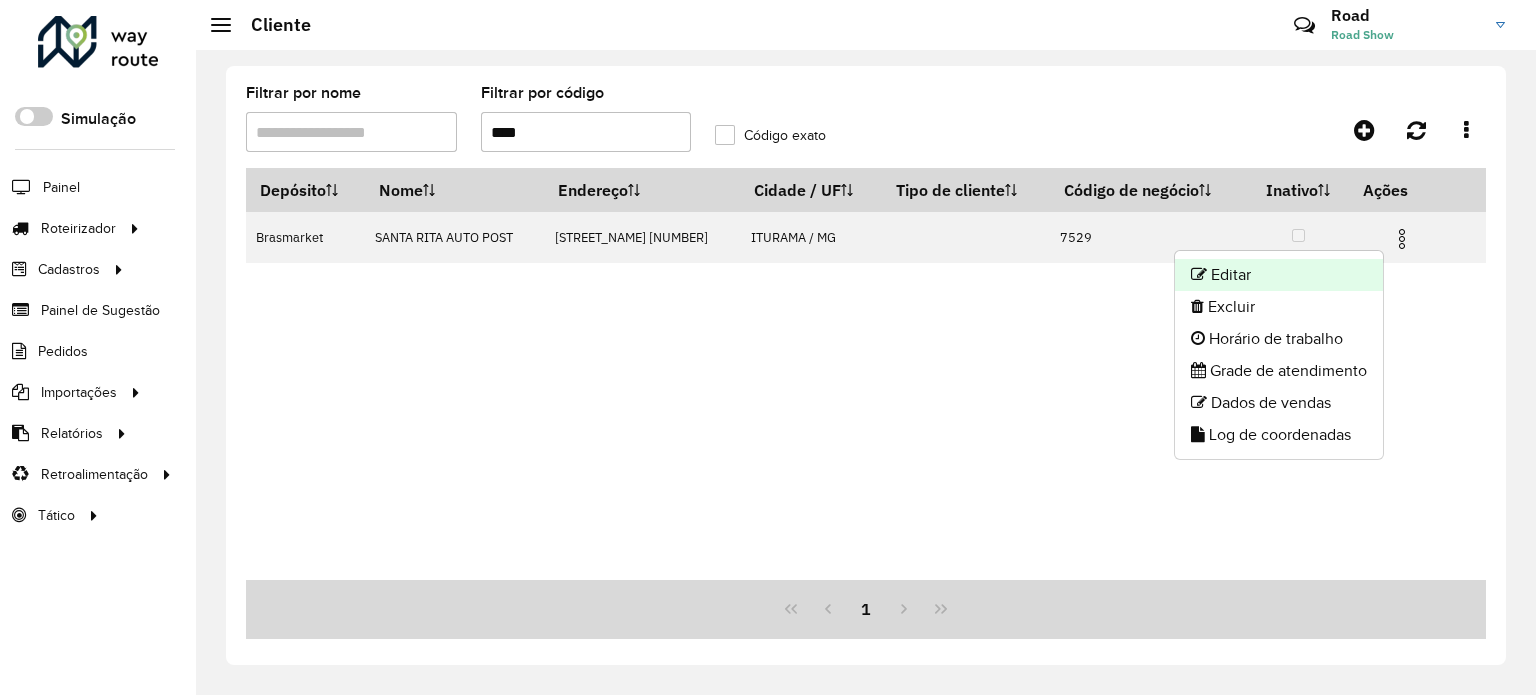 click on "Editar" 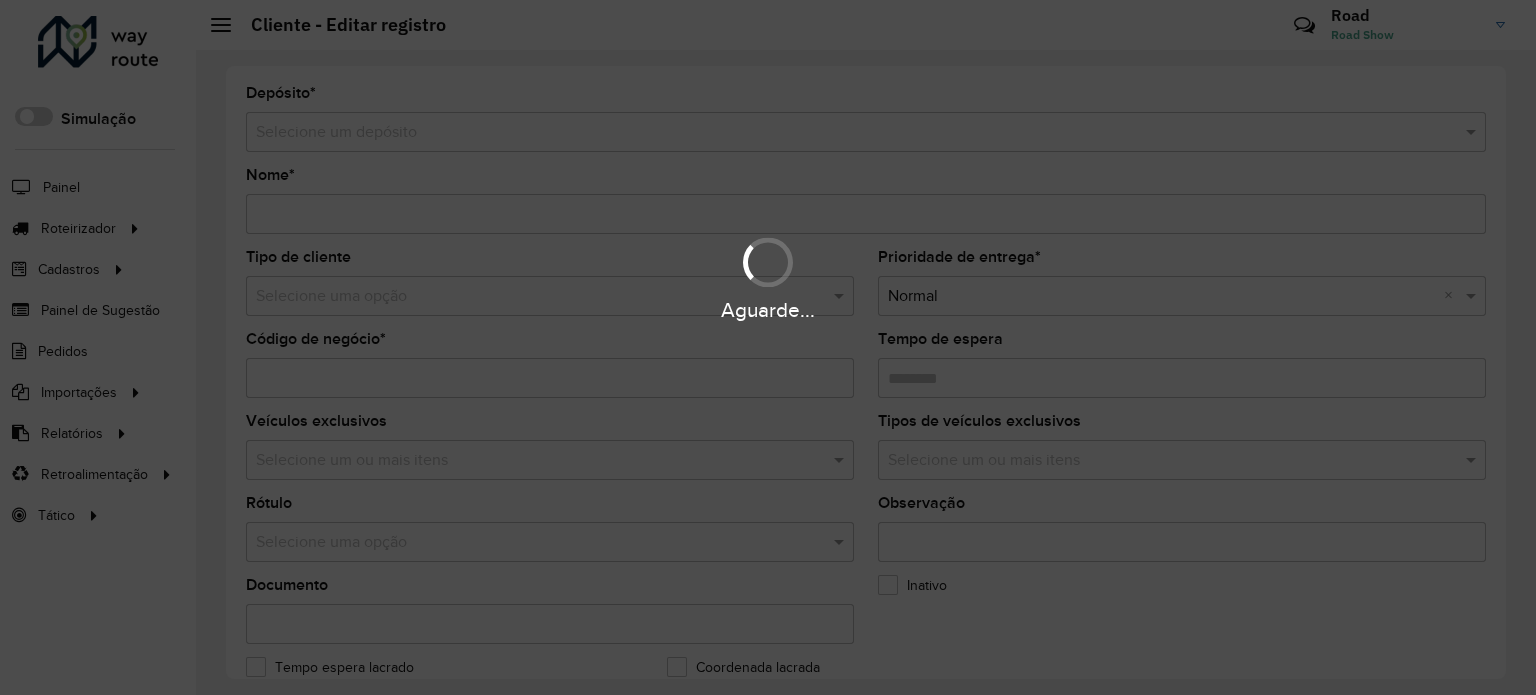 type on "**********" 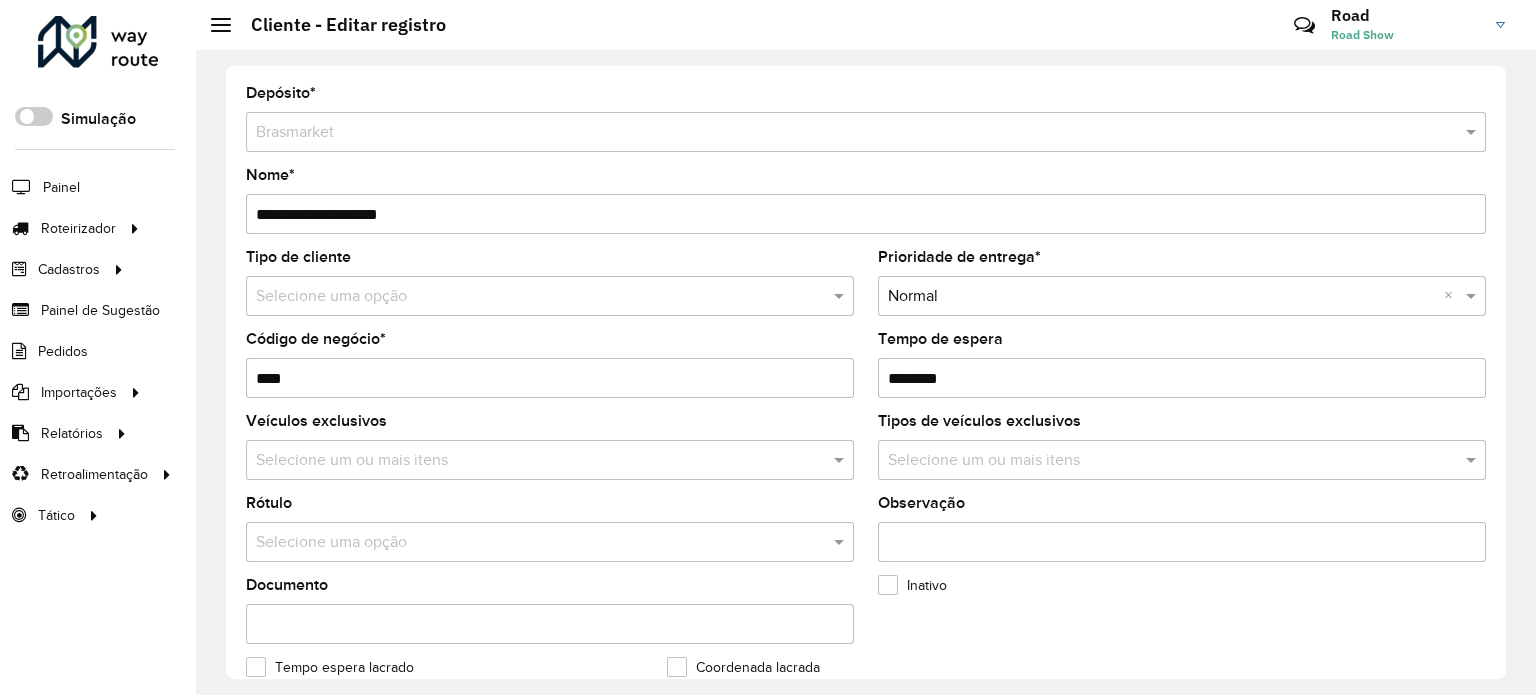 click on "Aguarde...  Pop-up bloqueado!  Seu navegador bloqueou automáticamente a abertura de uma nova janela.   Acesse as configurações e adicione o endereço do sistema a lista de permissão.   Fechar  Roteirizador AmbevTech Simulação Painel Roteirizador Entregas Vendas Cadastros Checkpoint Cliente Condição de pagamento Consulta de setores Depósito Disponibilidade de veículos Fator tipo de produto Grupo Rota Fator Tipo Produto Grupo de Depósito Grupo de rotas exclusiva Grupo de setores Jornada Layout integração Modelo Motorista Multi Depósito Painel de sugestão Parada Pedágio Perfil de Vendedor Ponto de apoio Ponto de apoio FAD Prioridade pedido Produto Restrição de Atendimento Planner Rodízio de placa Rota exclusiva FAD Rótulo Setor Setor Planner Tempo de parada de refeição Tipo de cliente Tipo de jornada Tipo de produto Tipo de veículo Tipo de veículo RN Transportadora Usuário Vendedor Veículo Painel de Sugestão Pedidos Importações Clientes Fator tipo produto Grade de atendimento Setor" at bounding box center [768, 347] 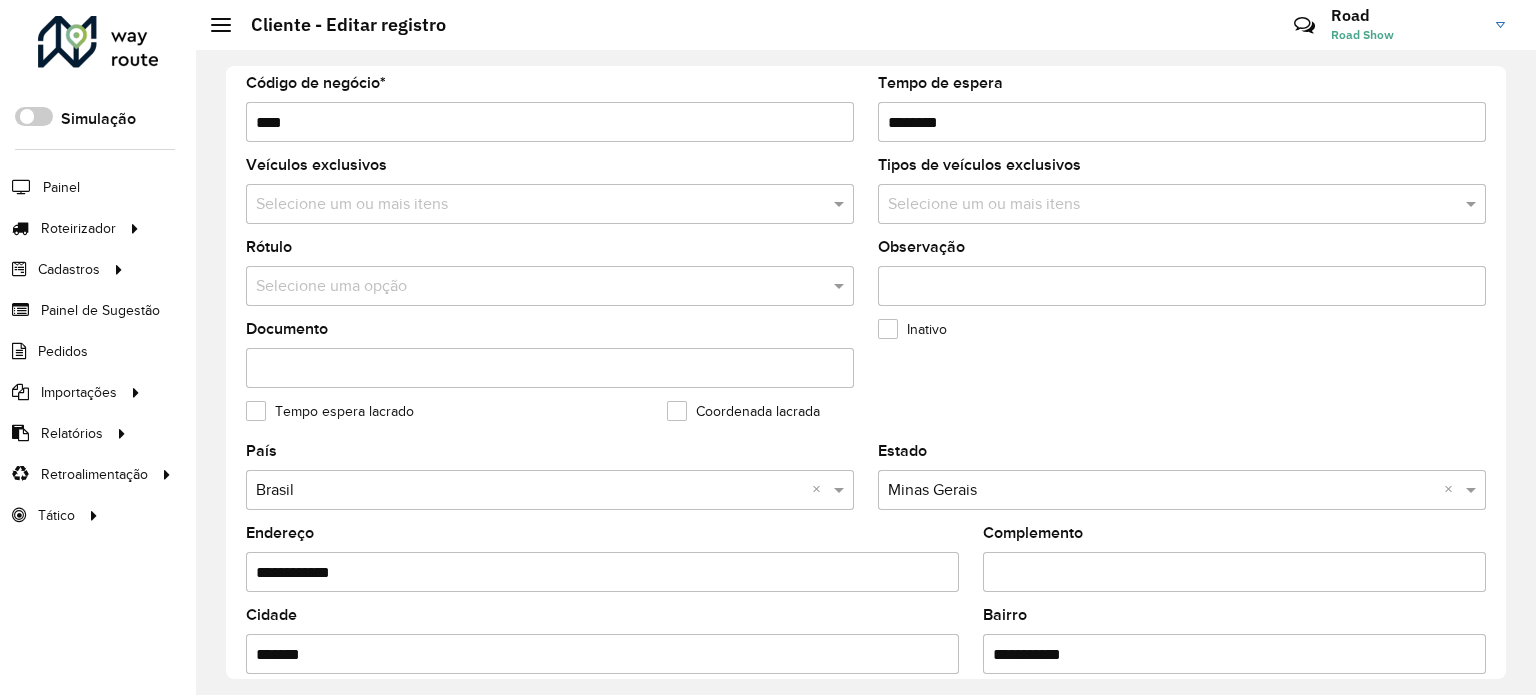 scroll, scrollTop: 500, scrollLeft: 0, axis: vertical 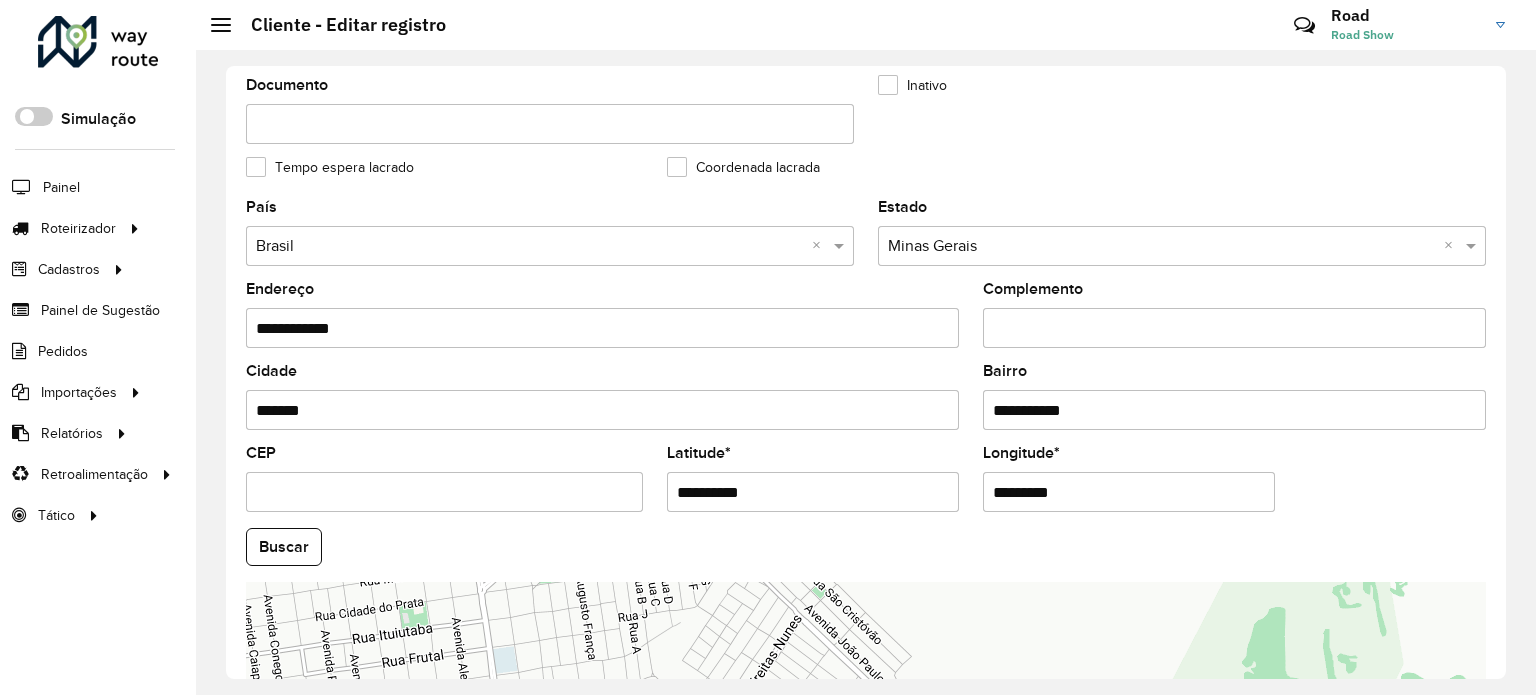 type on "********" 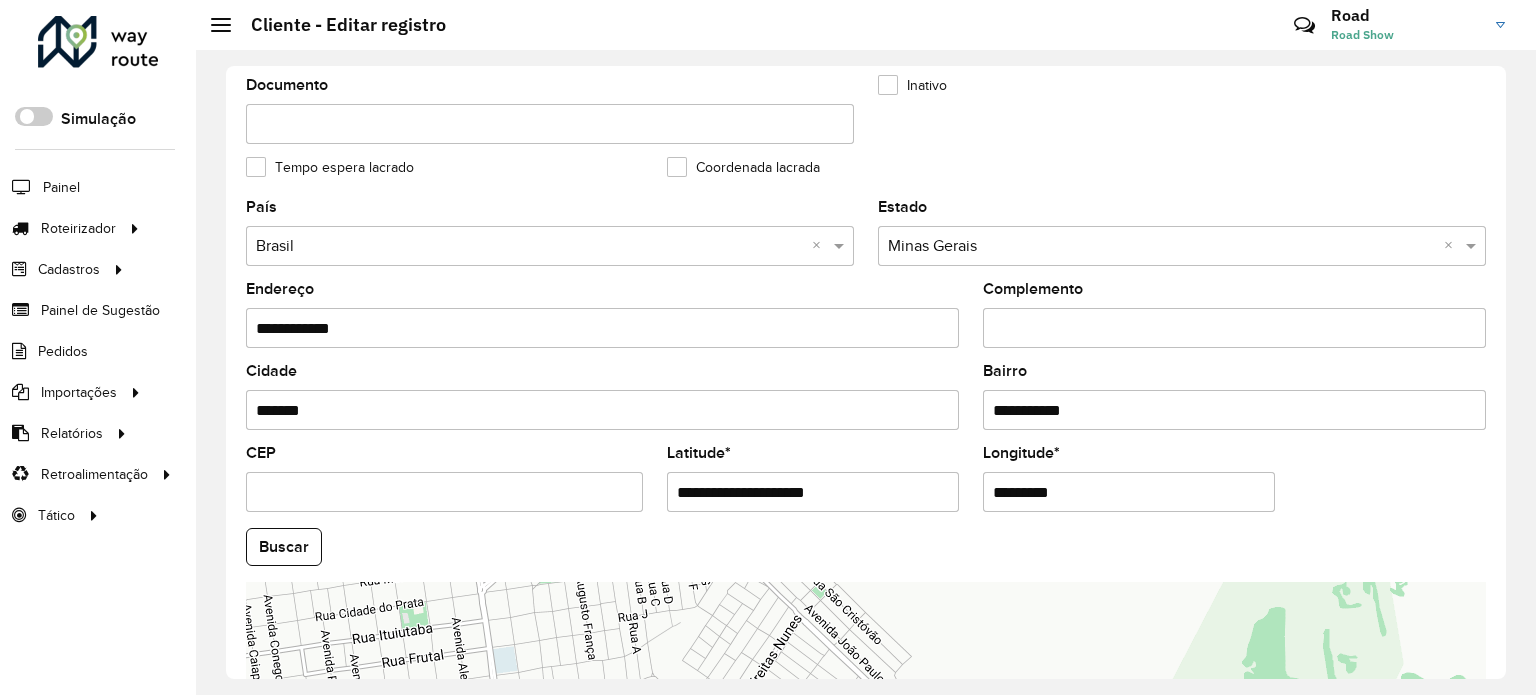 drag, startPoint x: 756, startPoint y: 485, endPoint x: 933, endPoint y: 483, distance: 177.01129 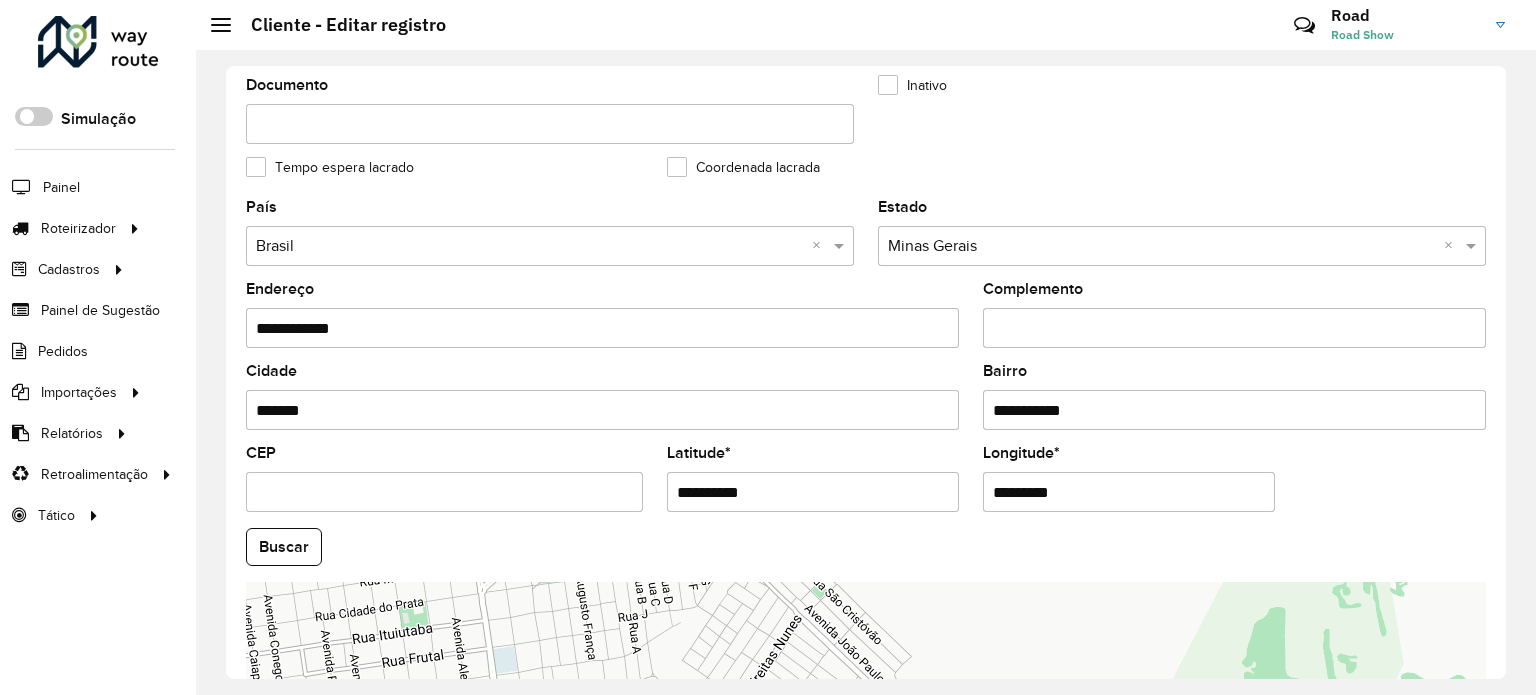 type on "**********" 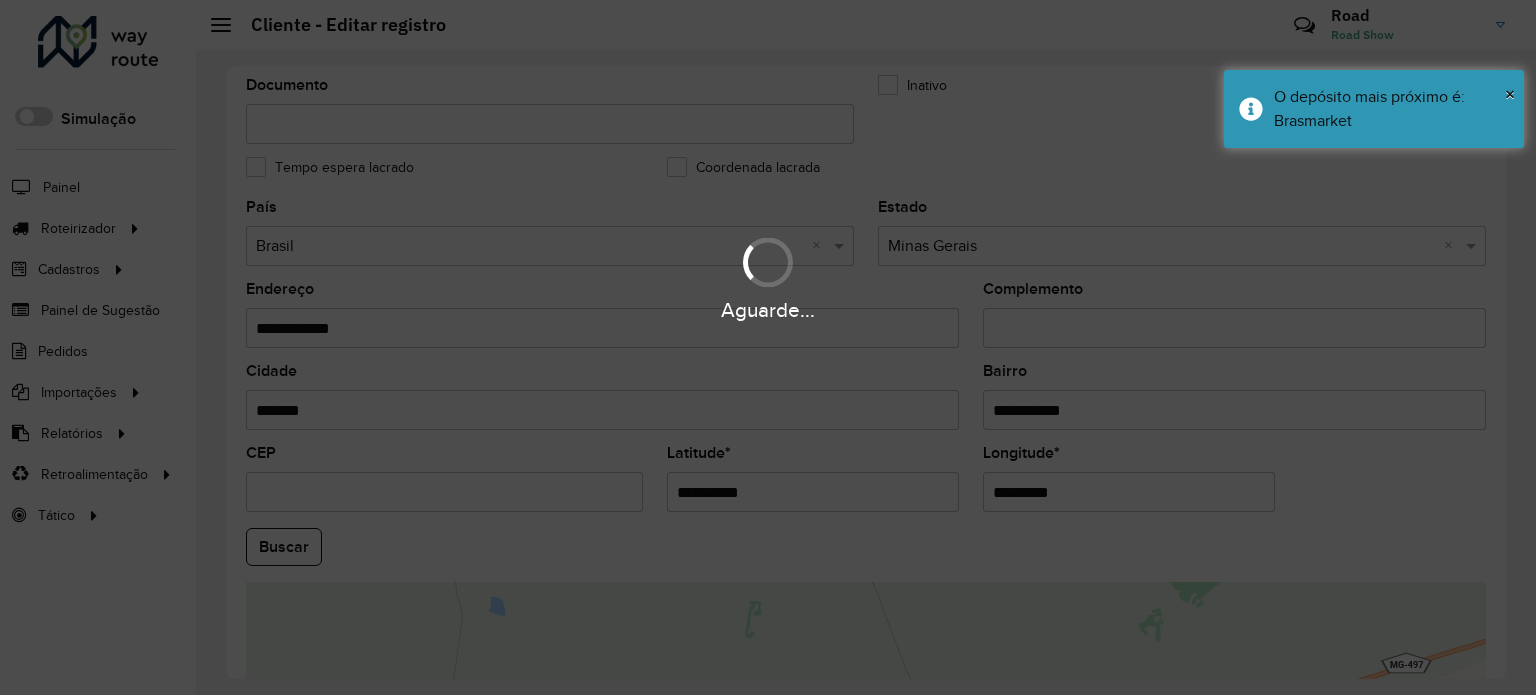 paste on "*" 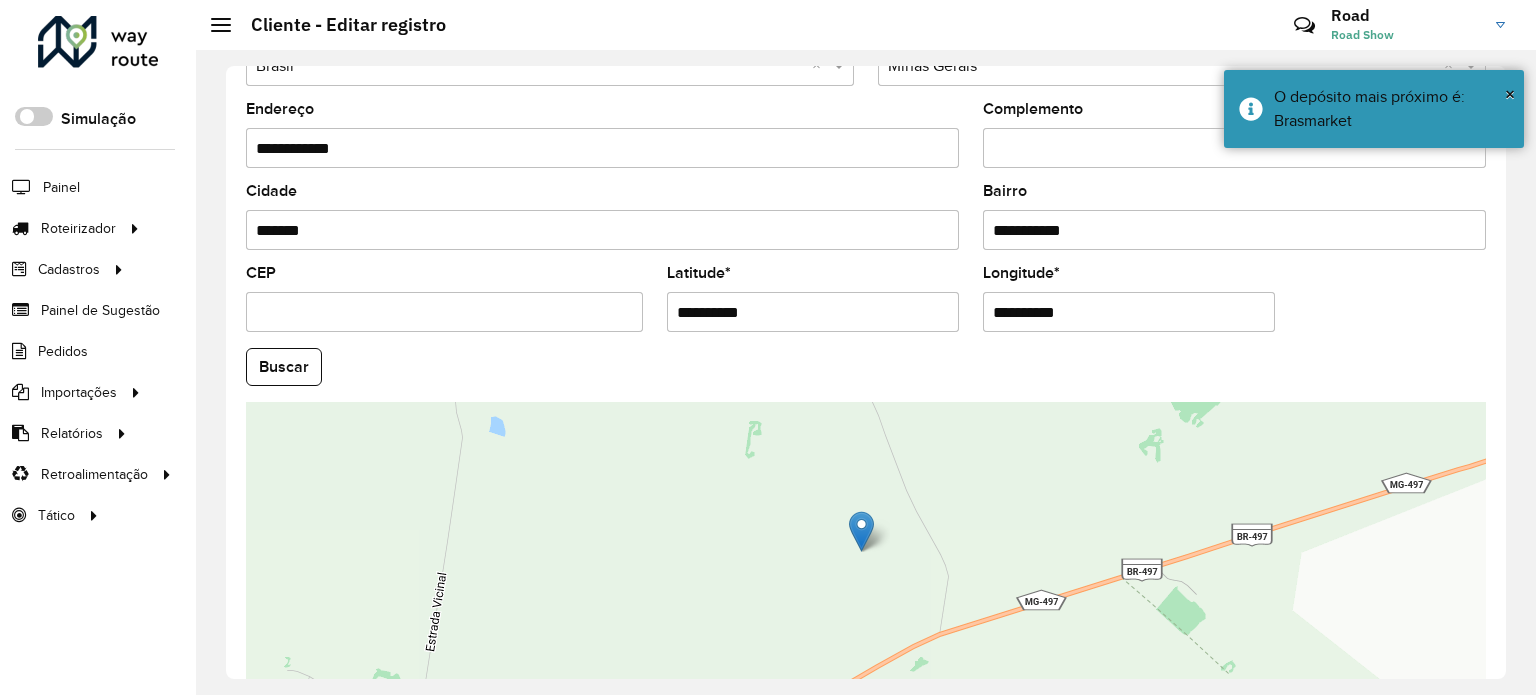 scroll, scrollTop: 700, scrollLeft: 0, axis: vertical 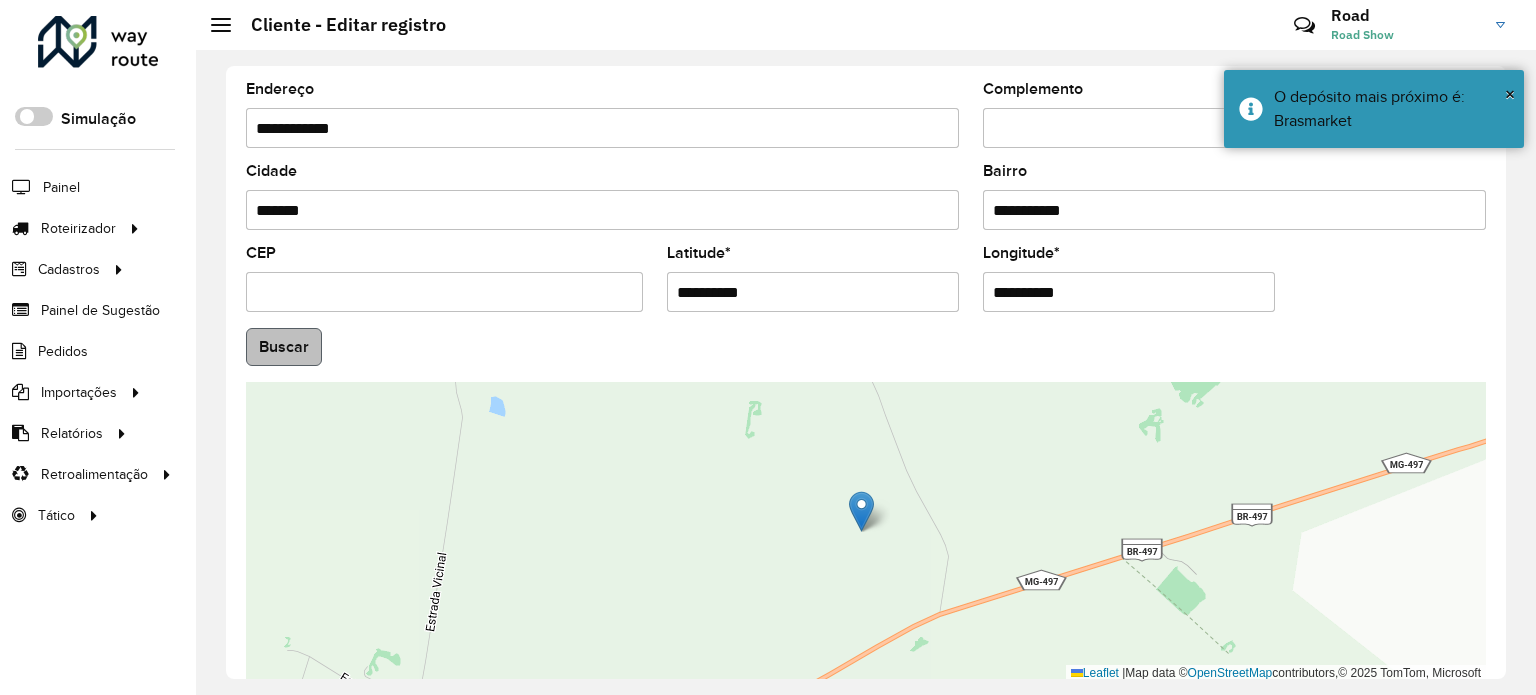 type on "**********" 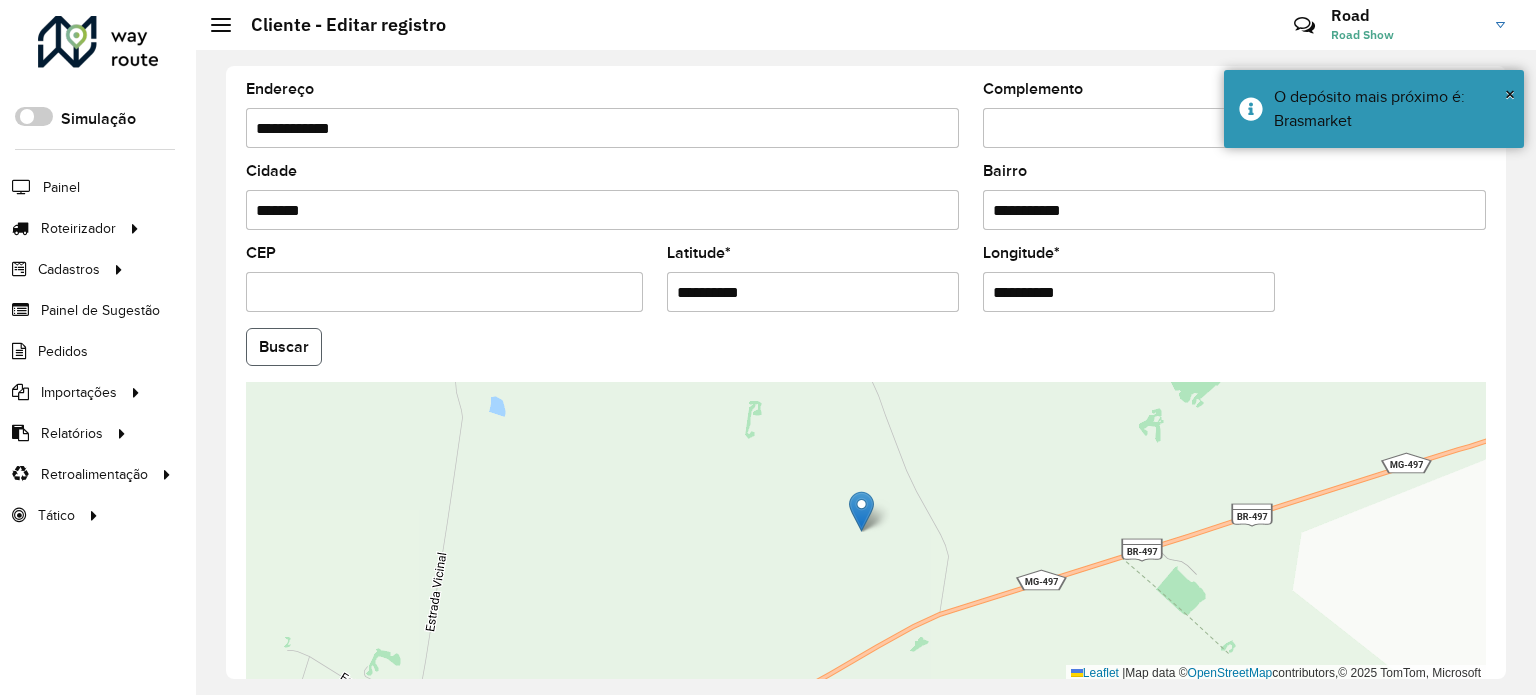 click on "Aguarde...  Pop-up bloqueado!  Seu navegador bloqueou automáticamente a abertura de uma nova janela.   Acesse as configurações e adicione o endereço do sistema a lista de permissão.   Fechar  Roteirizador AmbevTech Simulação Painel Roteirizador Entregas Vendas Cadastros Checkpoint Cliente Condição de pagamento Consulta de setores Depósito Disponibilidade de veículos Fator tipo de produto Grupo Rota Fator Tipo Produto Grupo de Depósito Grupo de rotas exclusiva Grupo de setores Jornada Layout integração Modelo Motorista Multi Depósito Painel de sugestão Parada Pedágio Perfil de Vendedor Ponto de apoio Ponto de apoio FAD Prioridade pedido Produto Restrição de Atendimento Planner Rodízio de placa Rota exclusiva FAD Rótulo Setor Setor Planner Tempo de parada de refeição Tipo de cliente Tipo de jornada Tipo de produto Tipo de veículo Tipo de veículo RN Transportadora Usuário Vendedor Veículo Painel de Sugestão Pedidos Importações Clientes Fator tipo produto Grade de atendimento Setor" at bounding box center [768, 347] 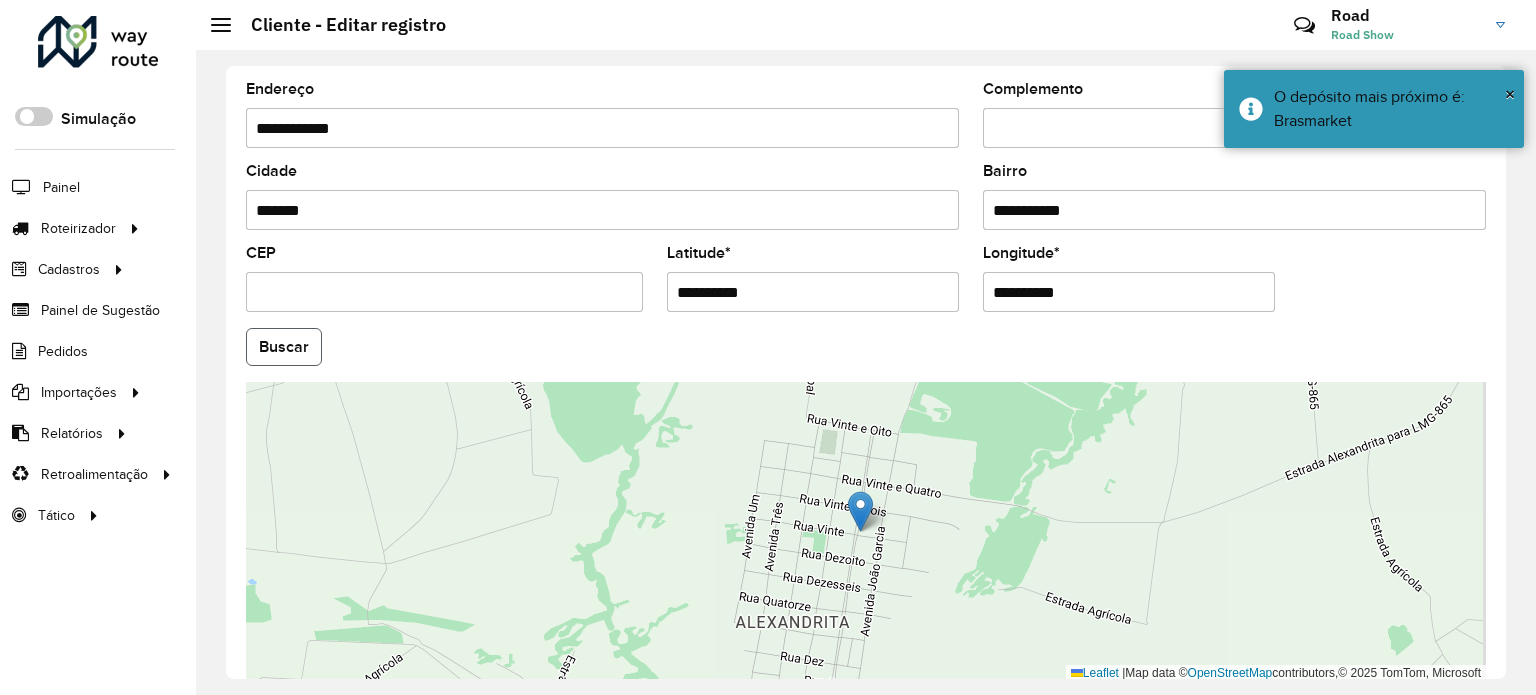 click on "Buscar" 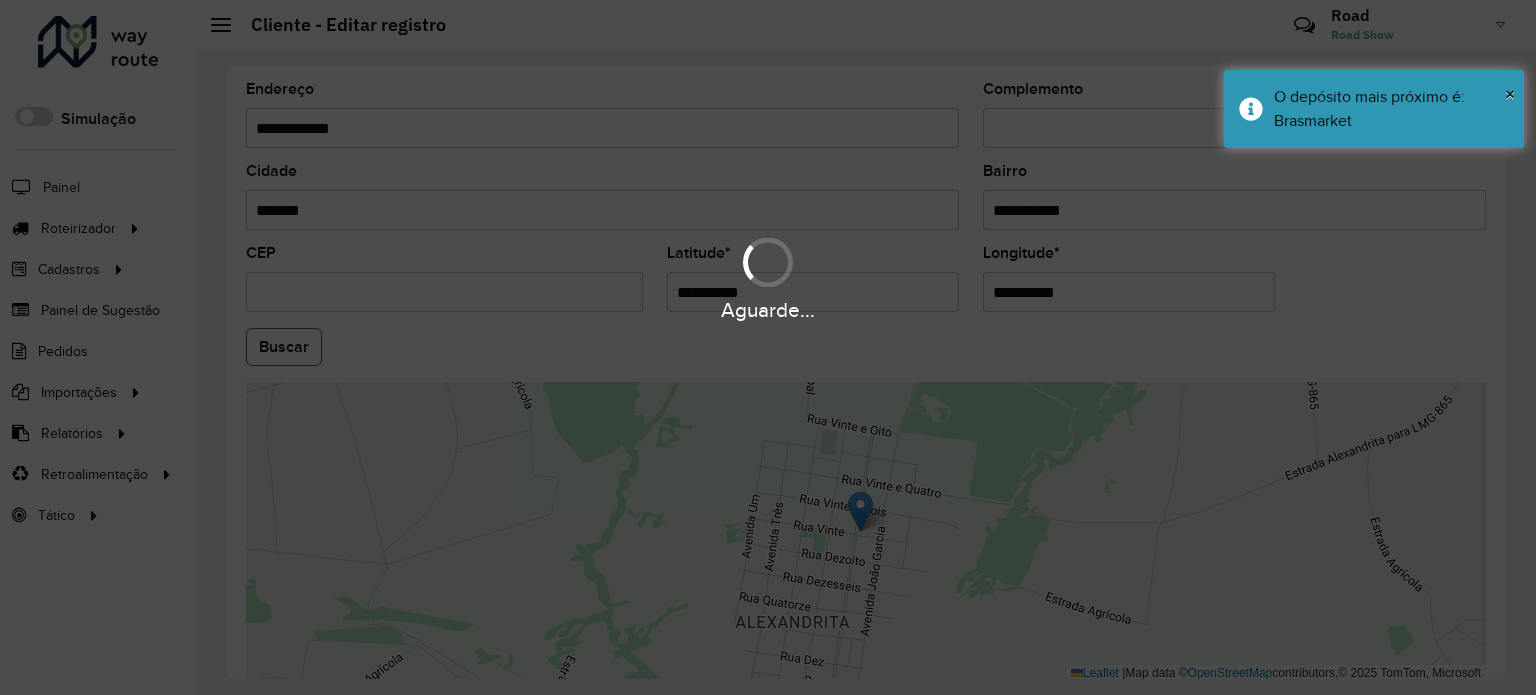 type on "**********" 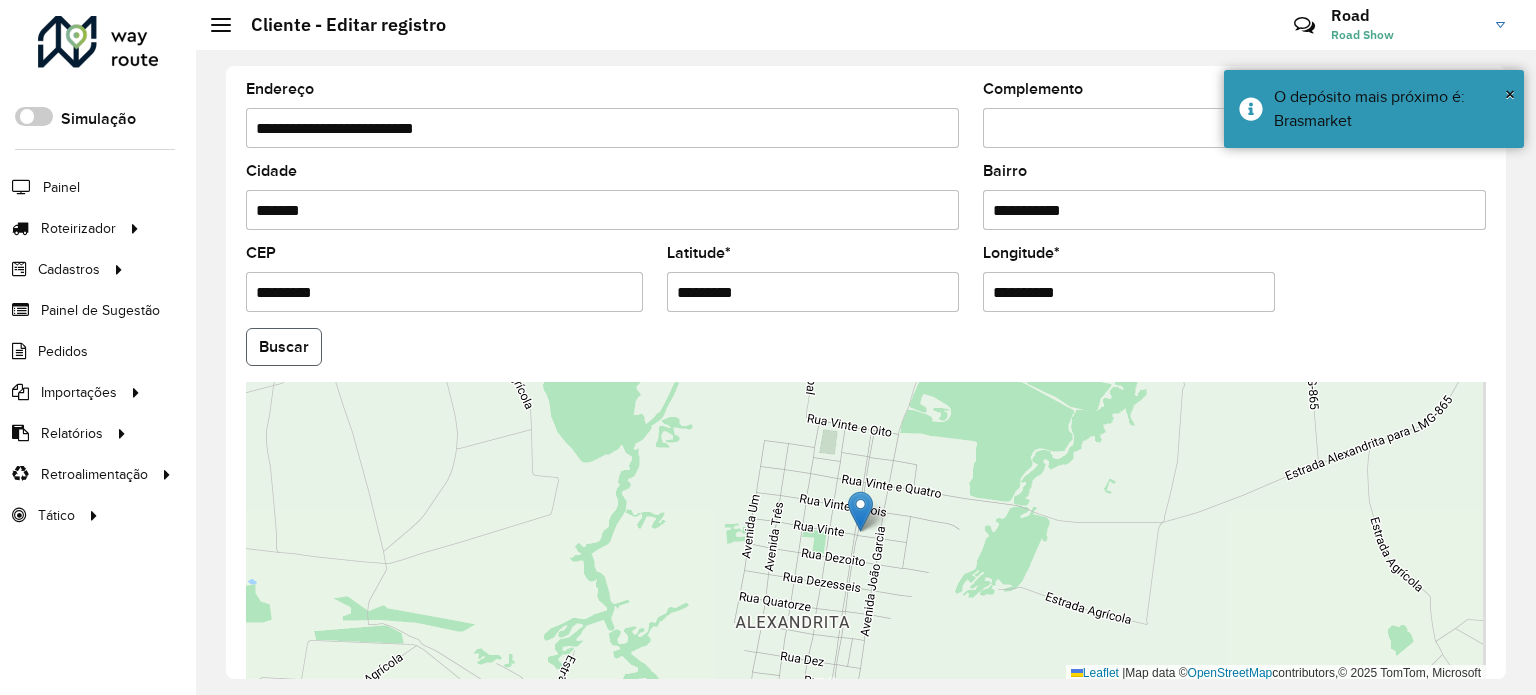 click on "Buscar" 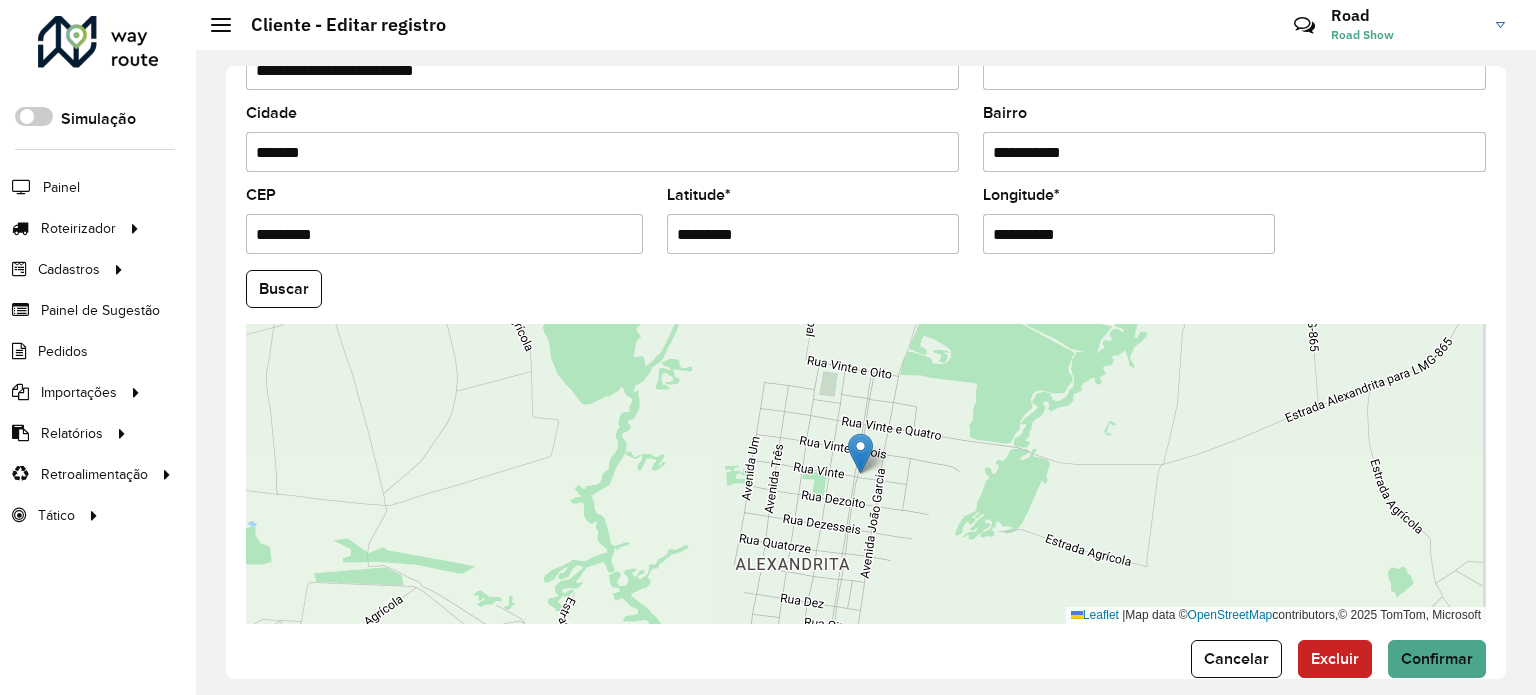 scroll, scrollTop: 784, scrollLeft: 0, axis: vertical 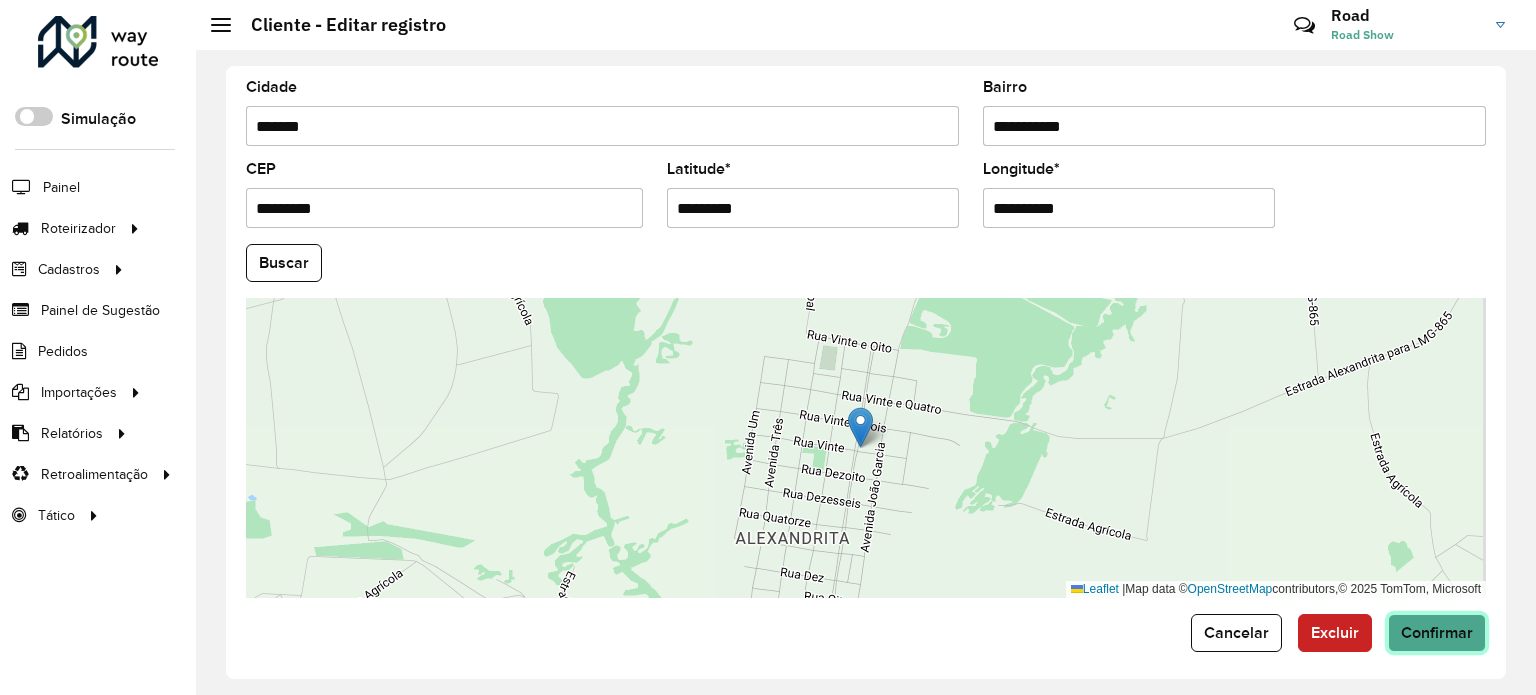click on "Confirmar" 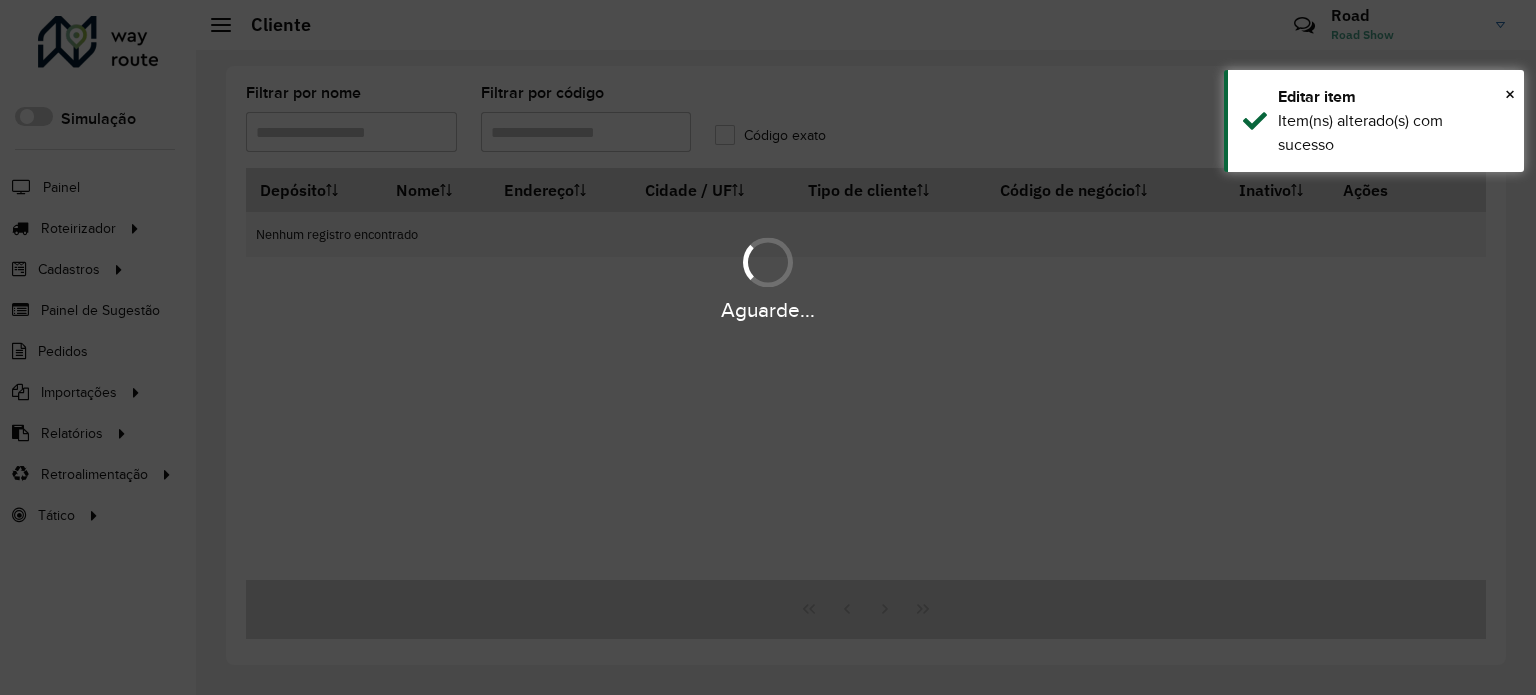 type on "****" 